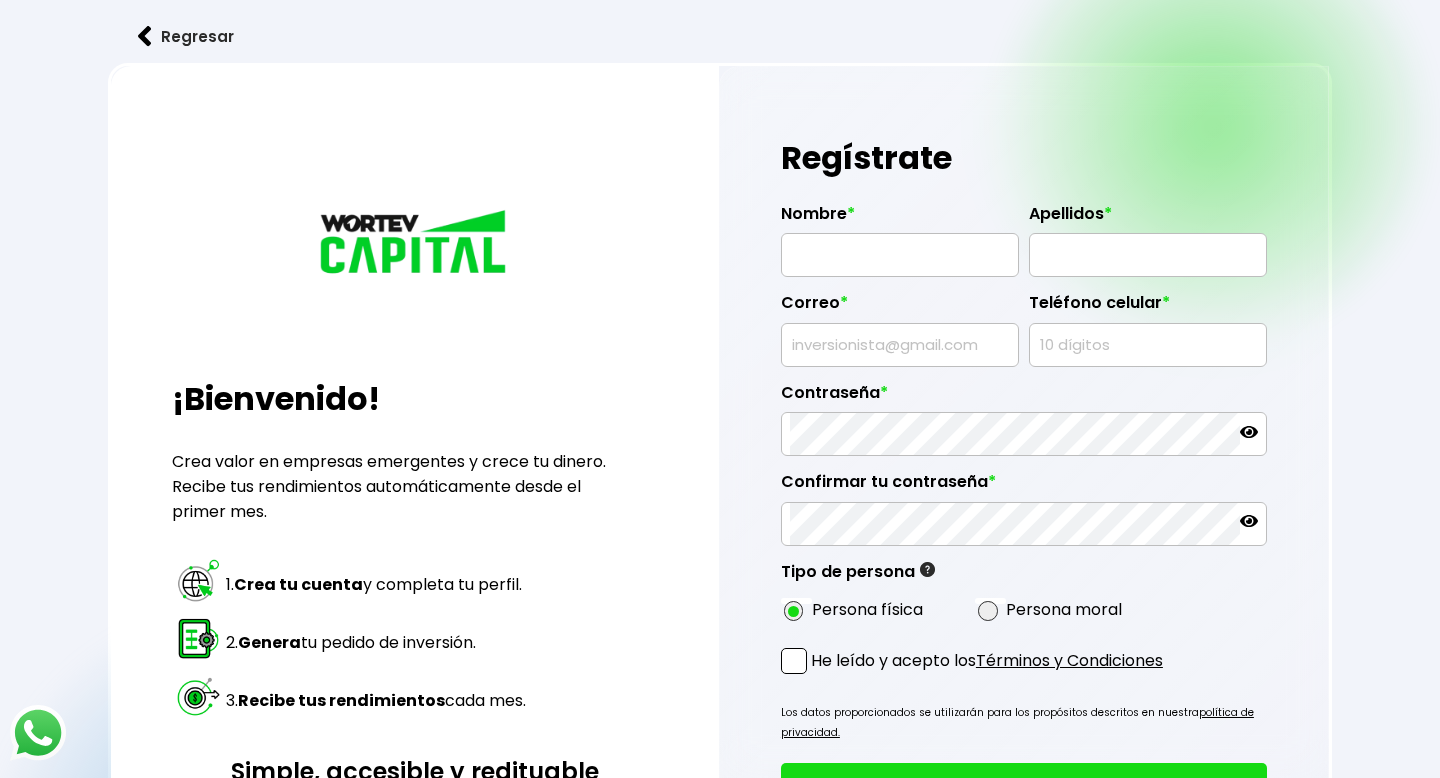 scroll, scrollTop: 0, scrollLeft: 0, axis: both 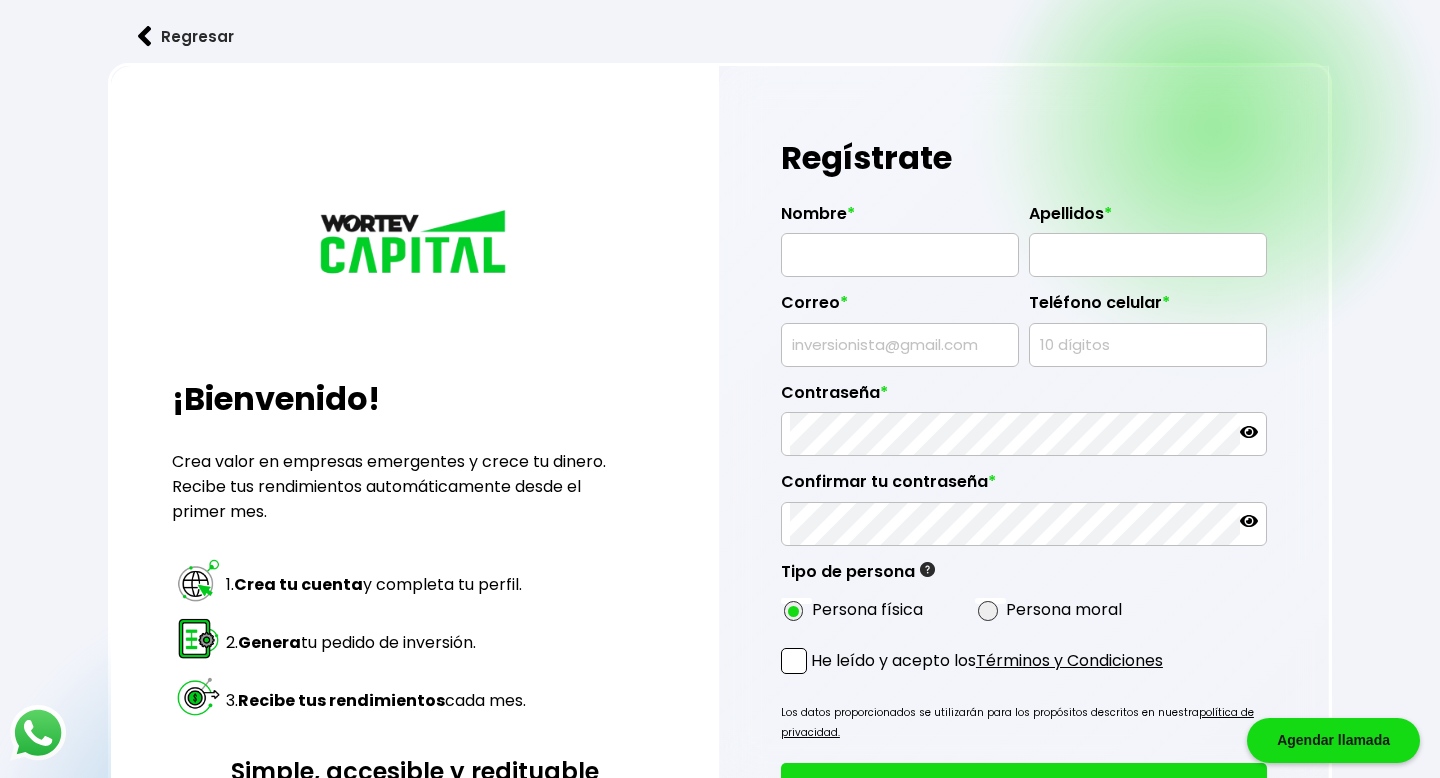 type on "[PERSON_NAME][EMAIL_ADDRESS][DOMAIN_NAME]" 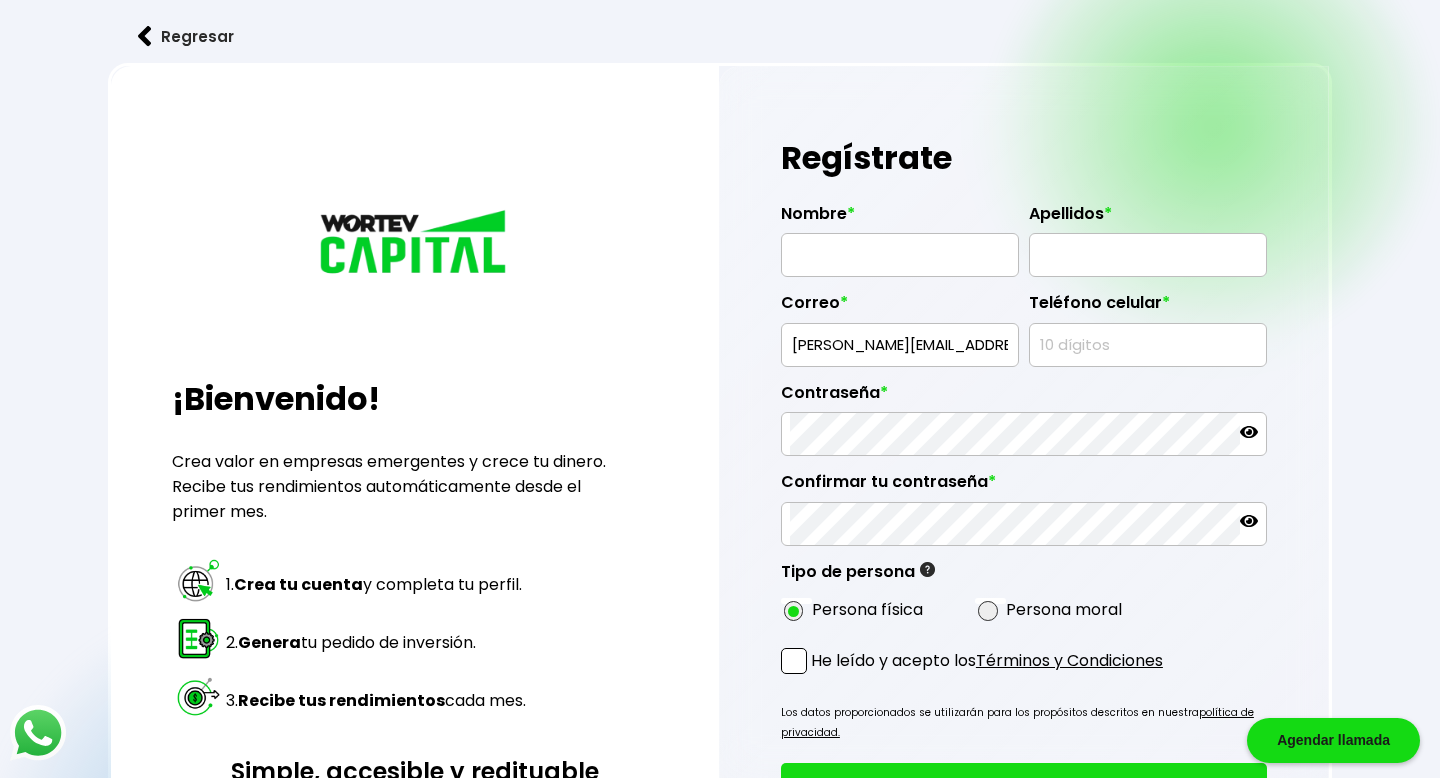 click at bounding box center (900, 255) 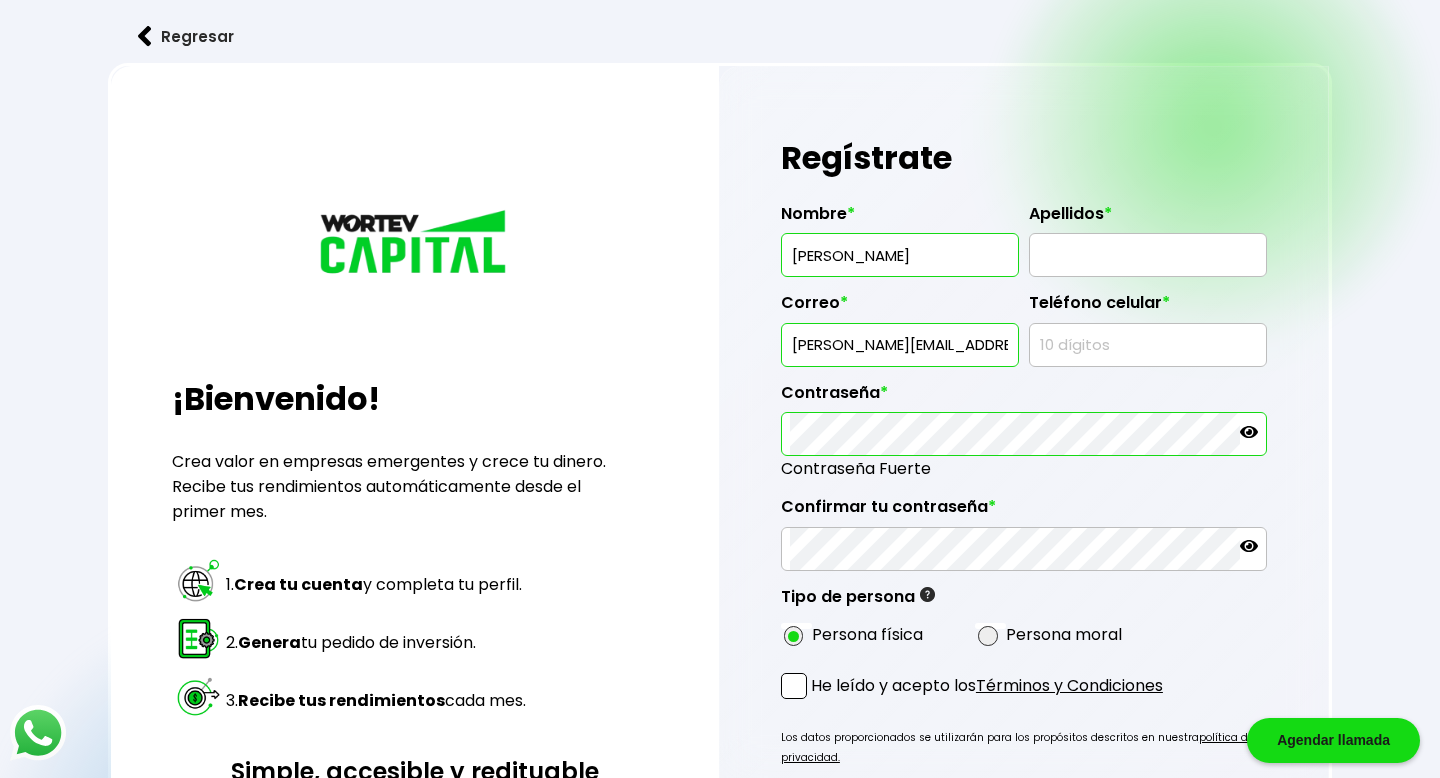 type on "[PERSON_NAME]" 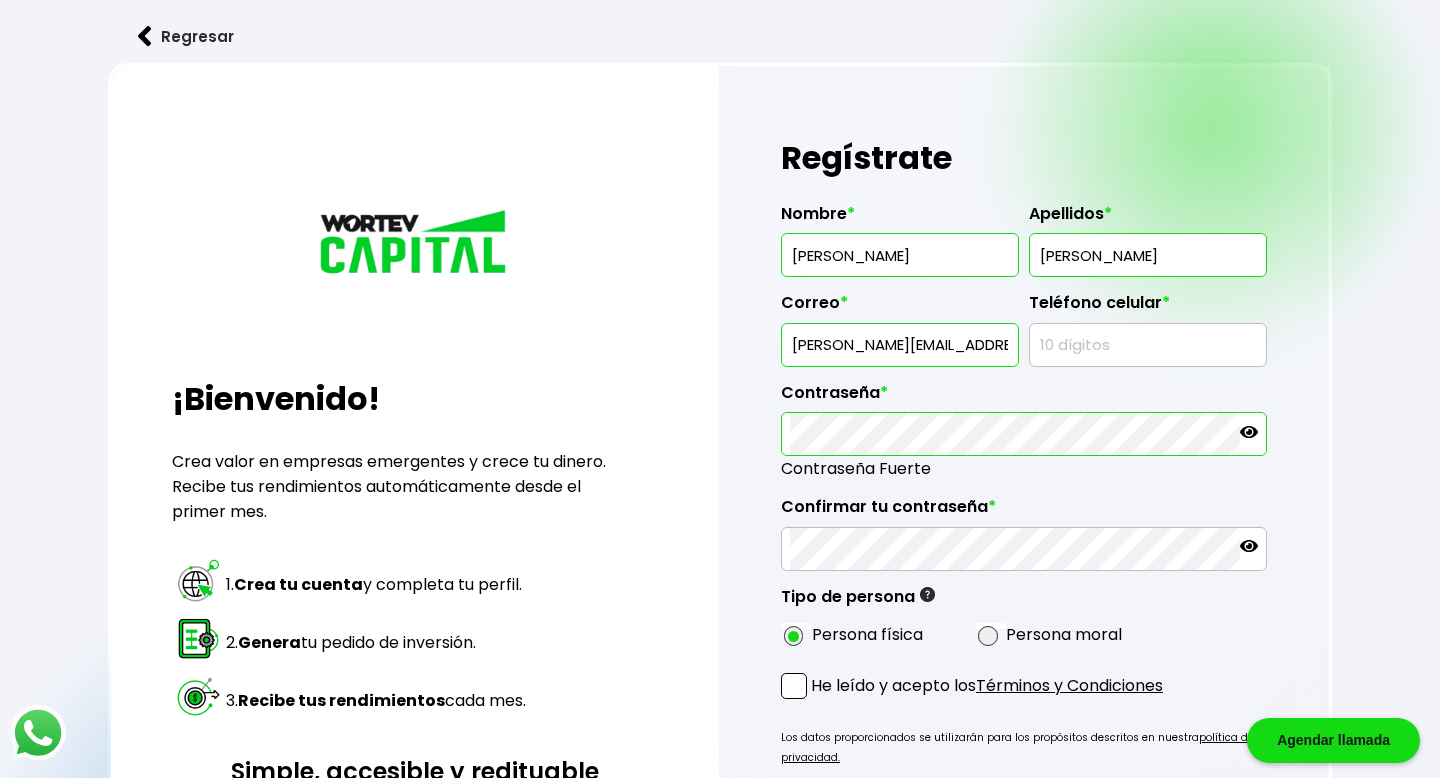 type on "[PERSON_NAME]  [PERSON_NAME]" 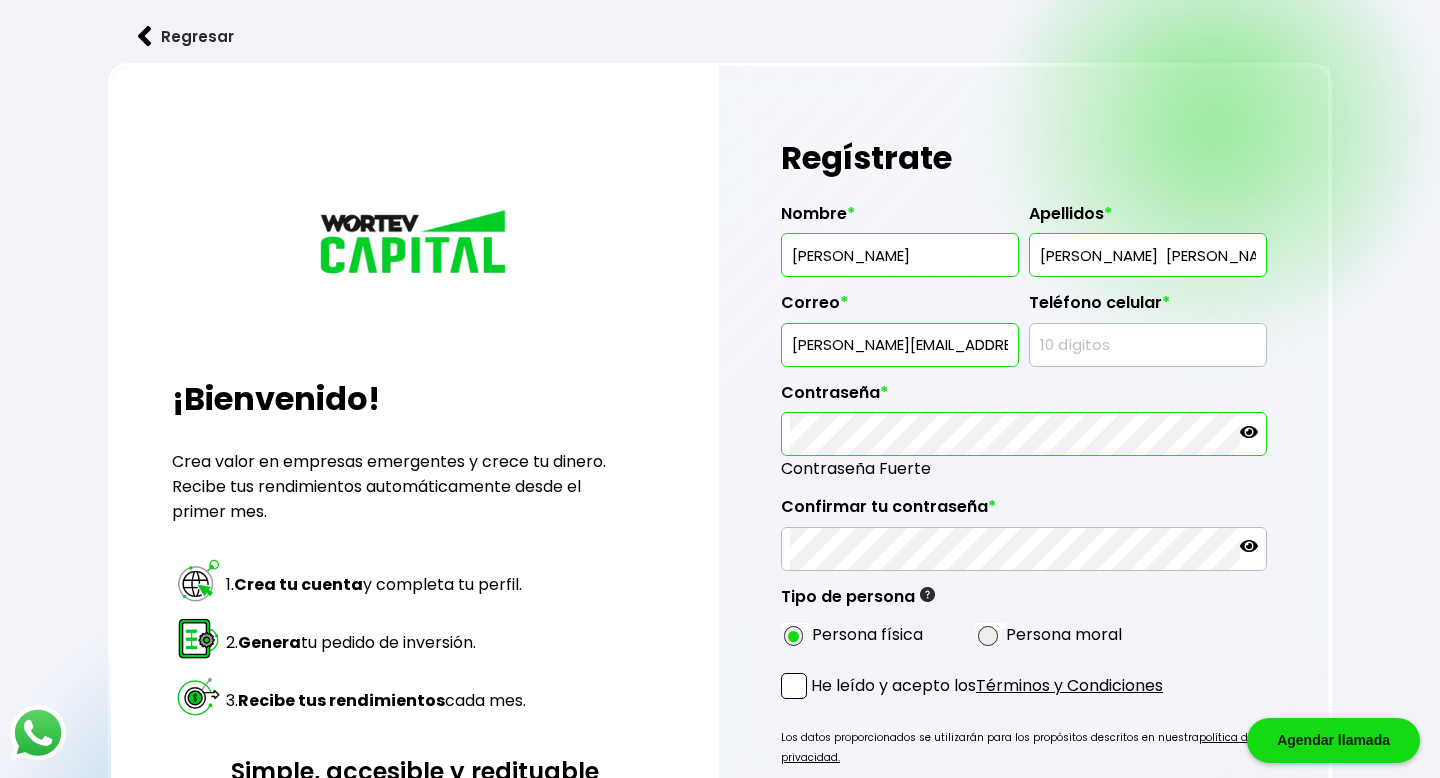 click on "[PERSON_NAME][EMAIL_ADDRESS][DOMAIN_NAME]" at bounding box center [900, 345] 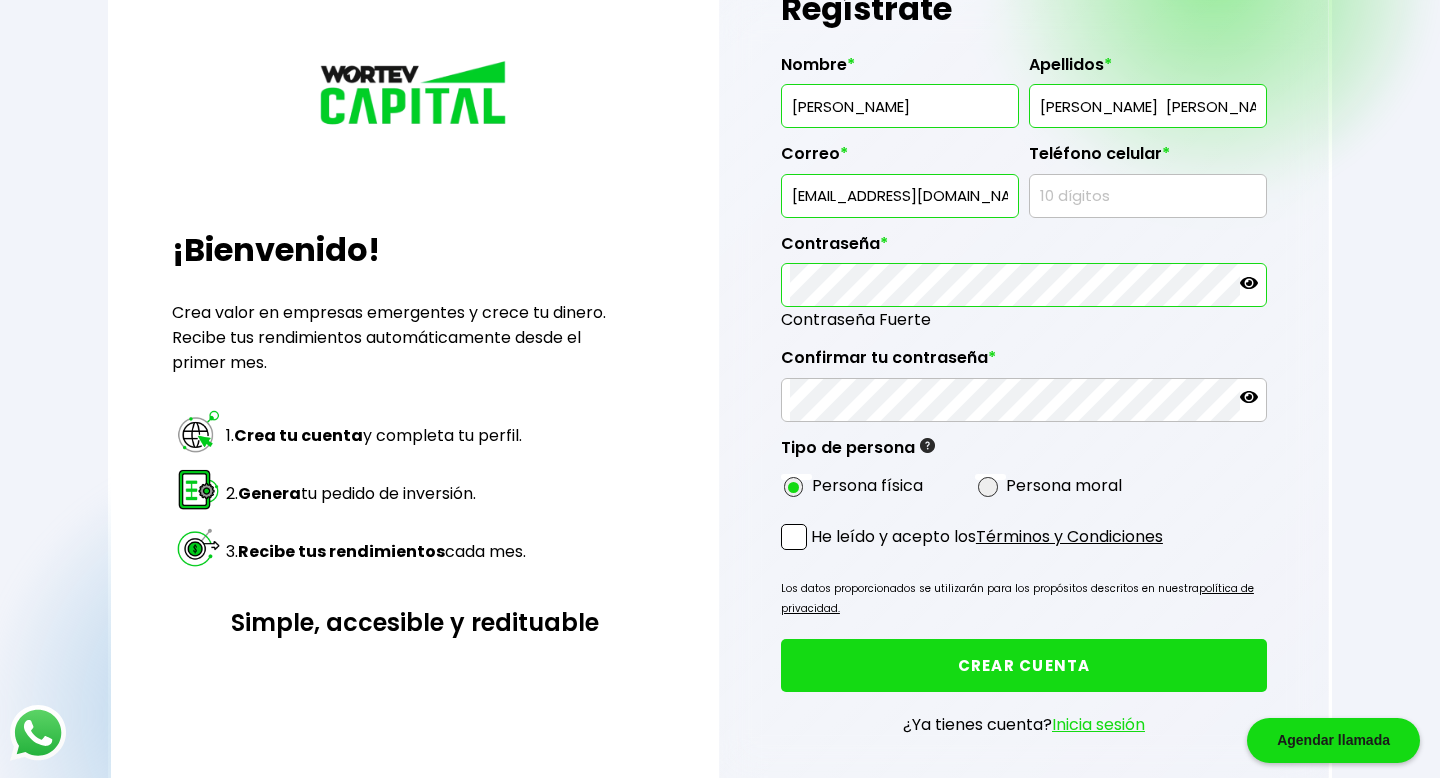 scroll, scrollTop: 150, scrollLeft: 0, axis: vertical 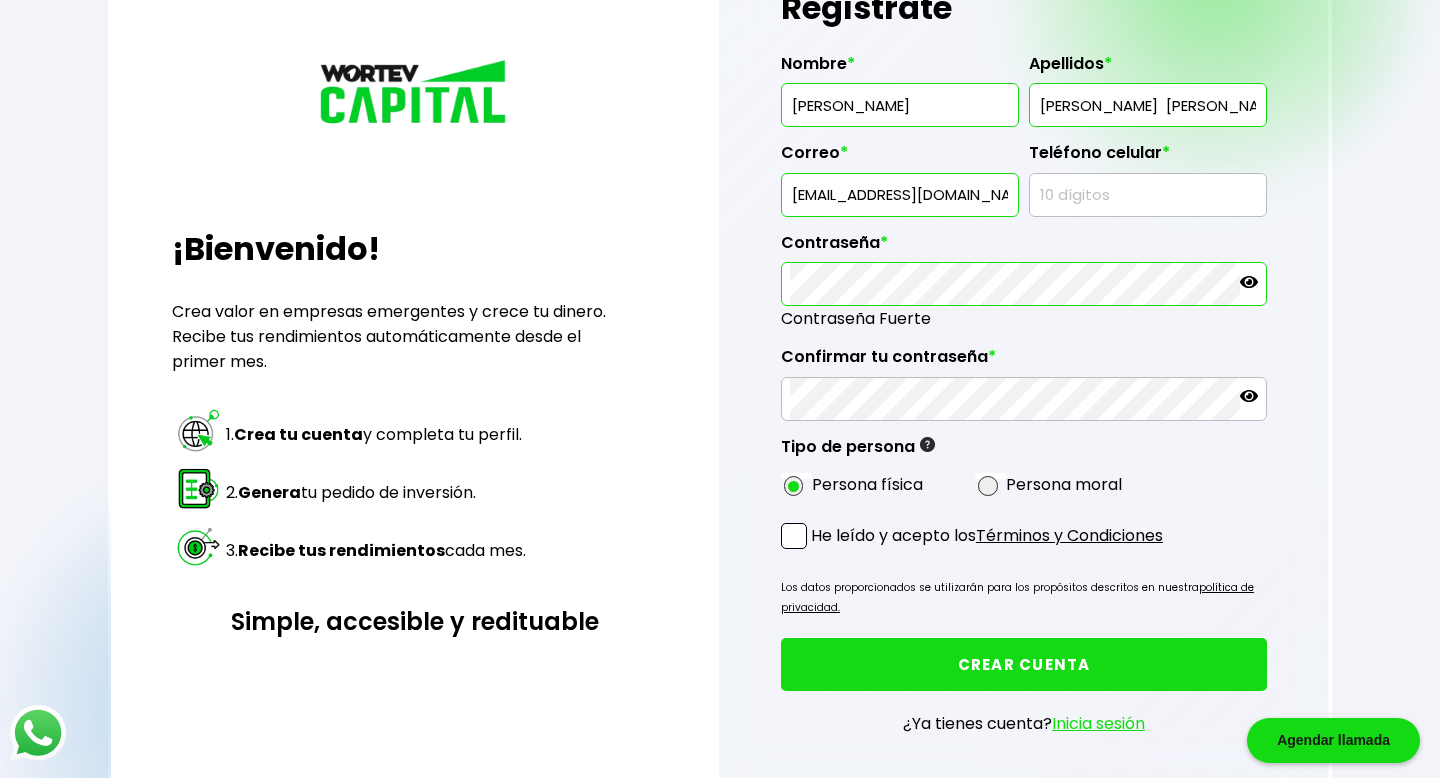 click 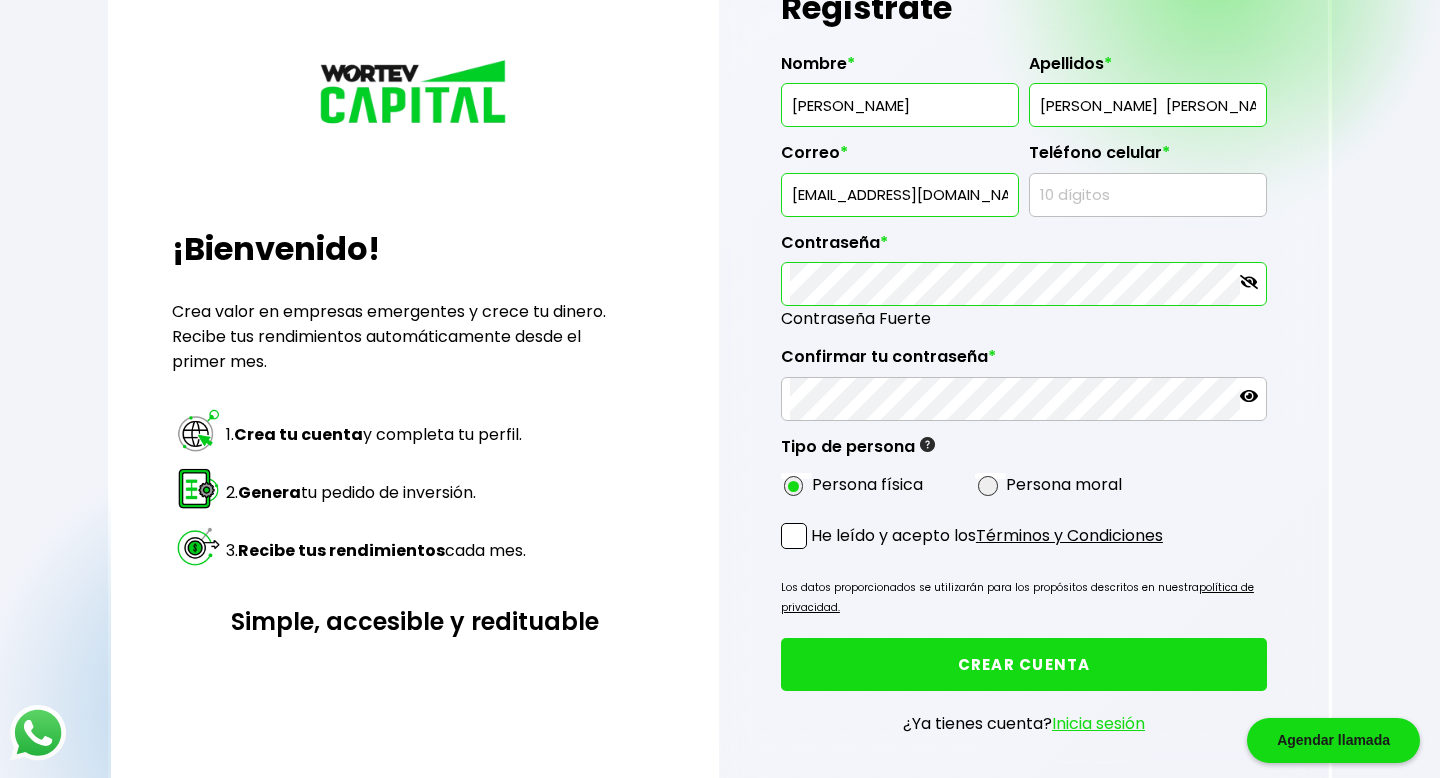 click 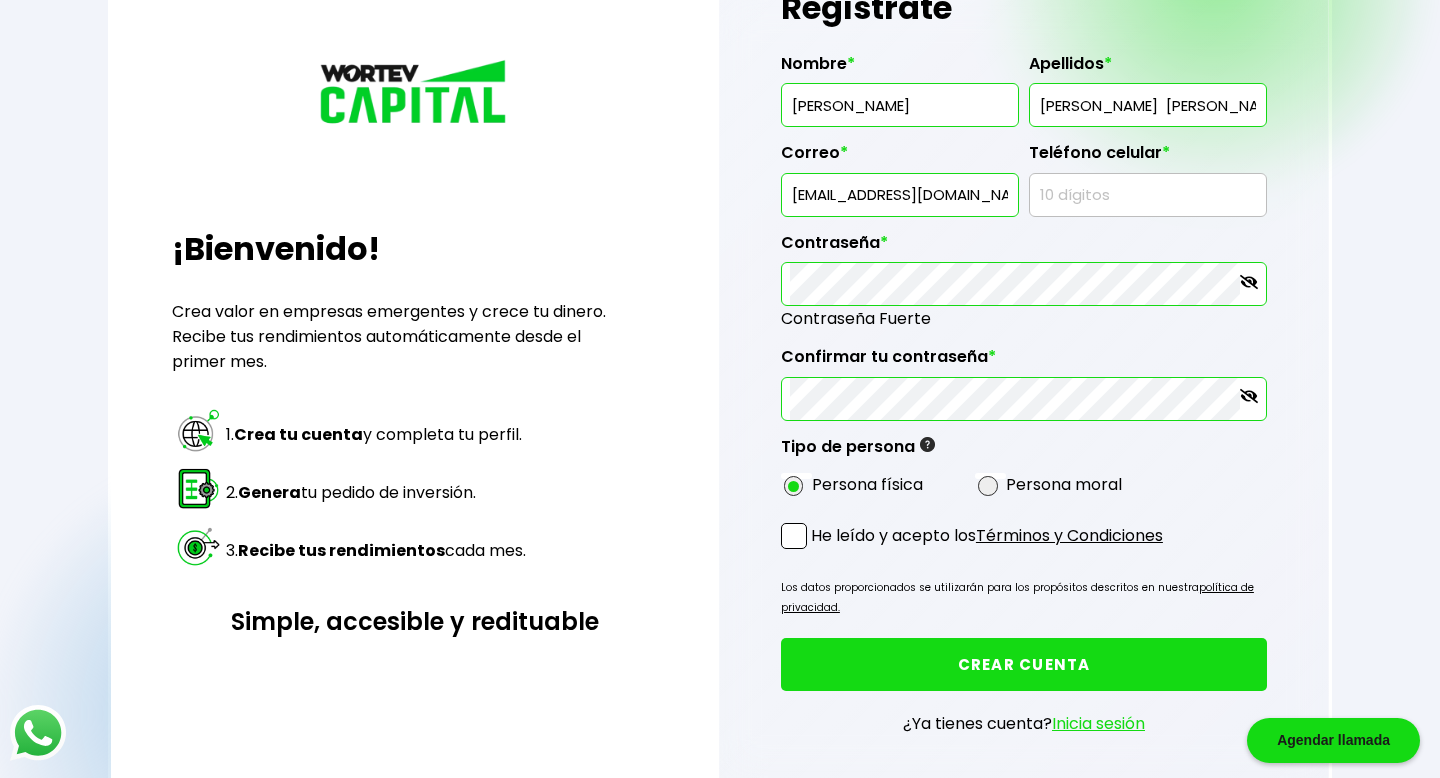 click on "[EMAIL_ADDRESS][DOMAIN_NAME]" at bounding box center [900, 195] 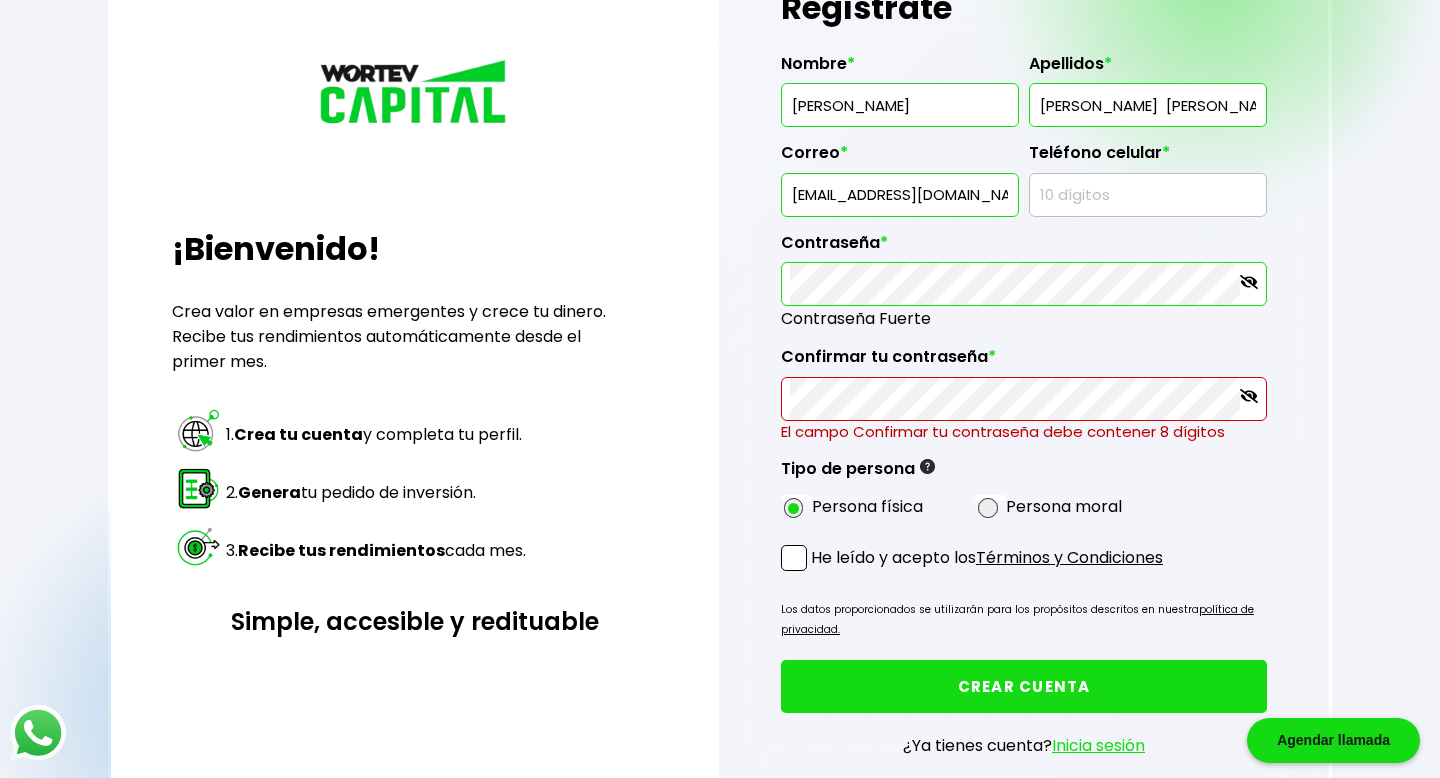 type on "[EMAIL_ADDRESS][DOMAIN_NAME]" 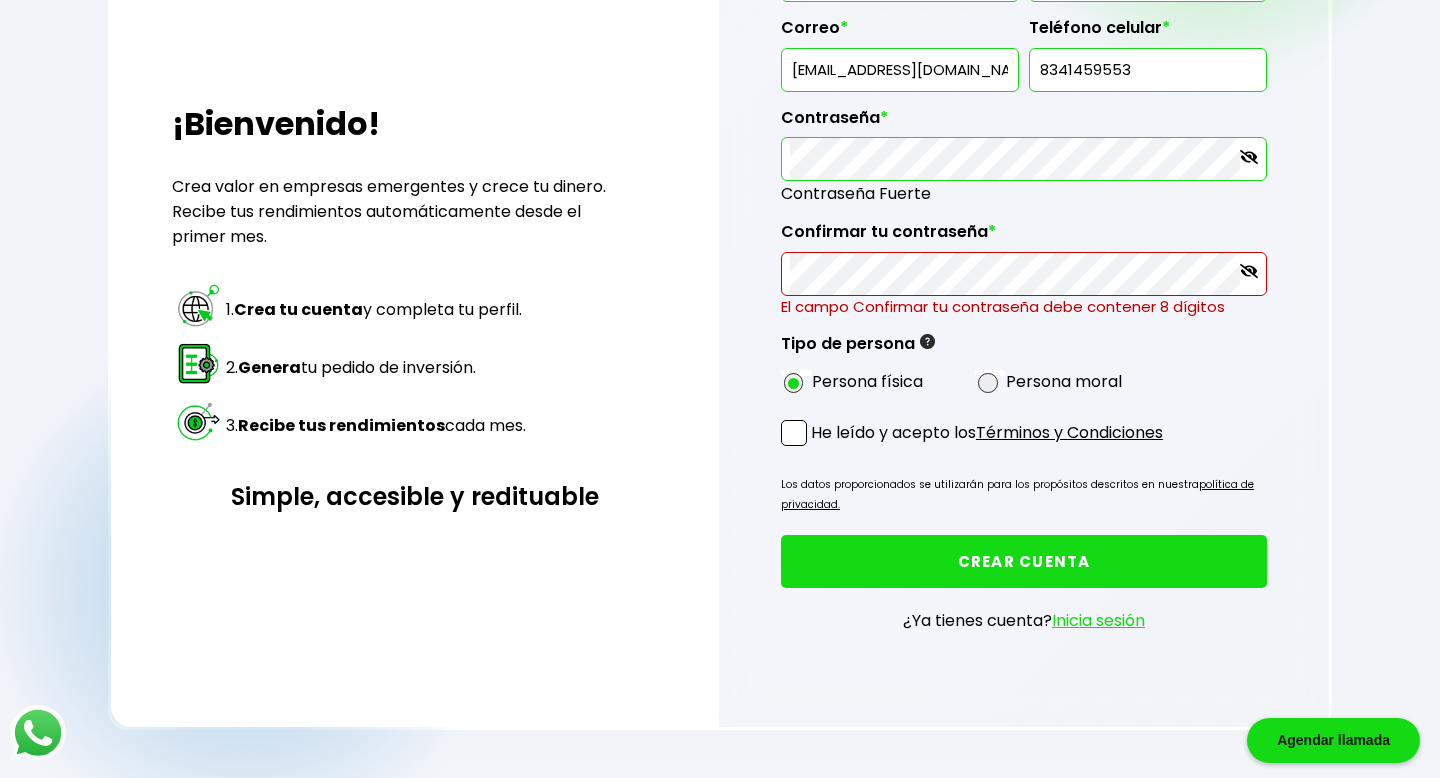 scroll, scrollTop: 288, scrollLeft: 0, axis: vertical 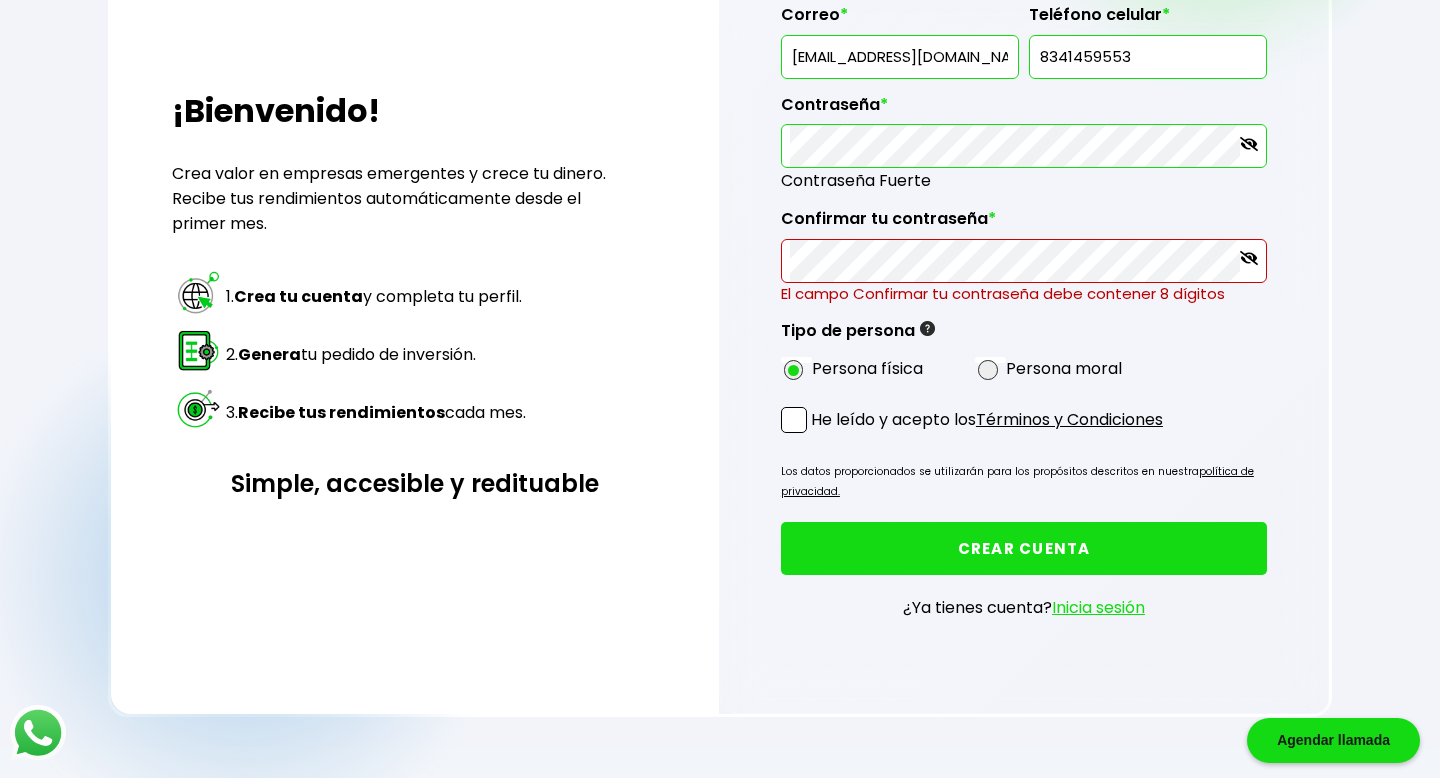 type on "8341459553" 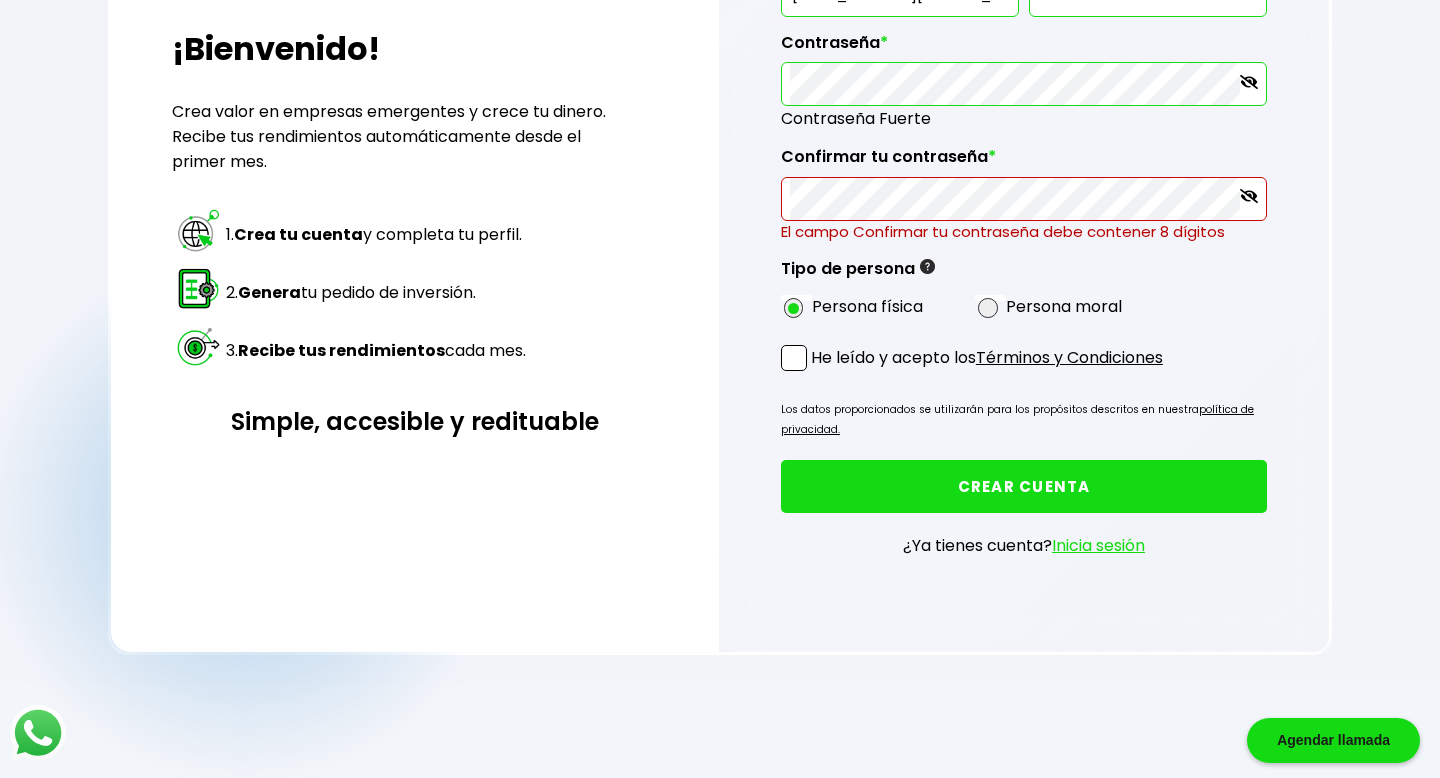 scroll, scrollTop: 0, scrollLeft: 0, axis: both 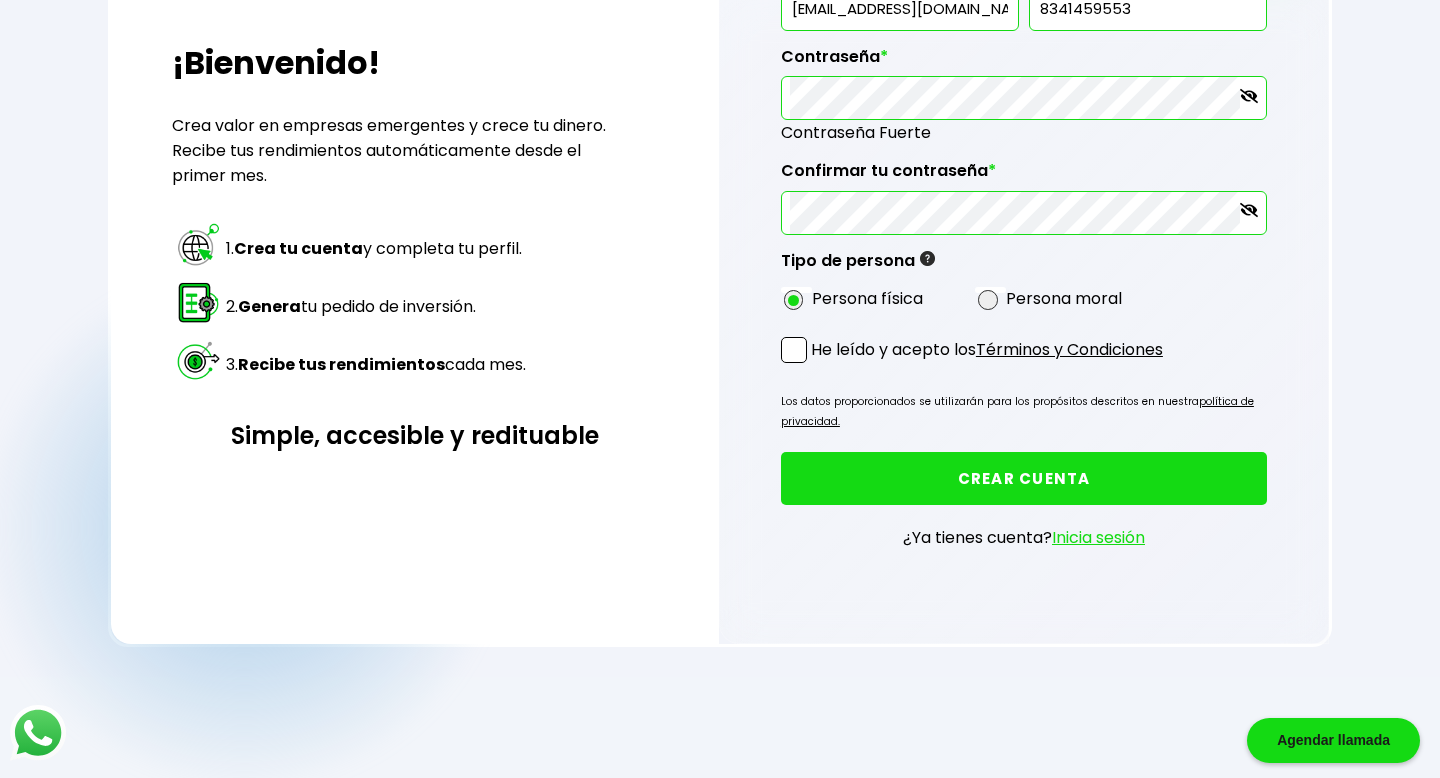 click at bounding box center [794, 350] 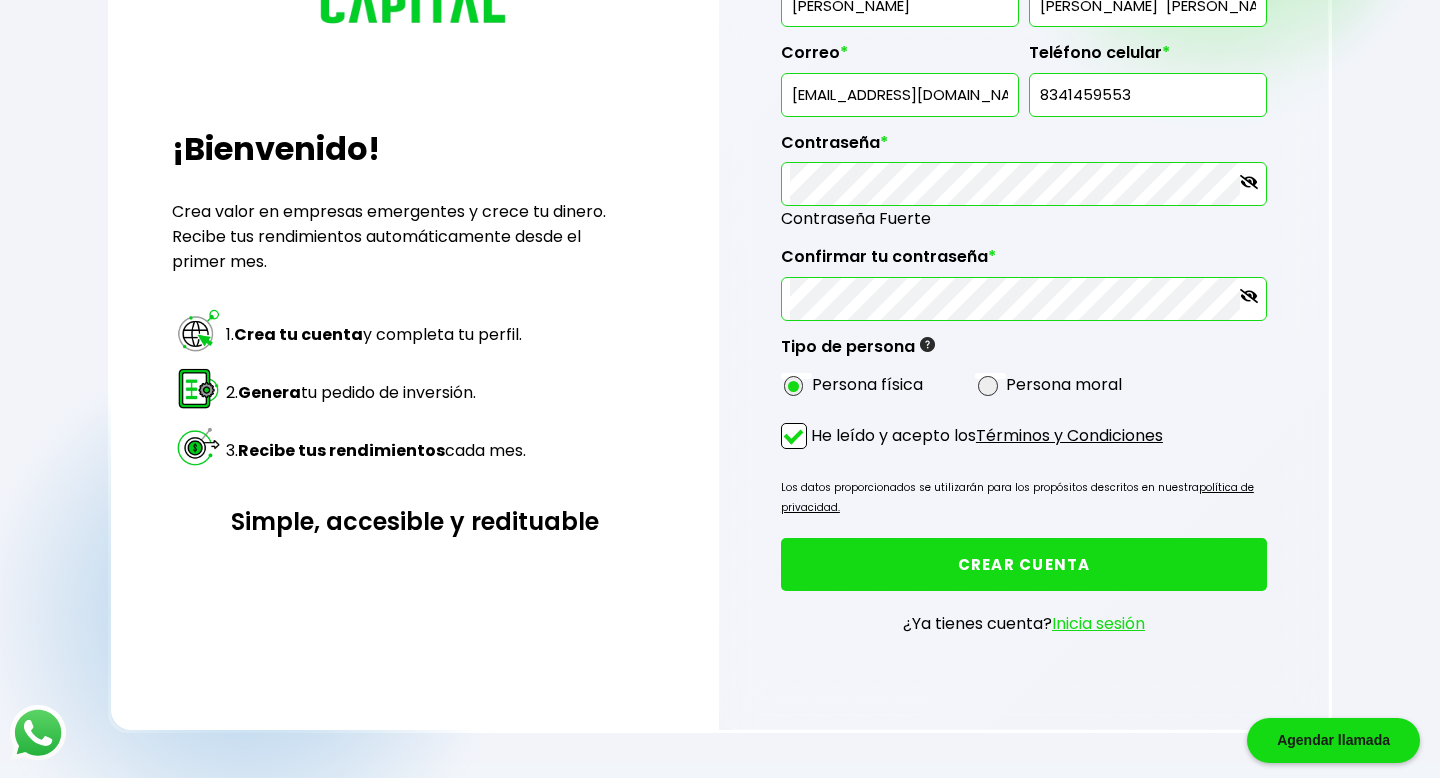 scroll, scrollTop: 272, scrollLeft: 0, axis: vertical 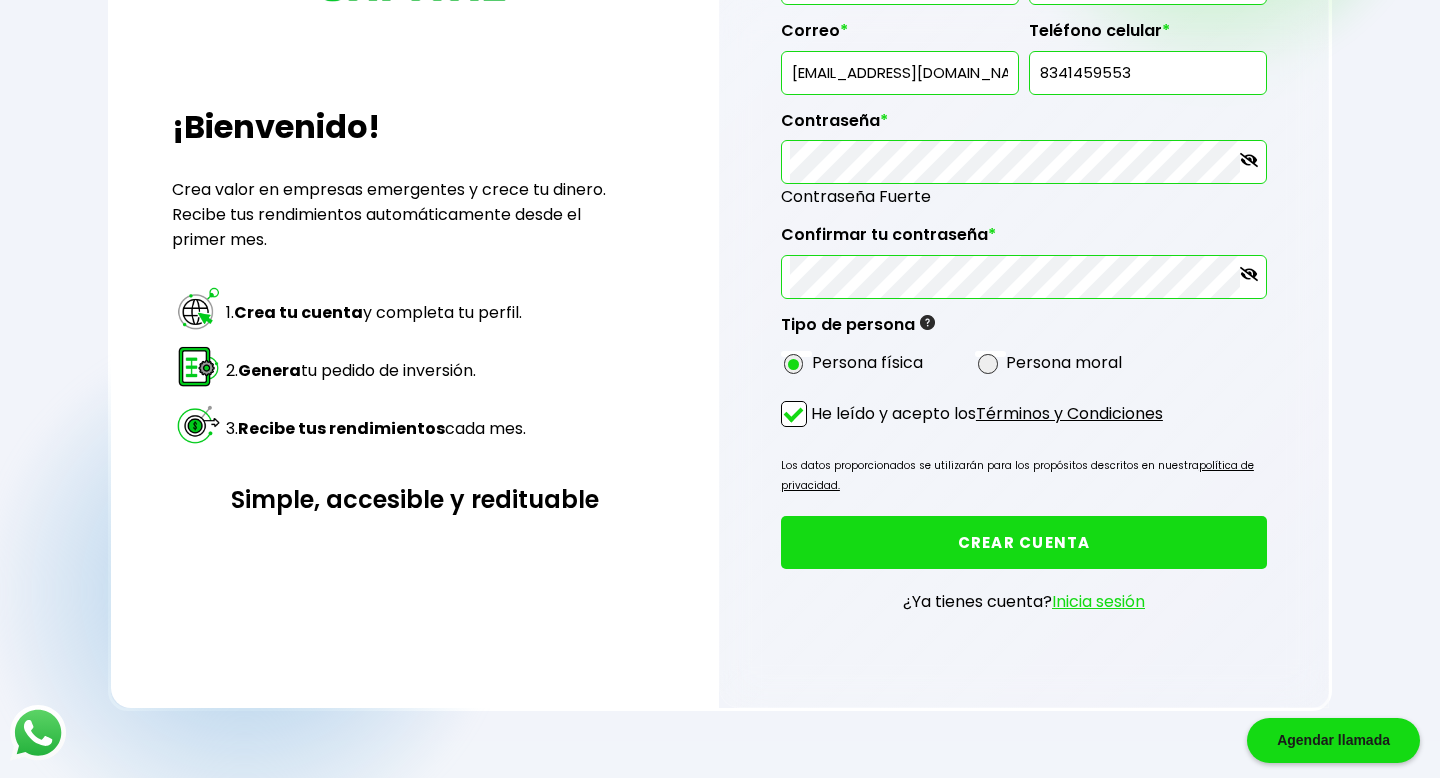 click on "CREAR CUENTA" at bounding box center (1024, 542) 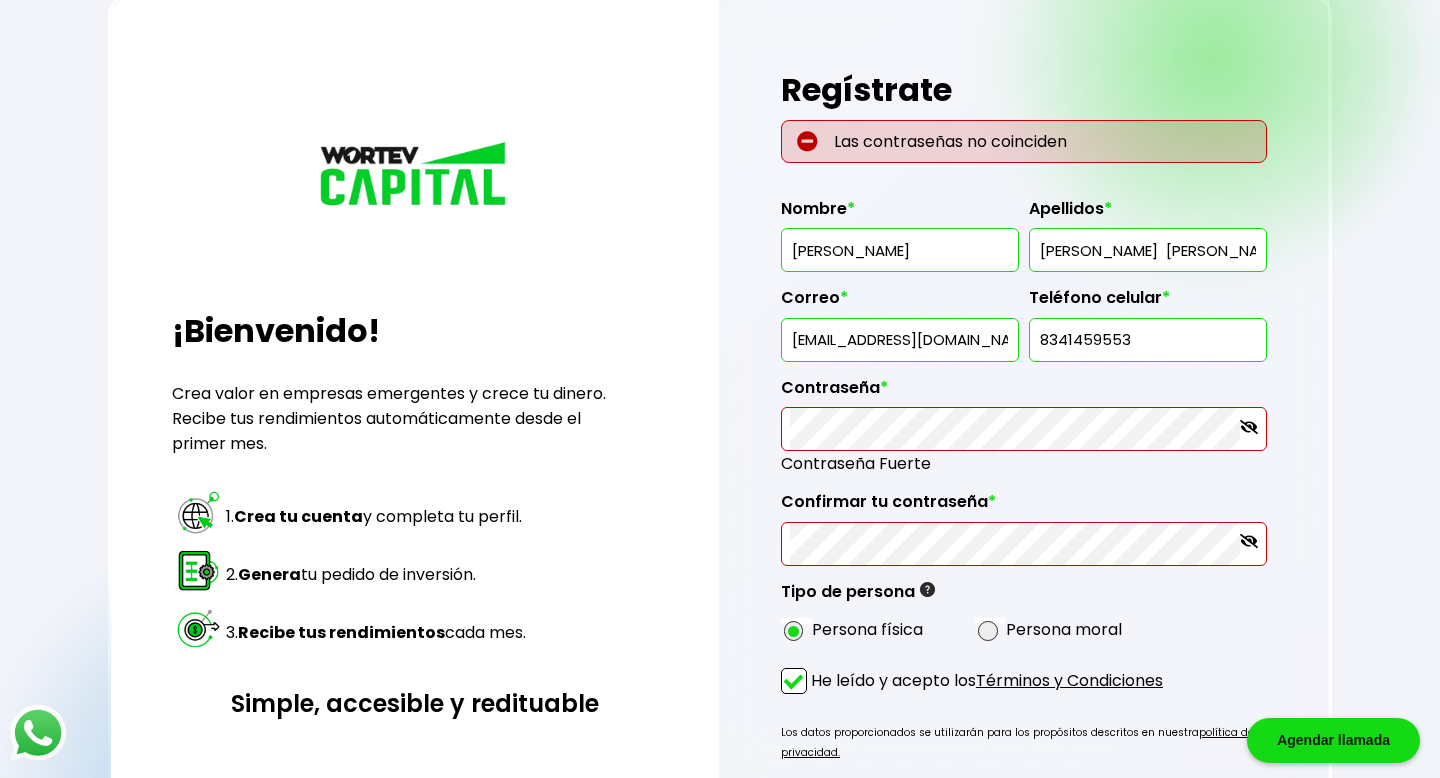 scroll, scrollTop: 69, scrollLeft: 0, axis: vertical 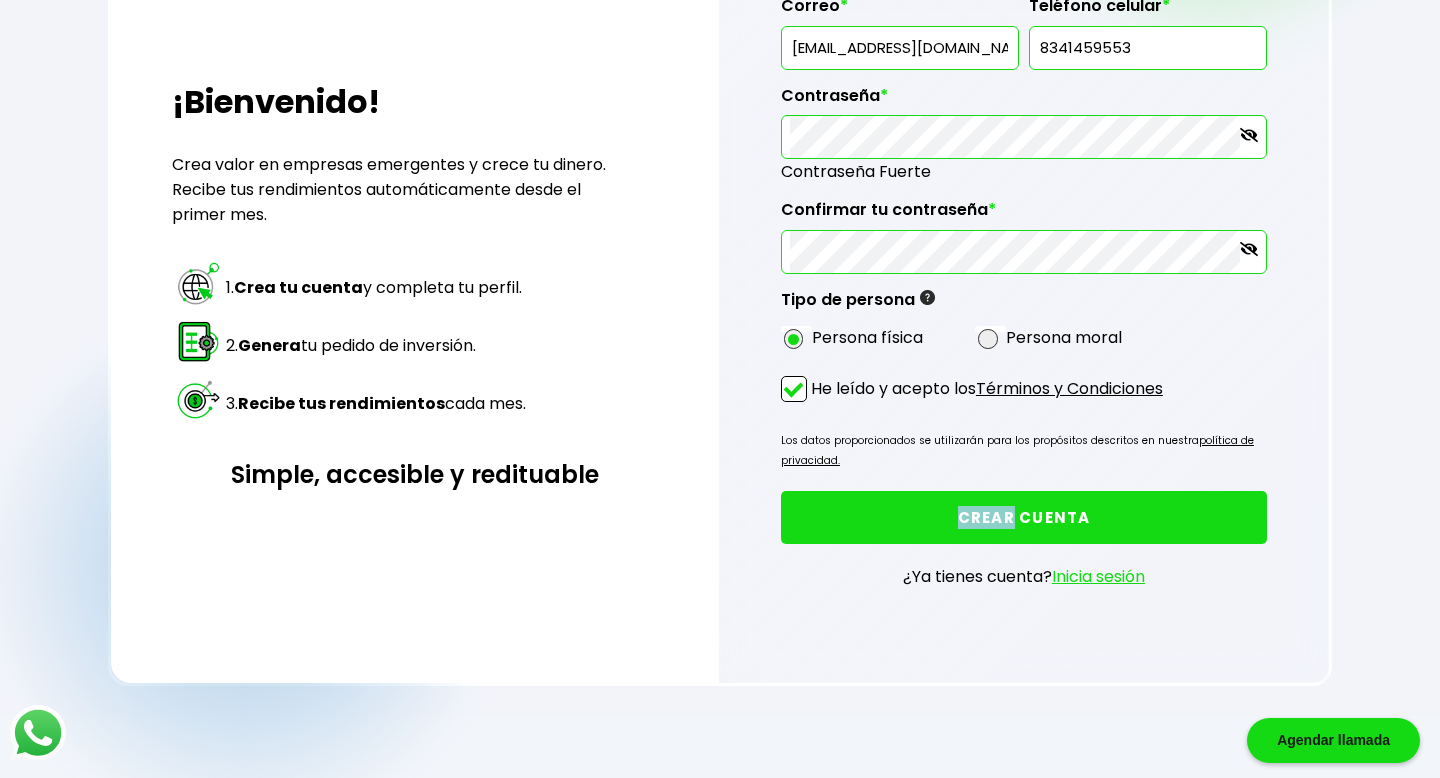 click on "CREAR CUENTA" at bounding box center [1024, 517] 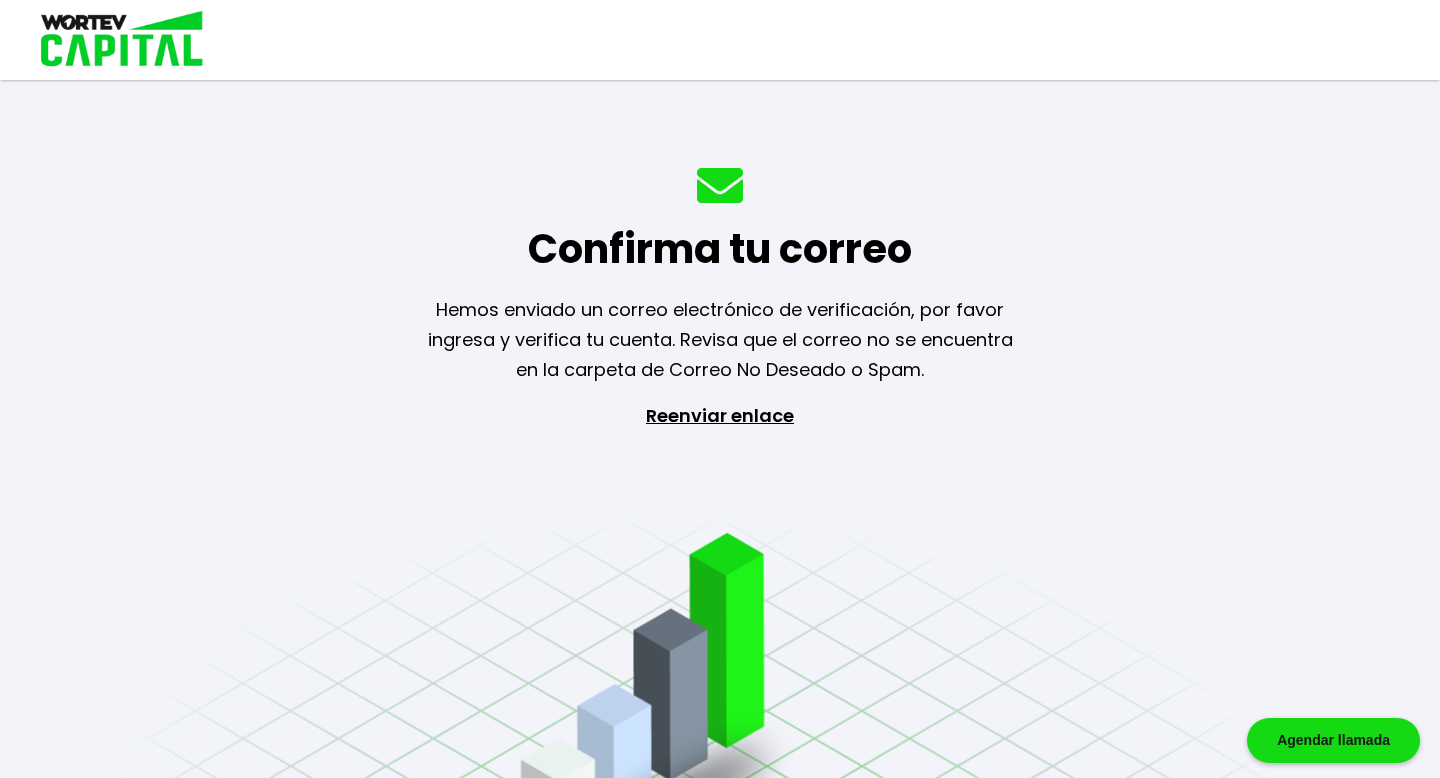 scroll, scrollTop: 0, scrollLeft: 0, axis: both 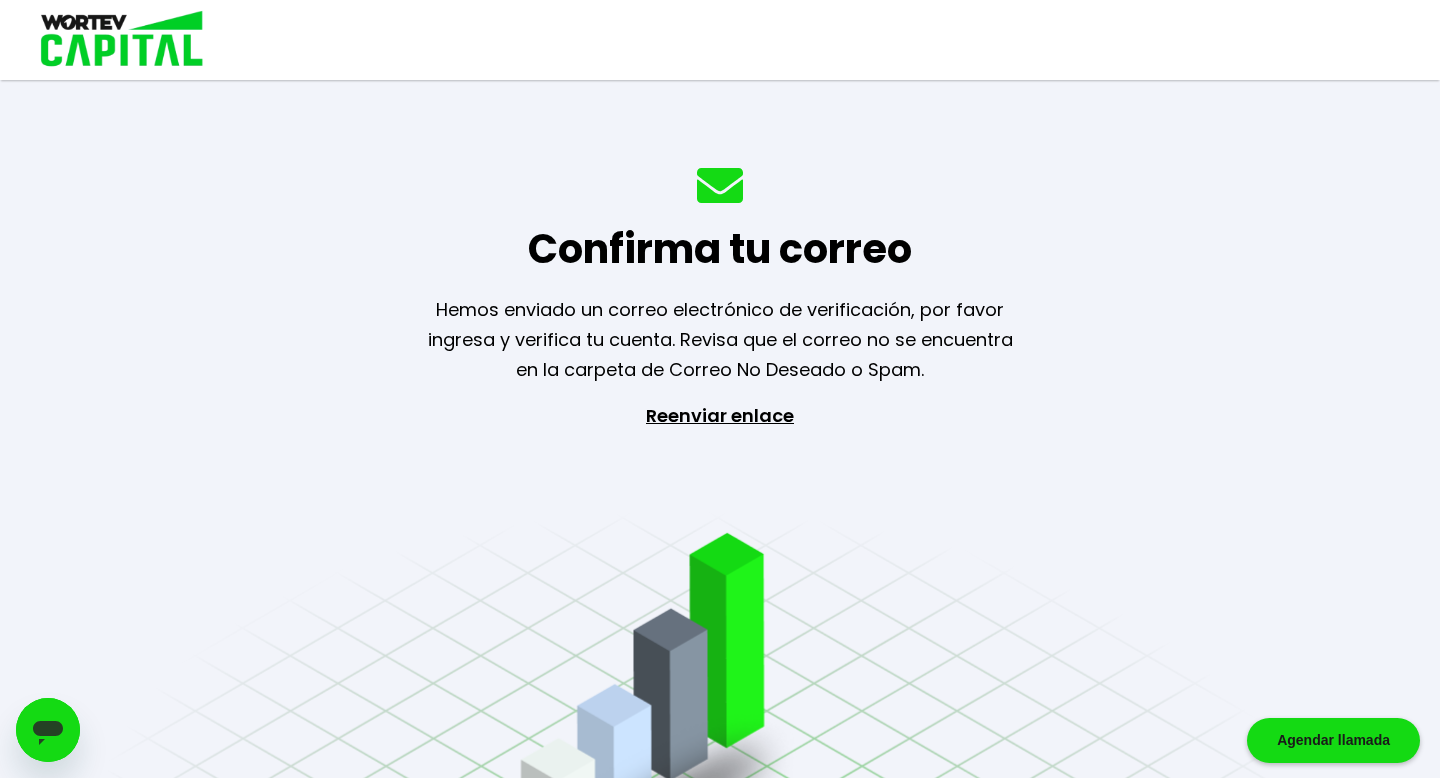 click at bounding box center [115, 40] 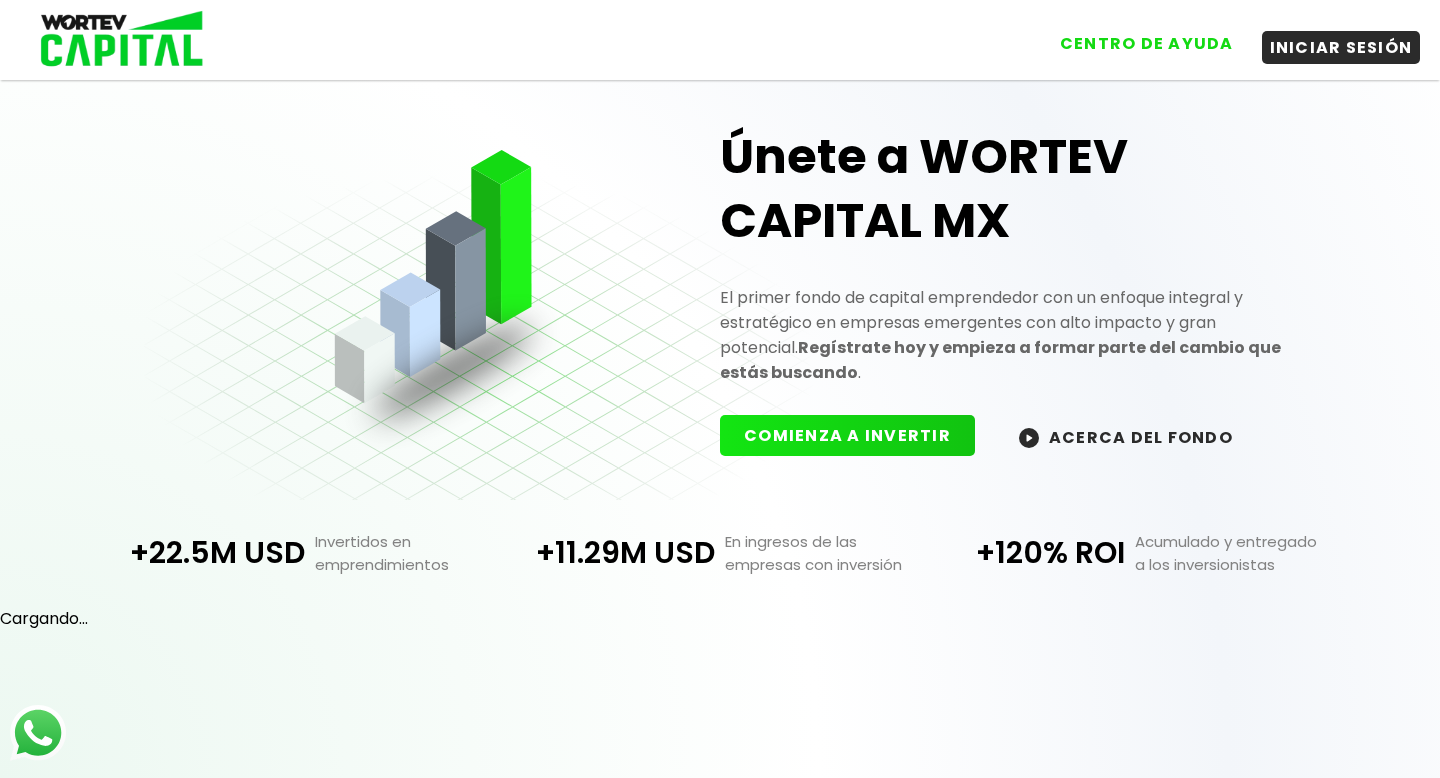 scroll, scrollTop: 0, scrollLeft: 0, axis: both 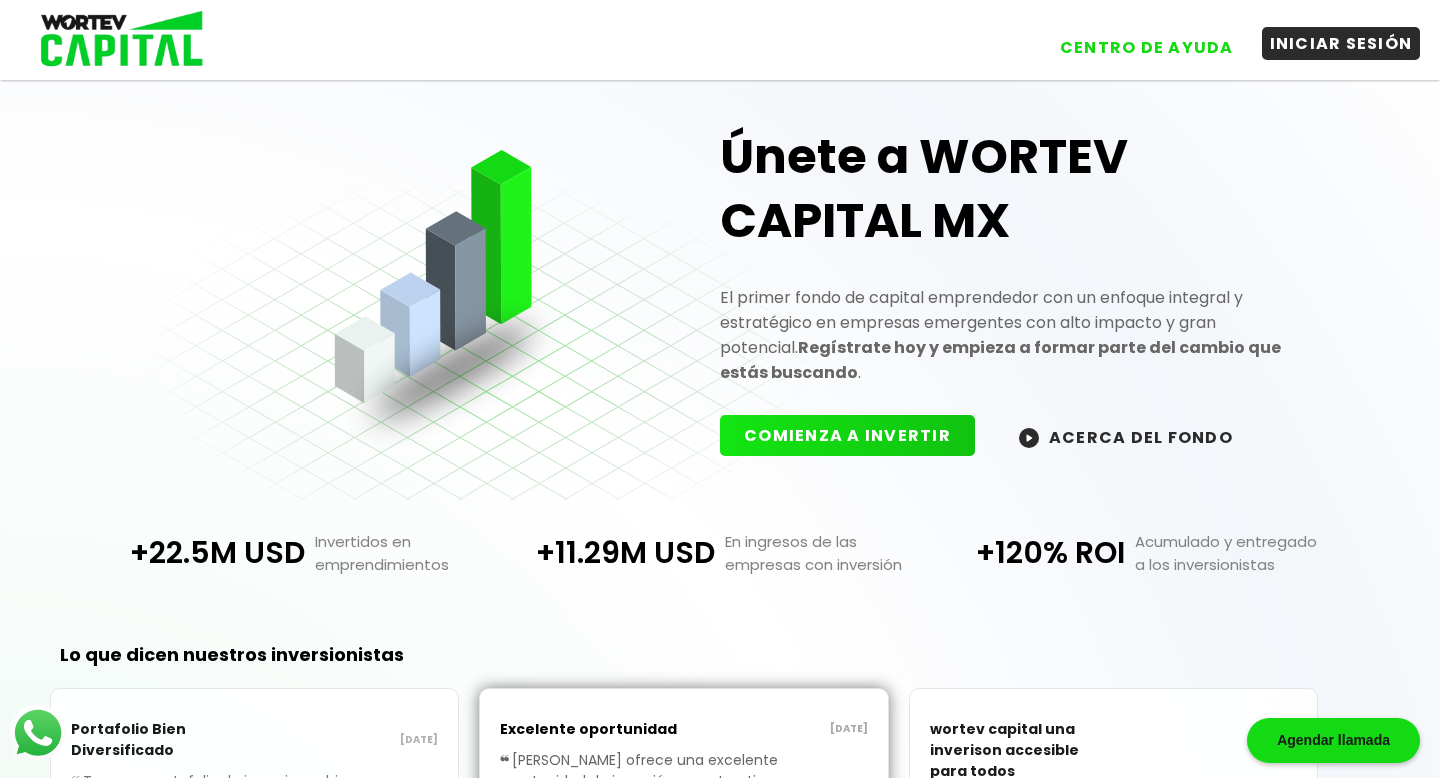 click on "INICIAR SESIÓN" at bounding box center [1341, 43] 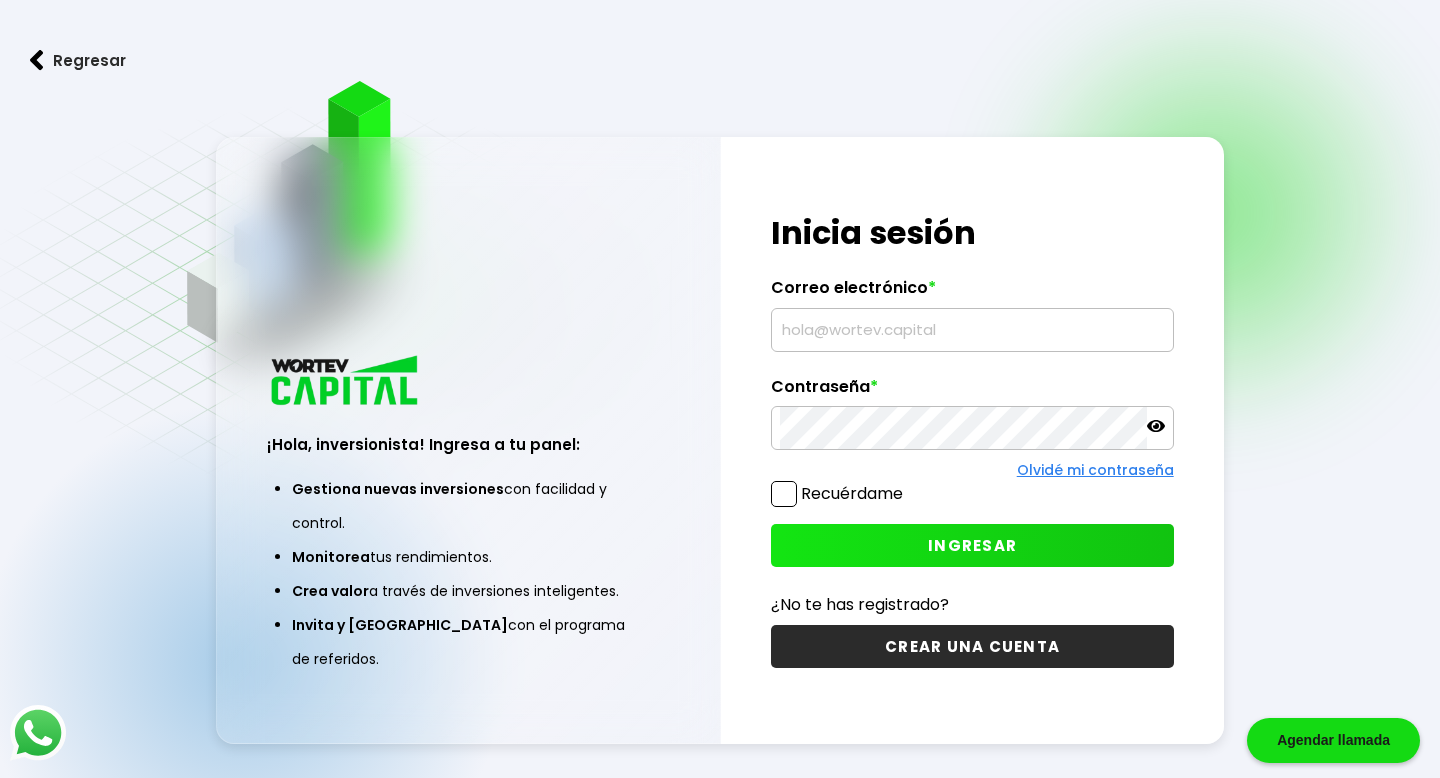 type on "[EMAIL_ADDRESS][DOMAIN_NAME]" 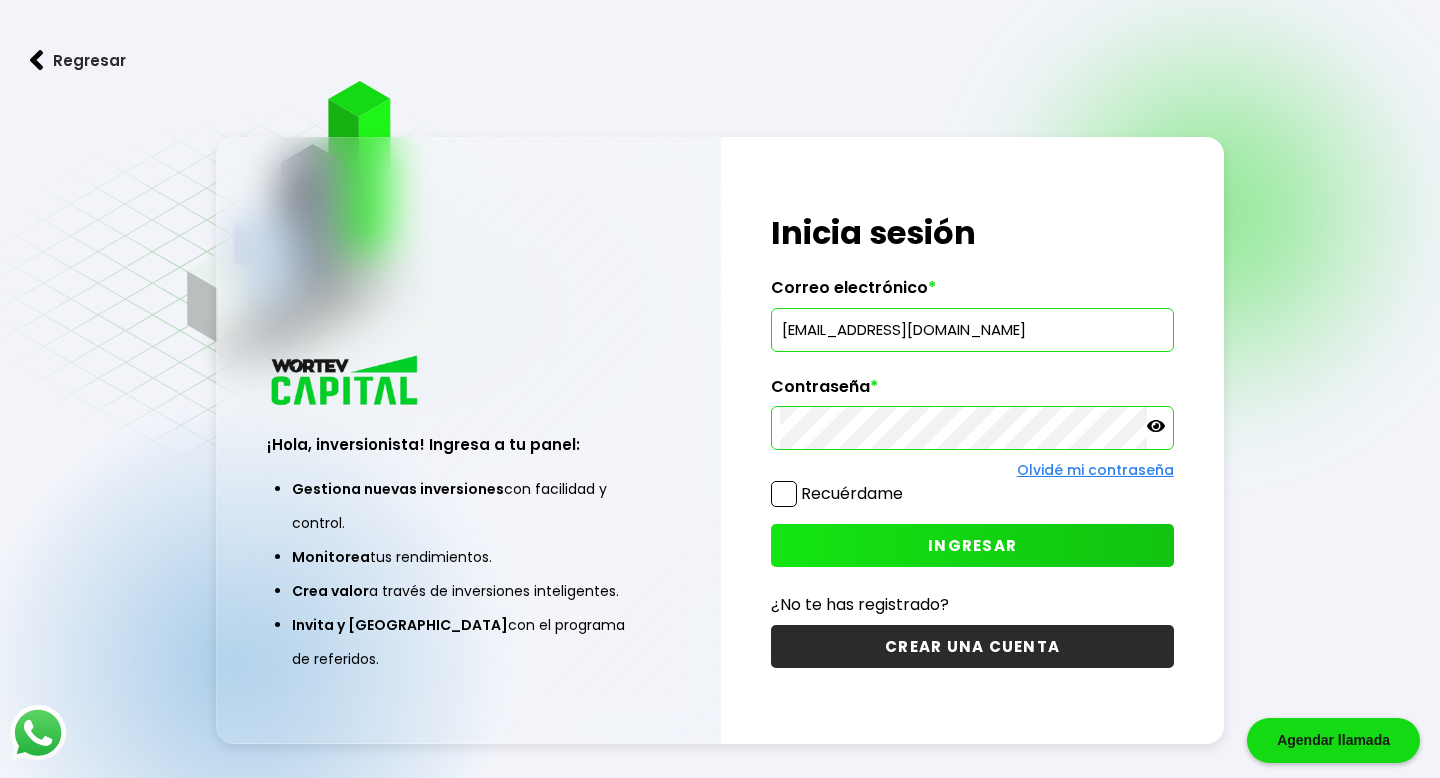 click 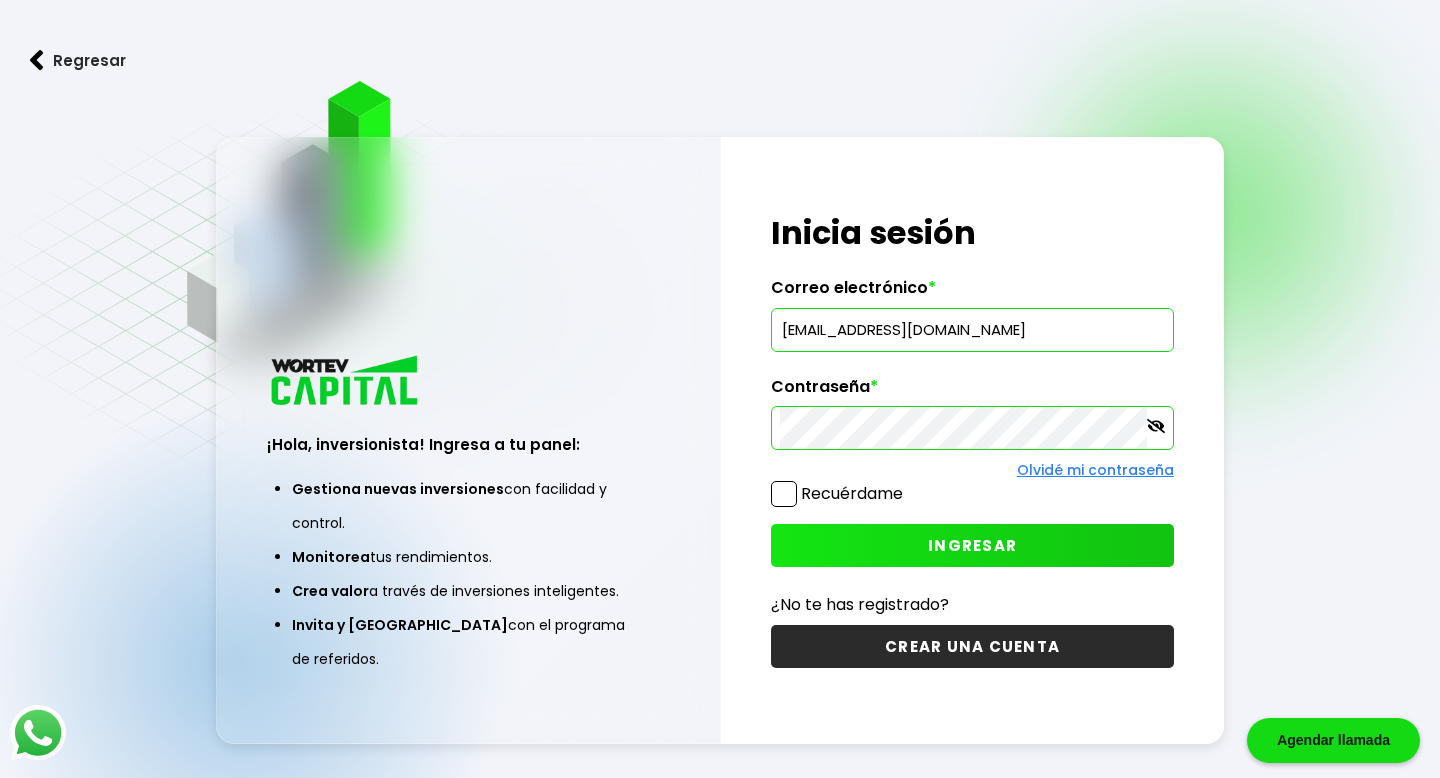 click on "INGRESAR" at bounding box center (972, 545) 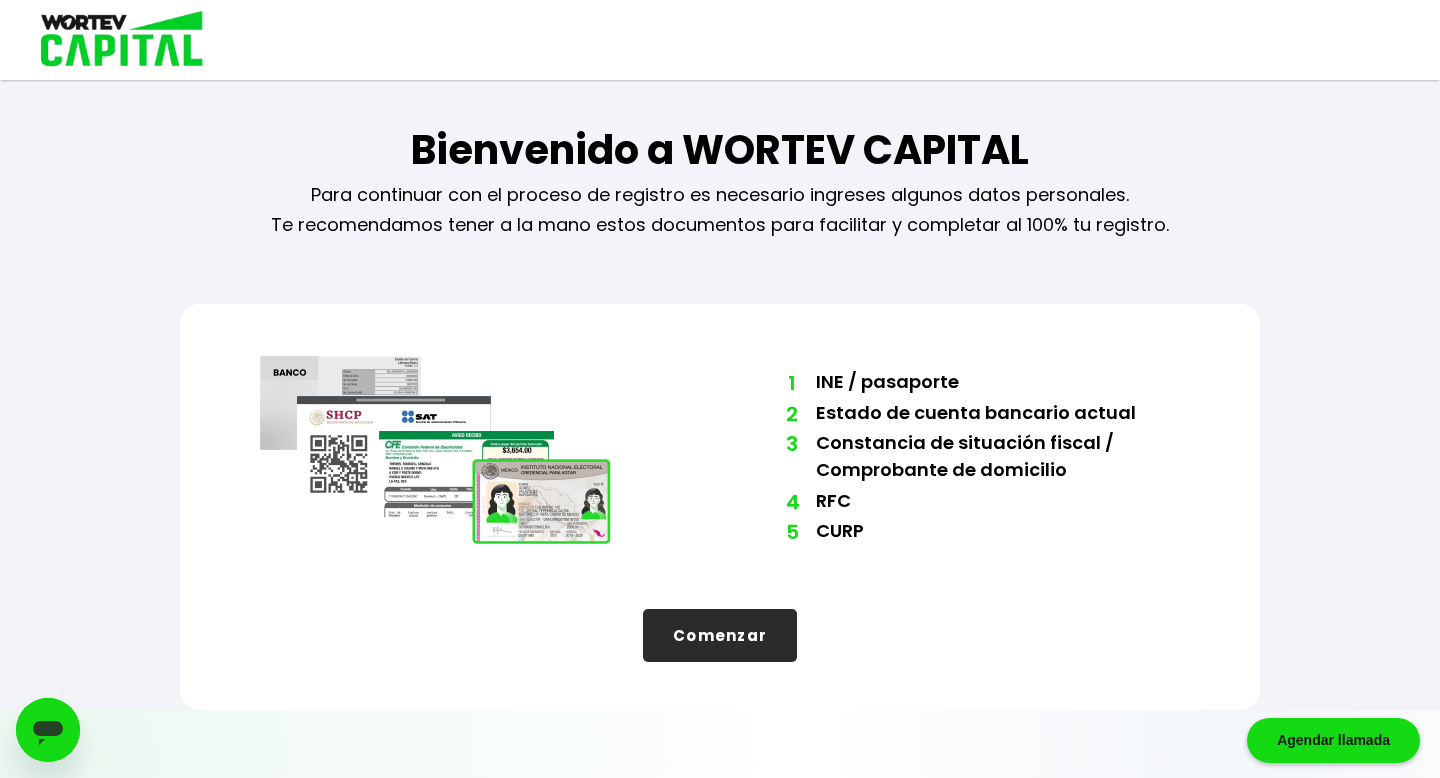 click on "Comenzar" at bounding box center [720, 635] 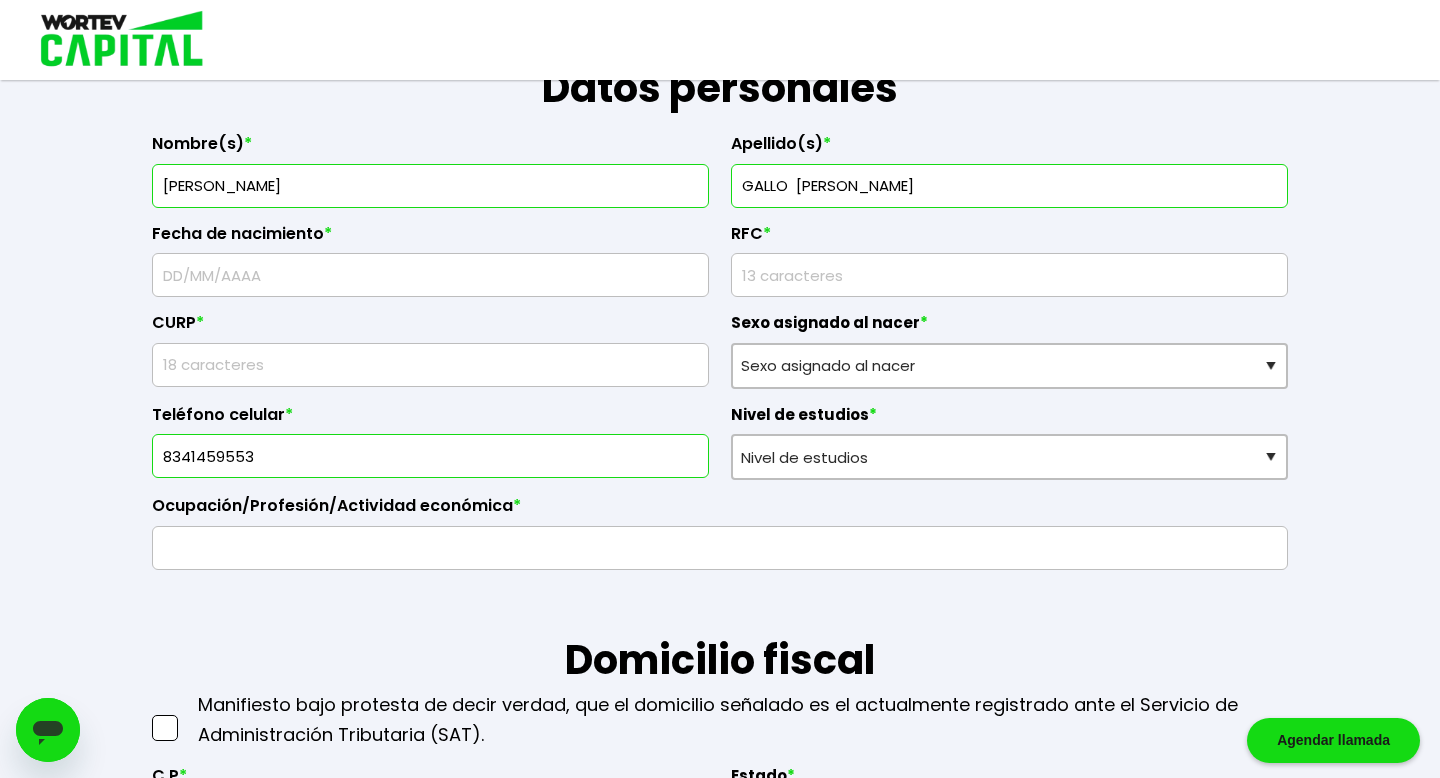 scroll, scrollTop: 396, scrollLeft: 0, axis: vertical 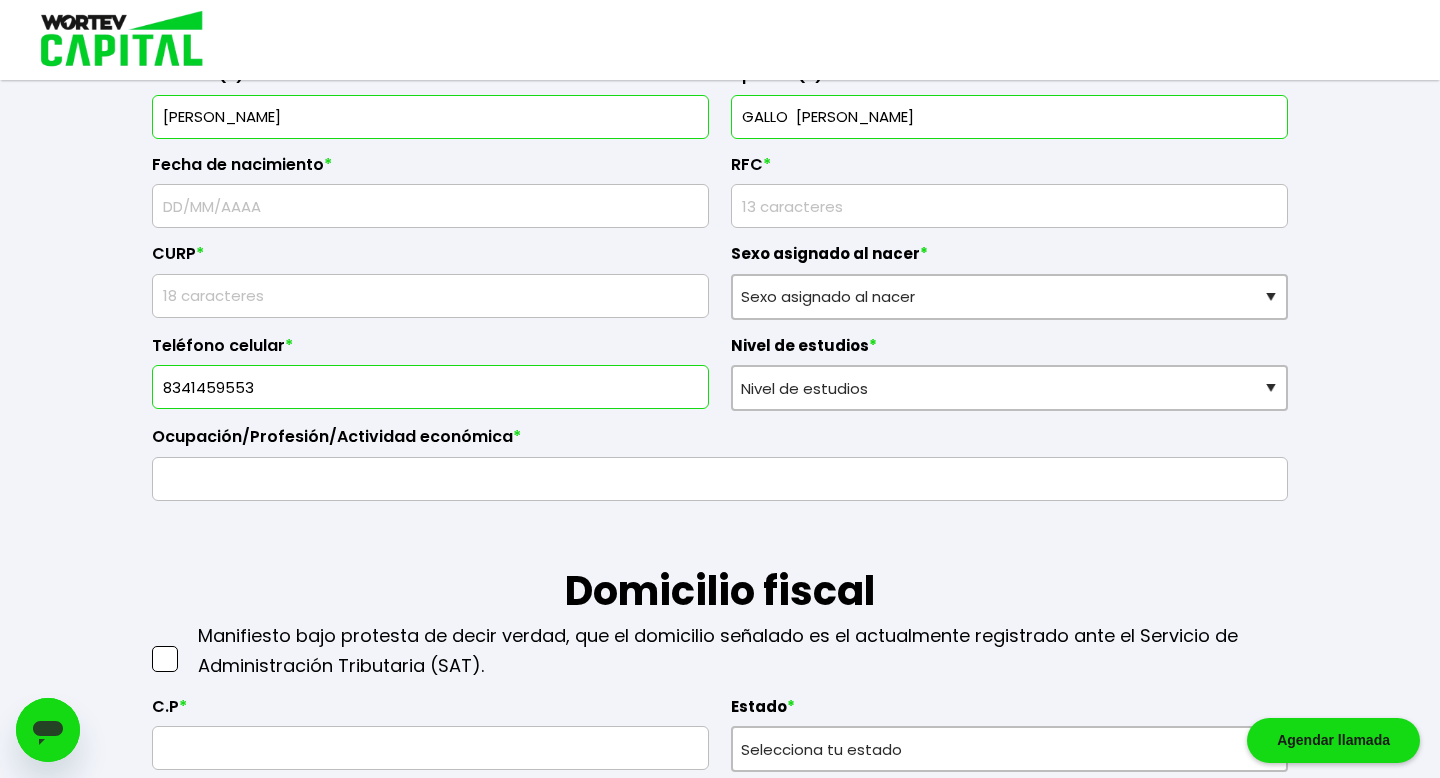 click at bounding box center [1009, 206] 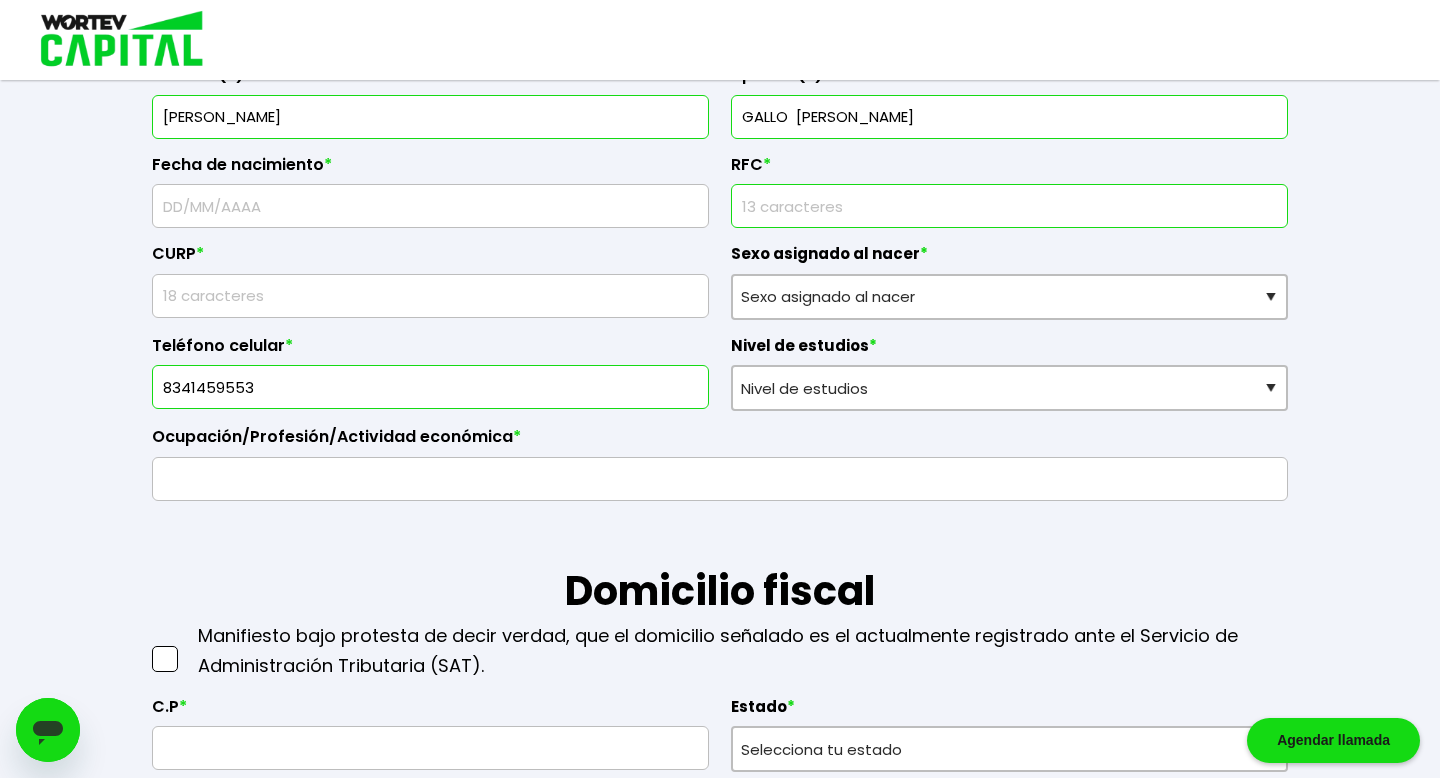 click at bounding box center [430, 206] 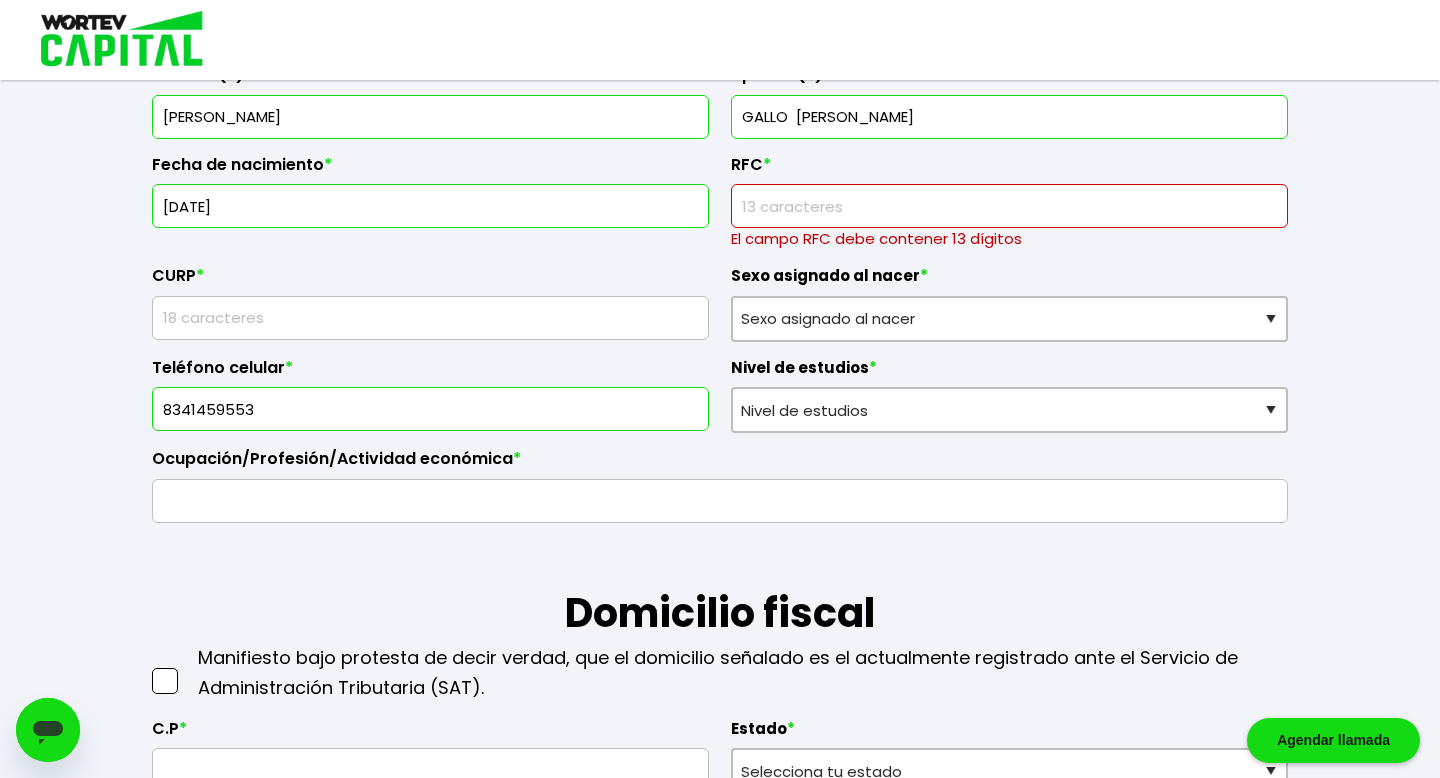 click on "20/11/1944" at bounding box center [430, 206] 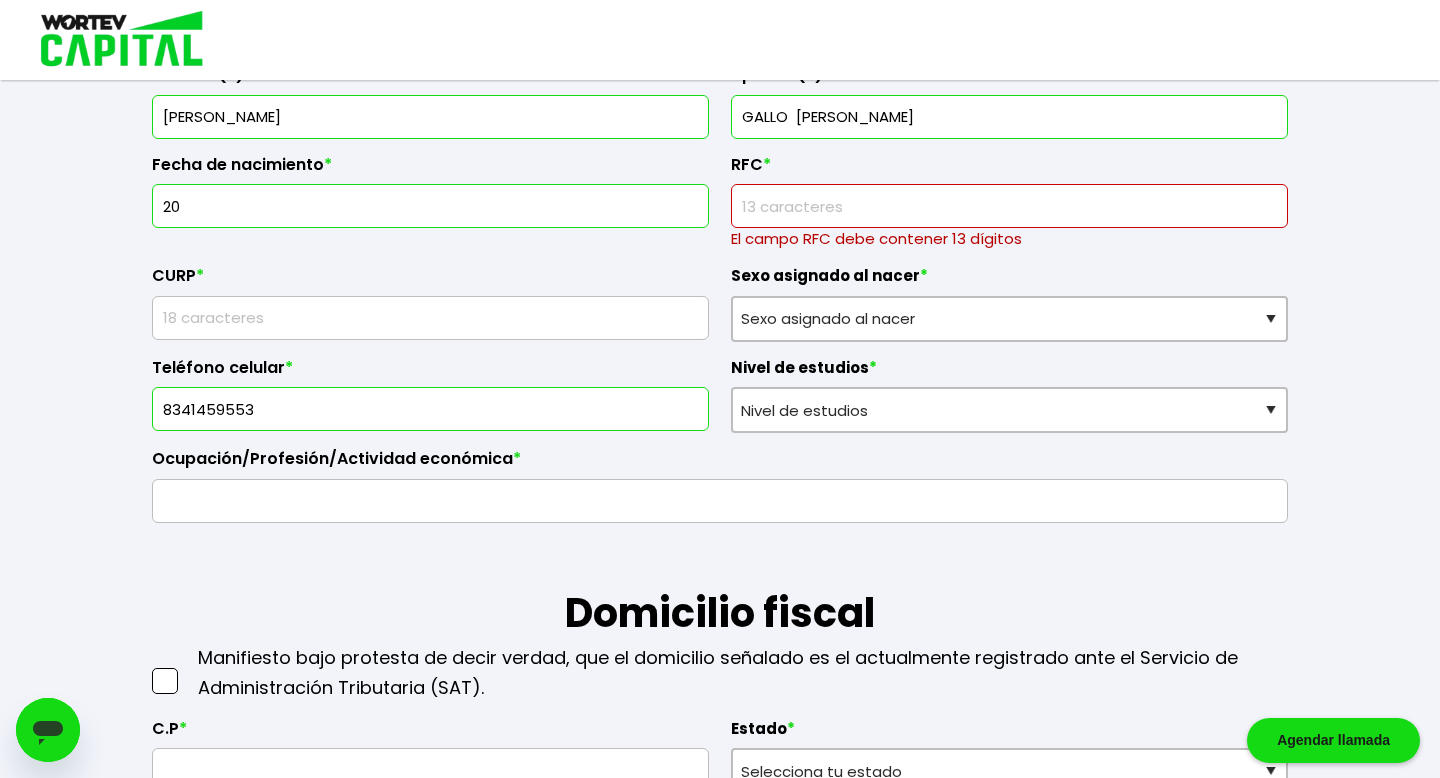 type on "2" 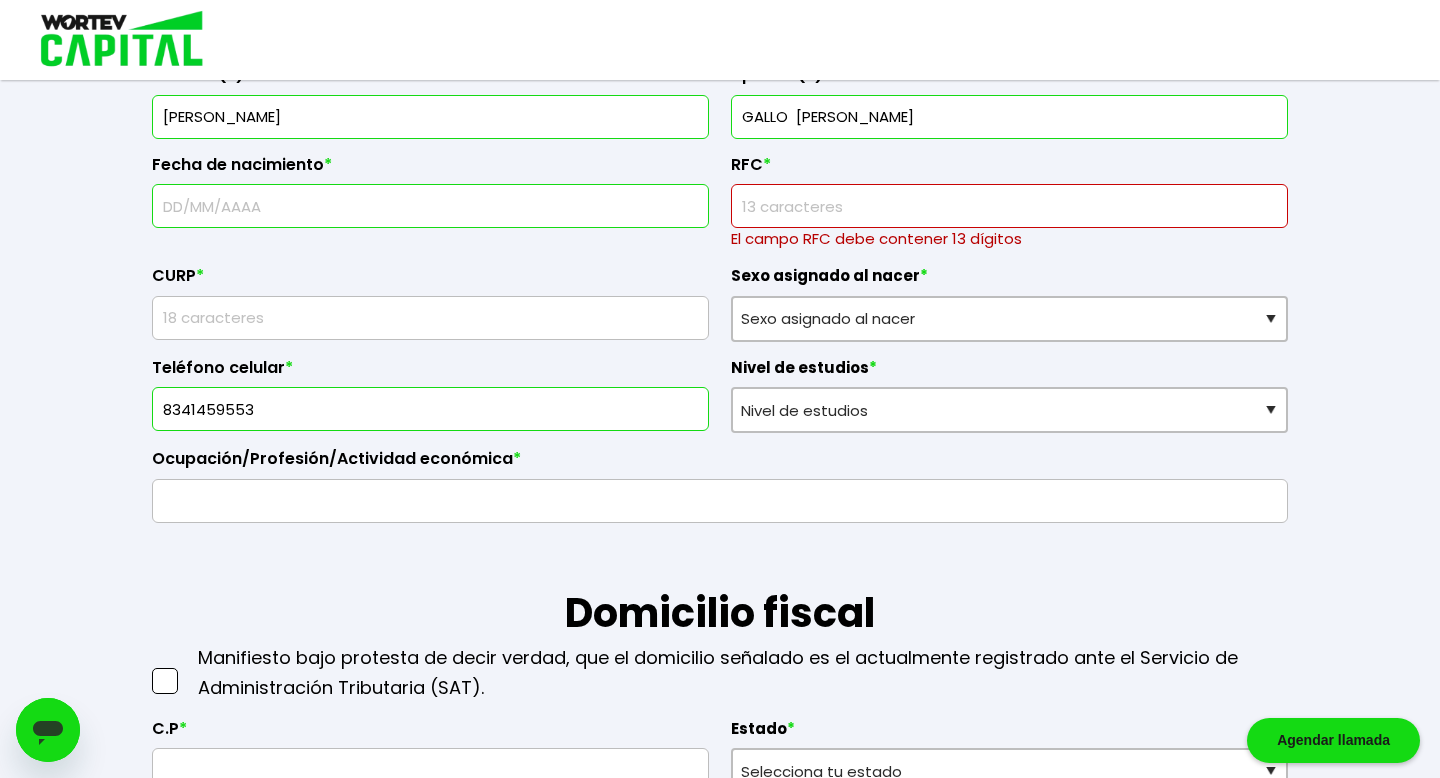 type on "0" 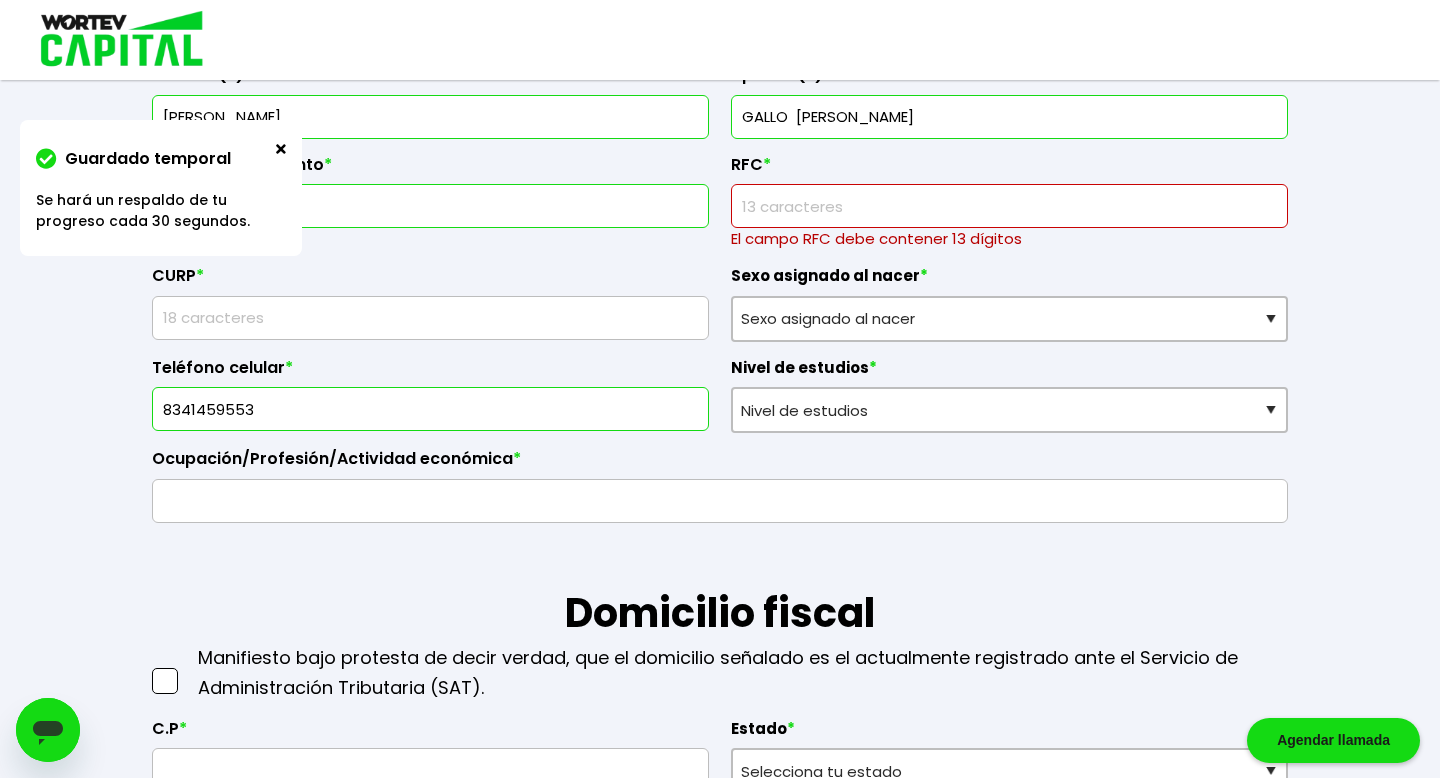 type on "11/09/1995" 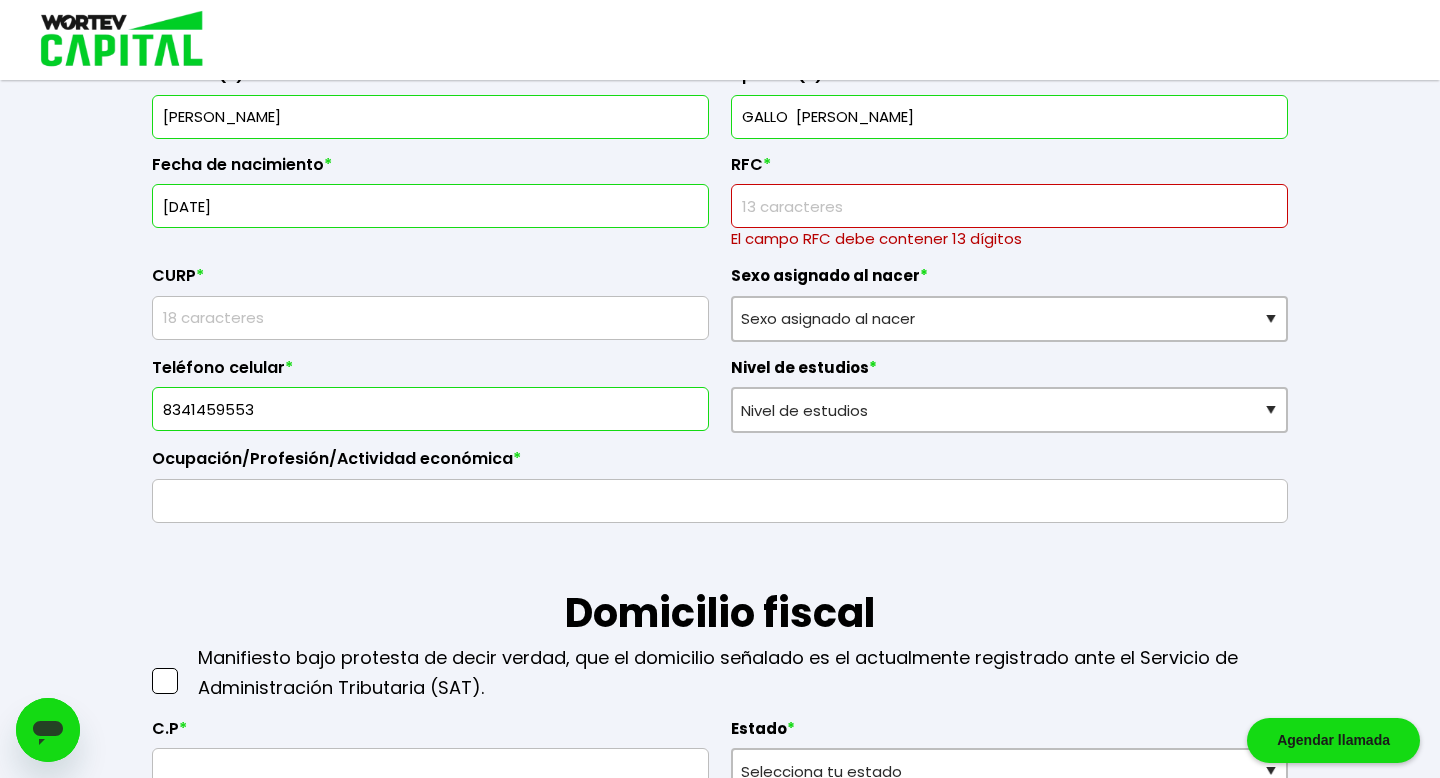 click at bounding box center (1009, 206) 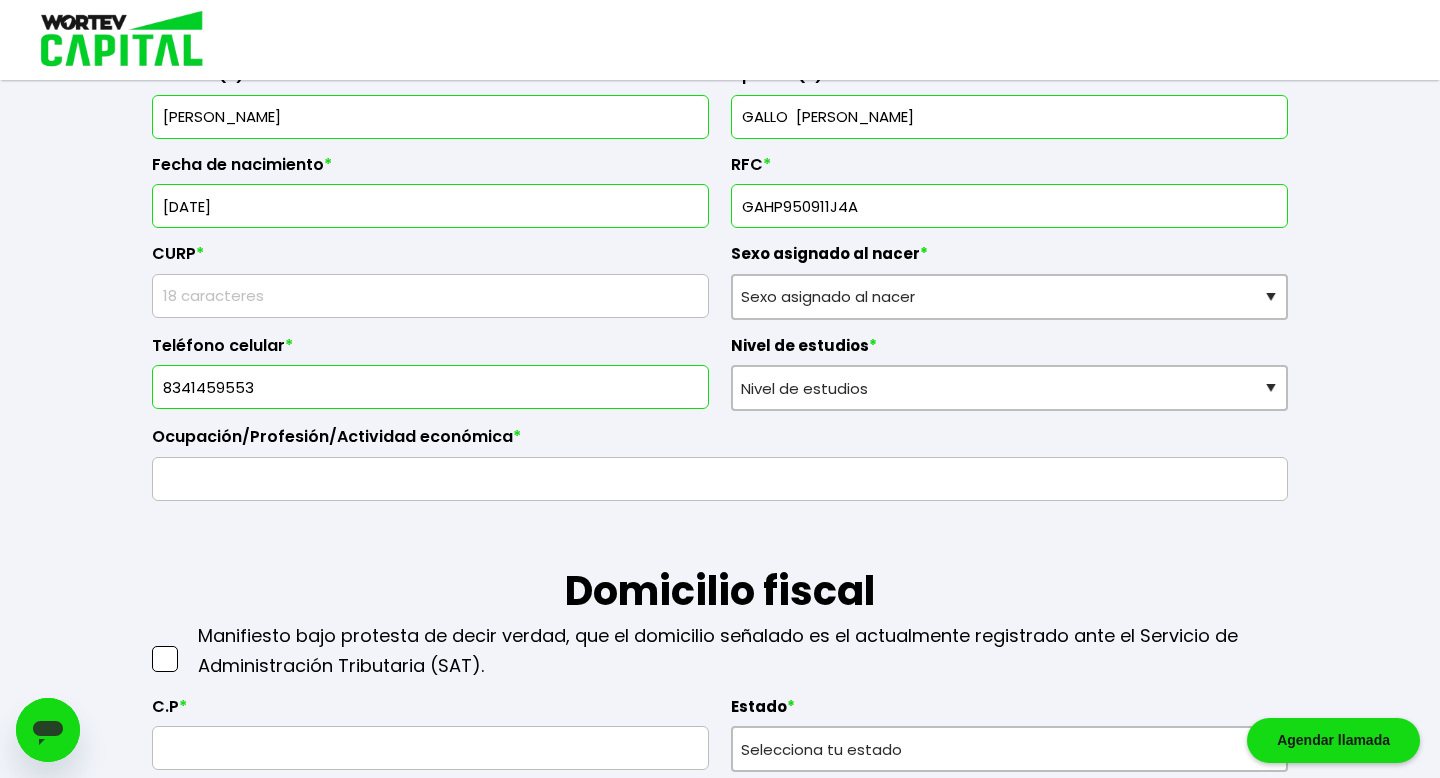 type on "GAHP950911J4A" 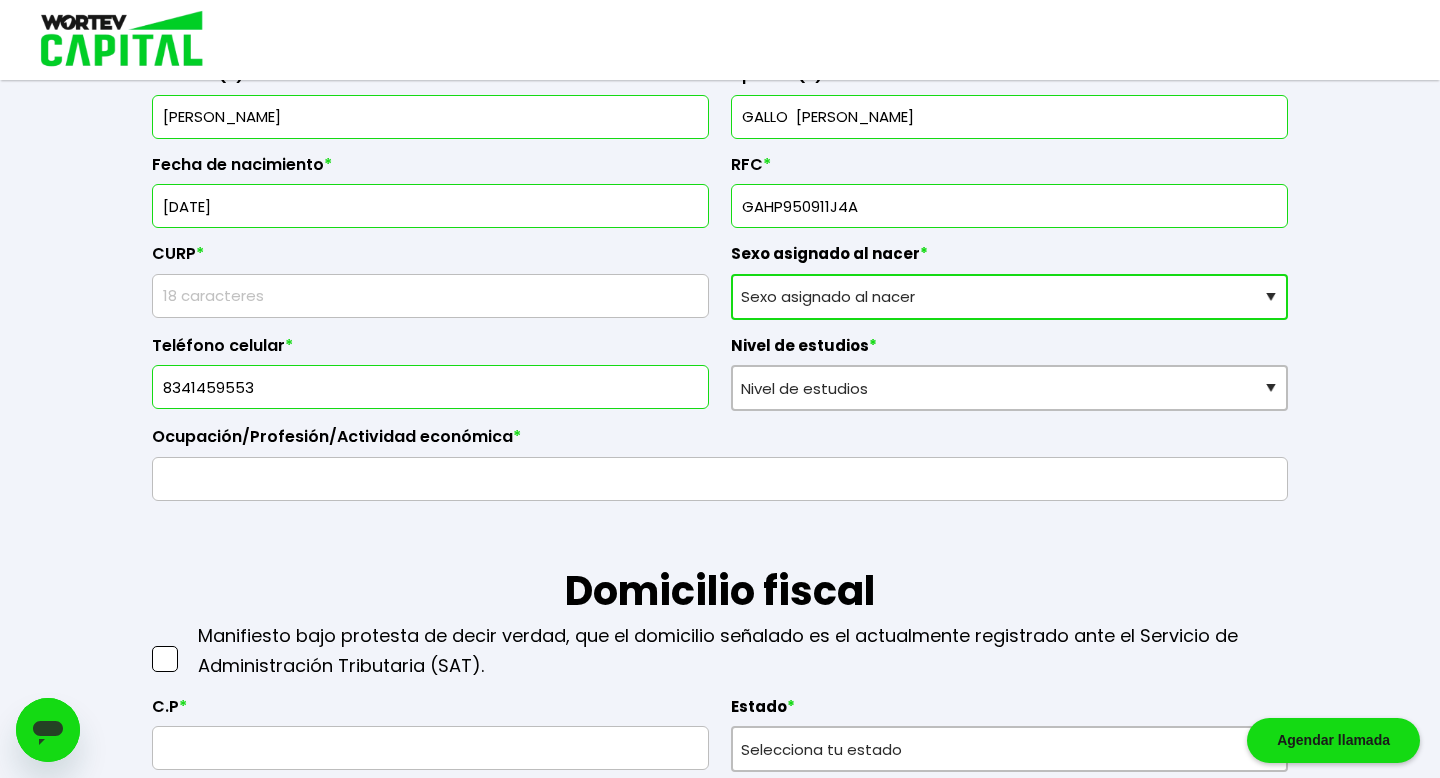 click on "Sexo asignado al nacer Hombre Mujer Prefiero no contestar" at bounding box center [1009, 297] 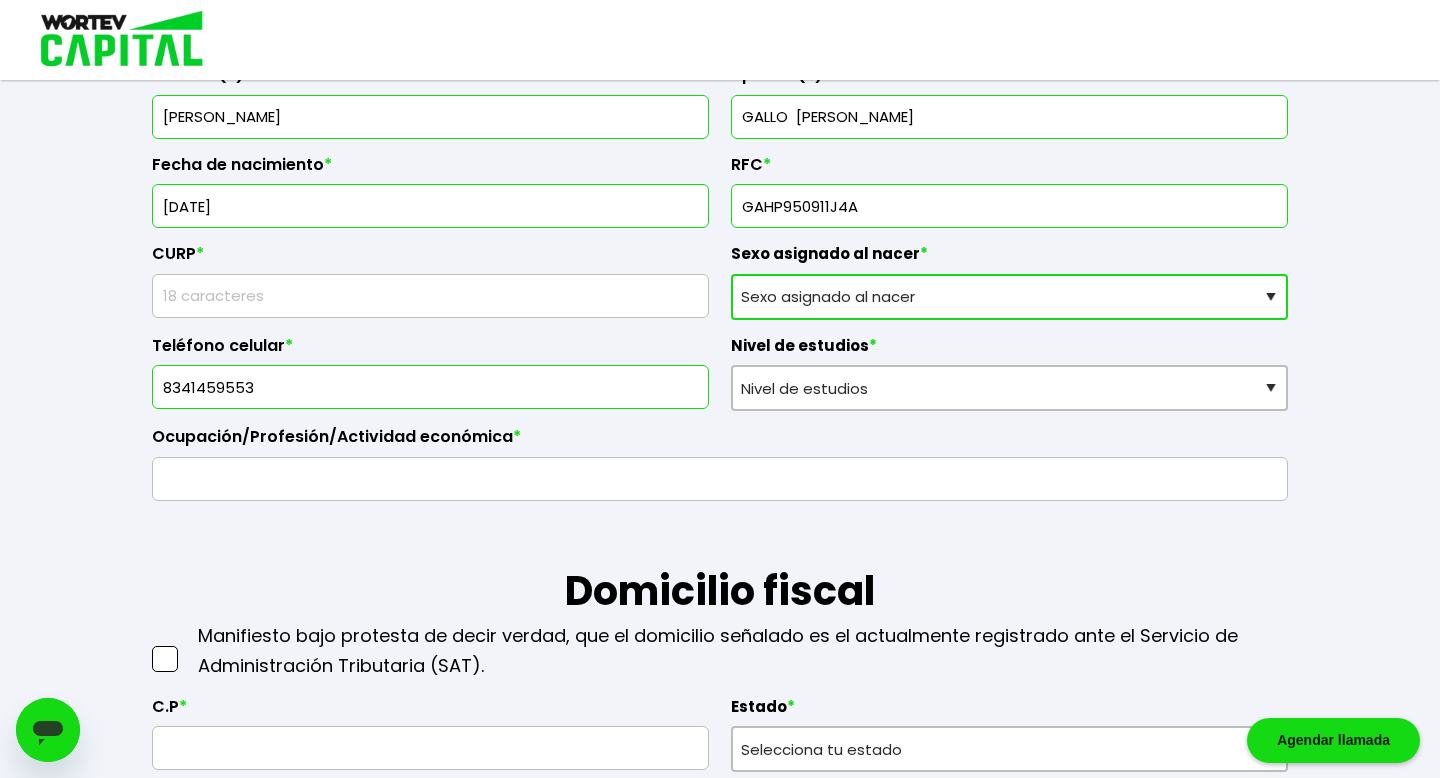 select on "Mujer" 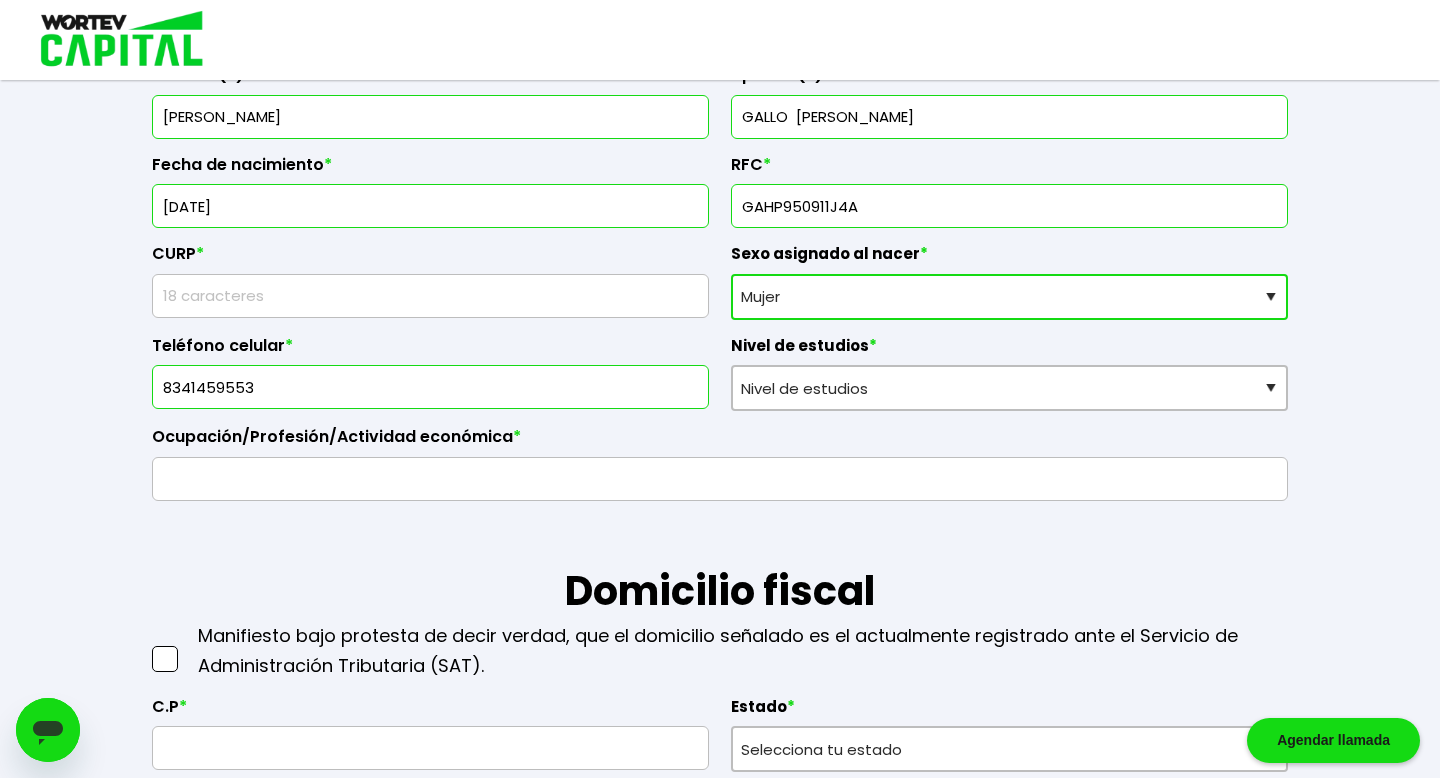 click at bounding box center (430, 296) 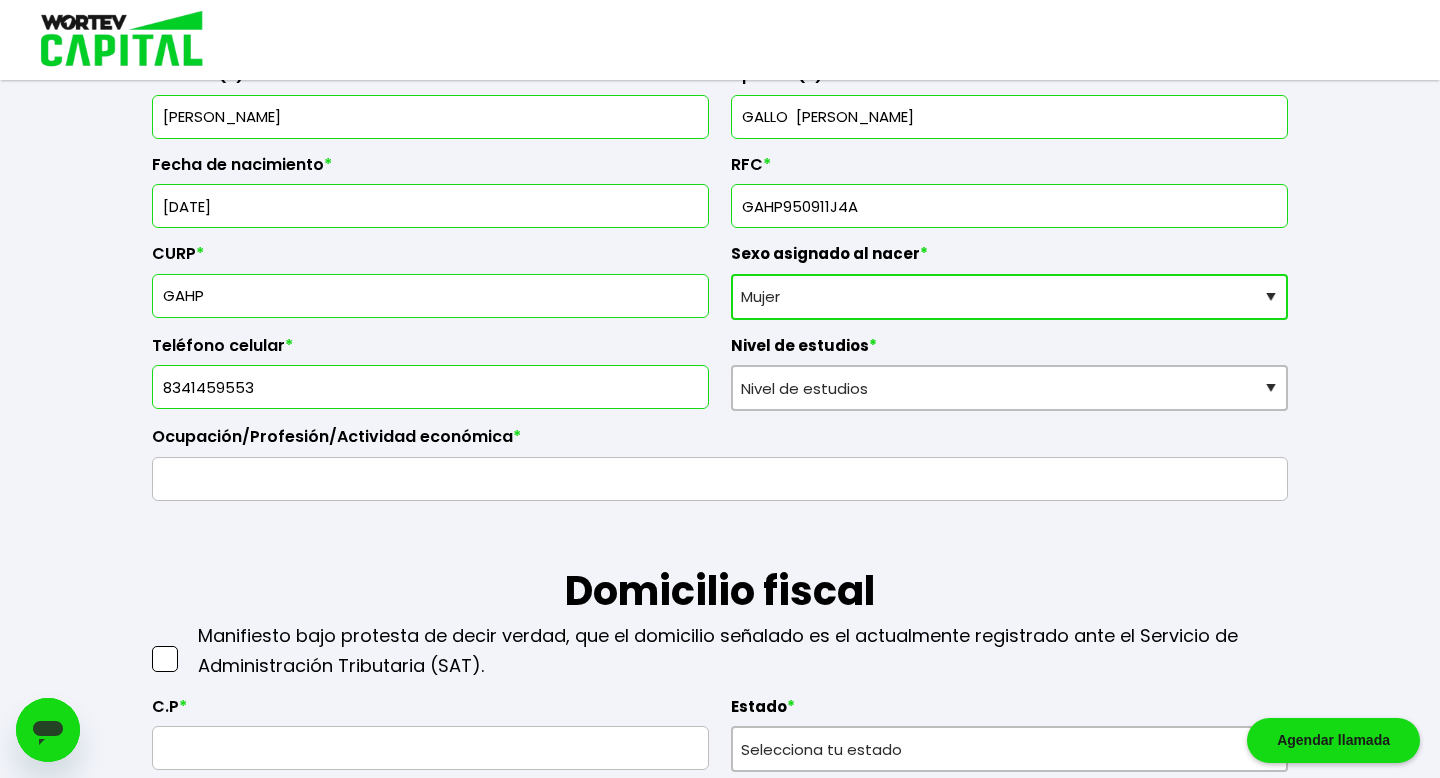 type on "GAHP950911MNELNL00" 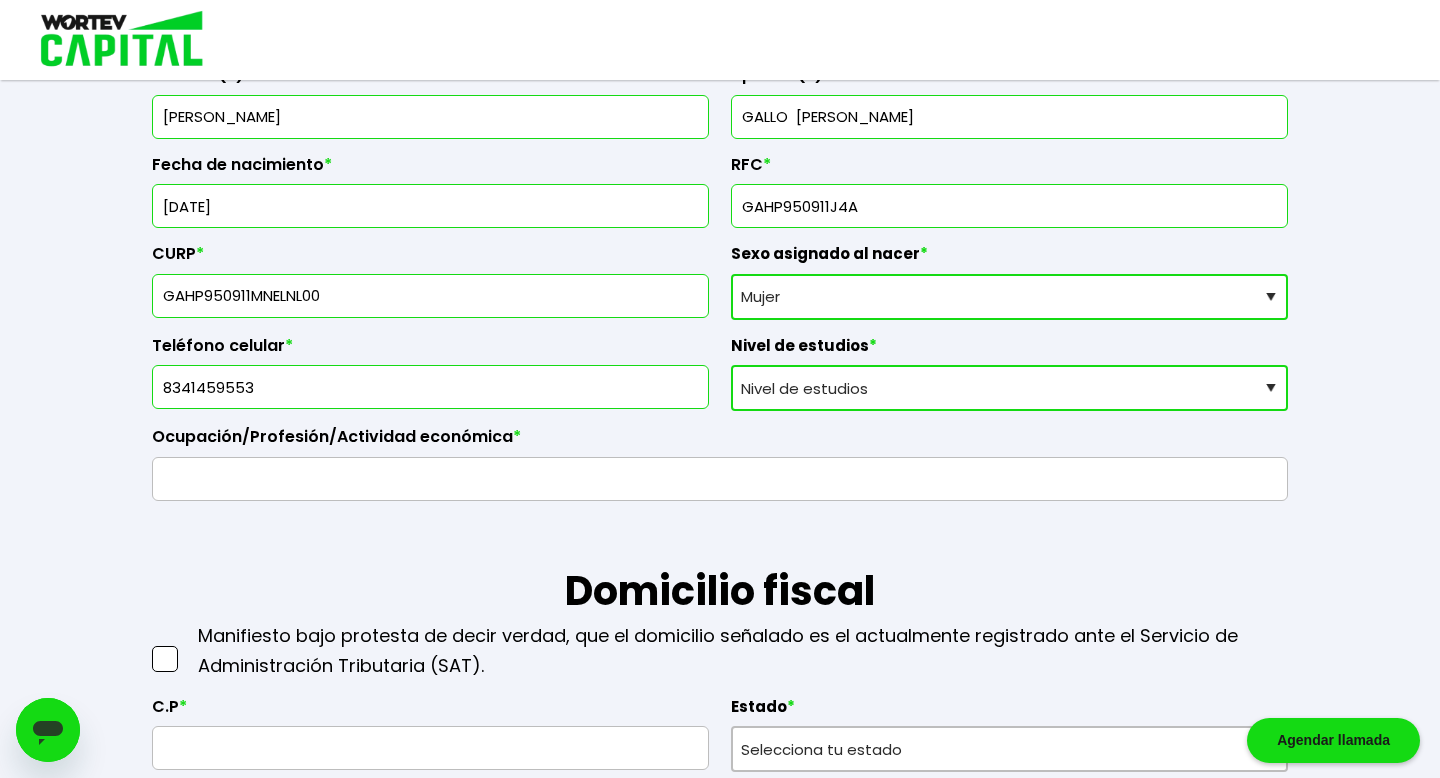 click on "Nivel de estudios Primaria Secundaria Bachillerato Licenciatura Posgrado" at bounding box center (1009, 388) 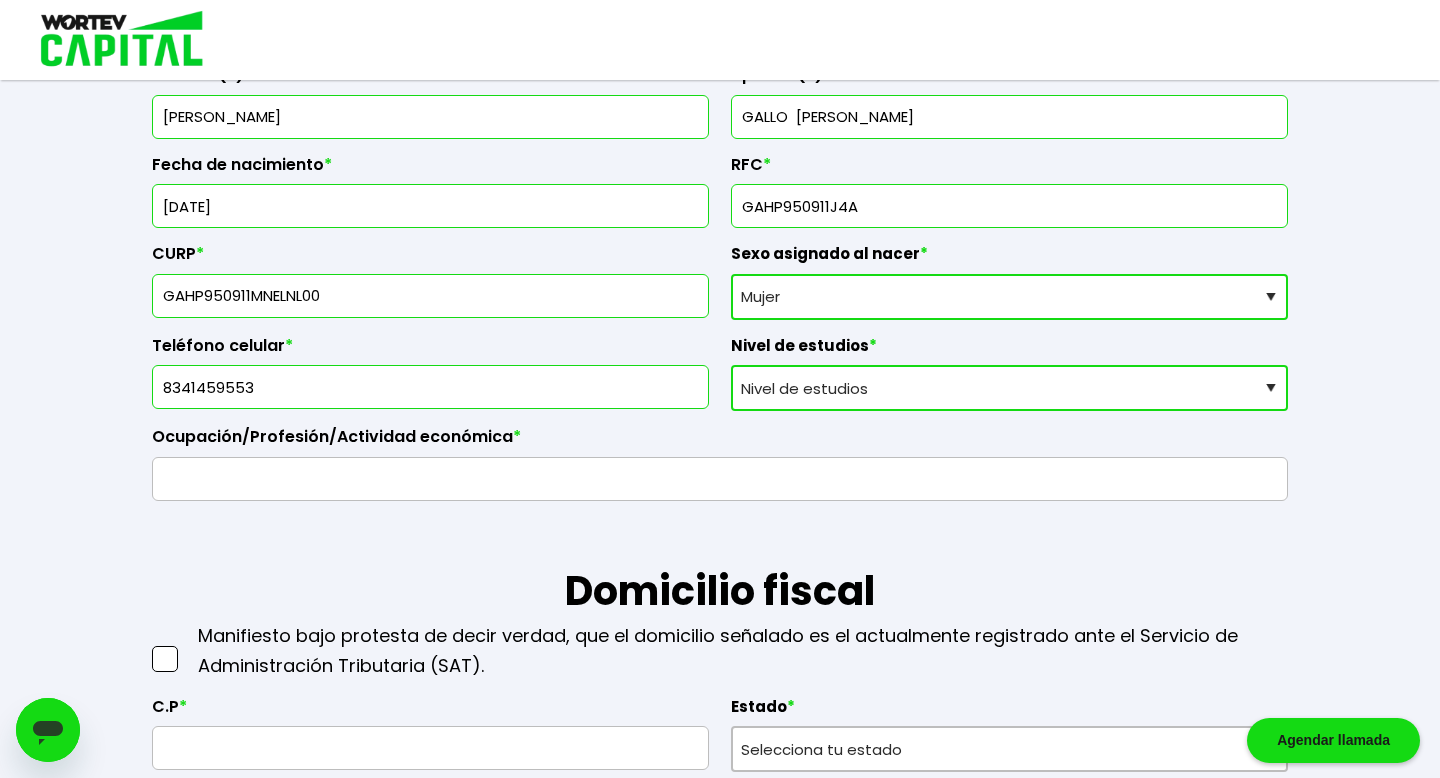 select on "Licenciatura" 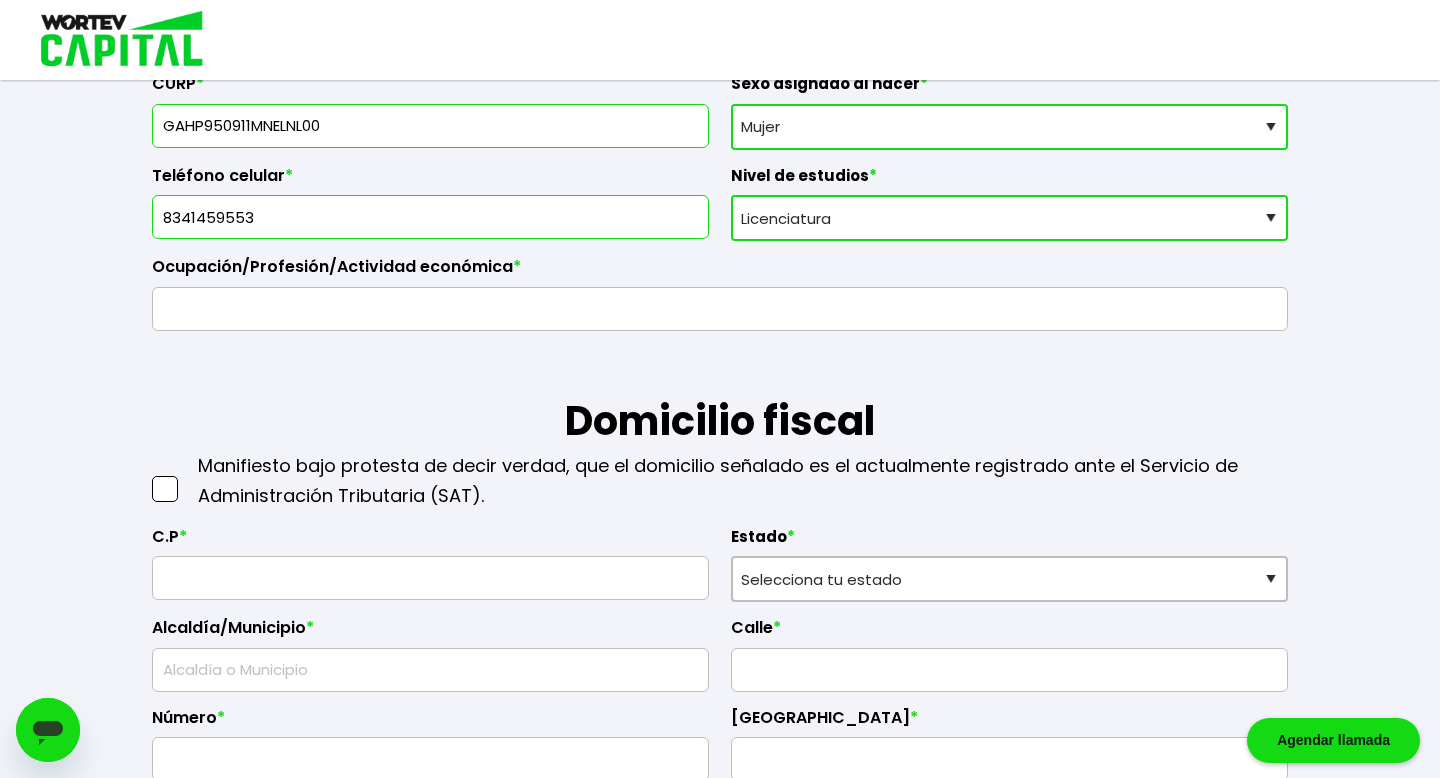 scroll, scrollTop: 581, scrollLeft: 0, axis: vertical 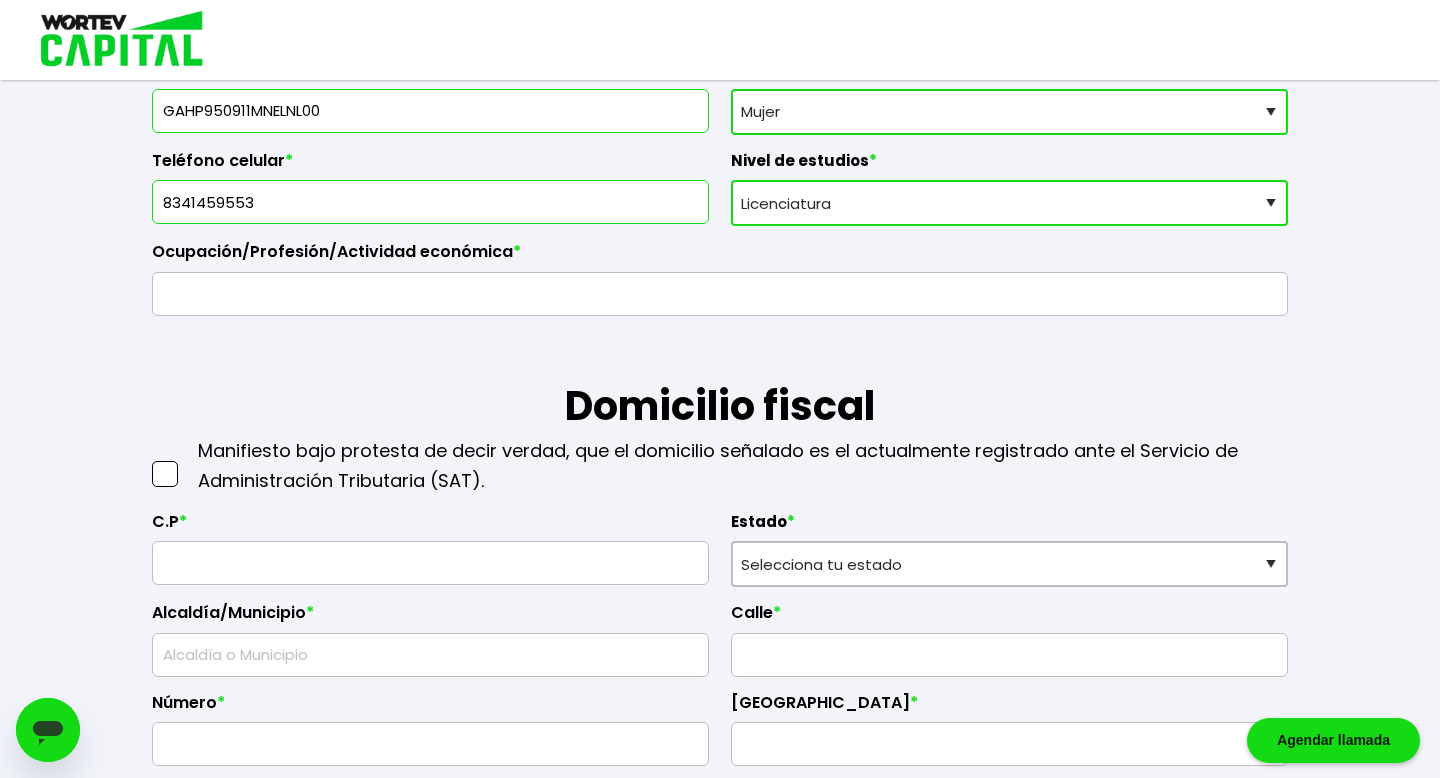 click at bounding box center (720, 294) 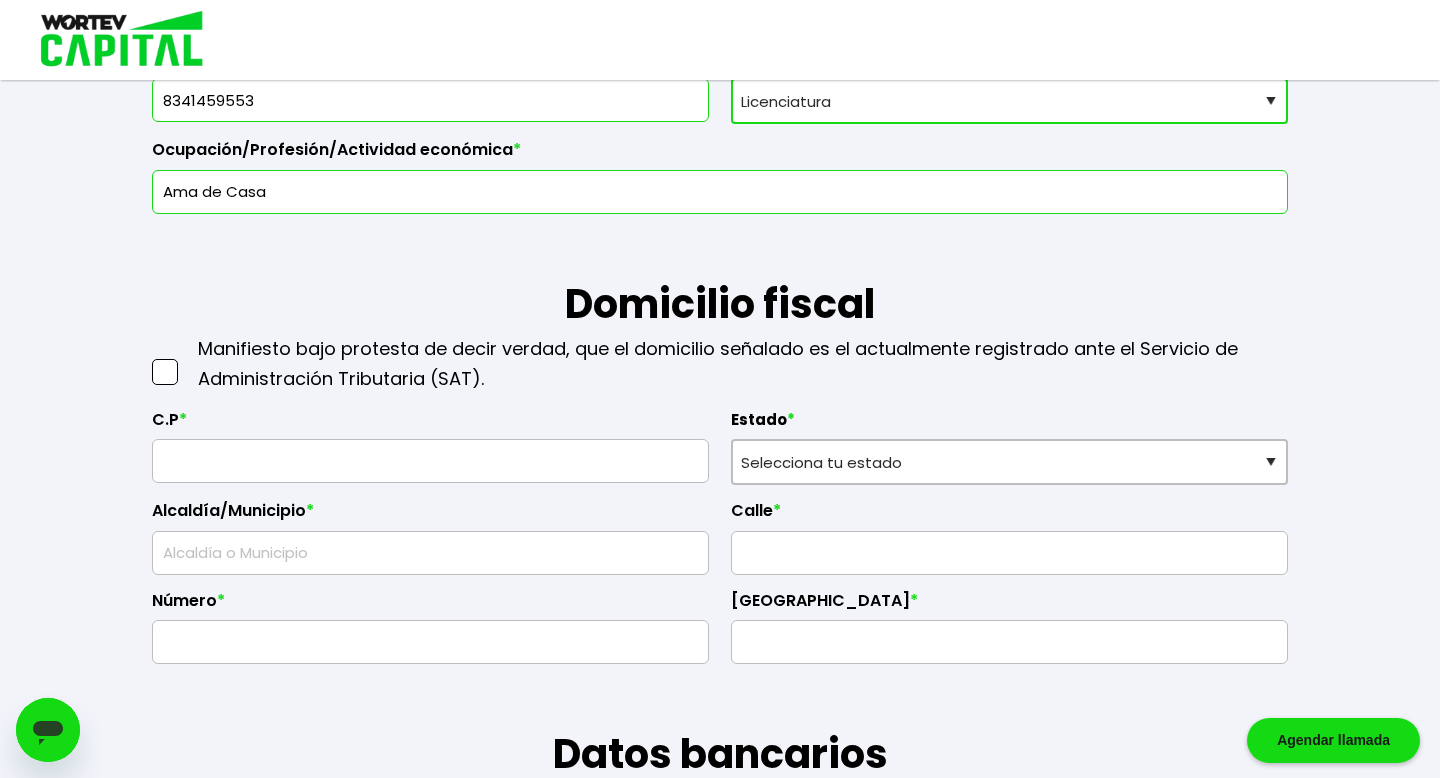 scroll, scrollTop: 728, scrollLeft: 0, axis: vertical 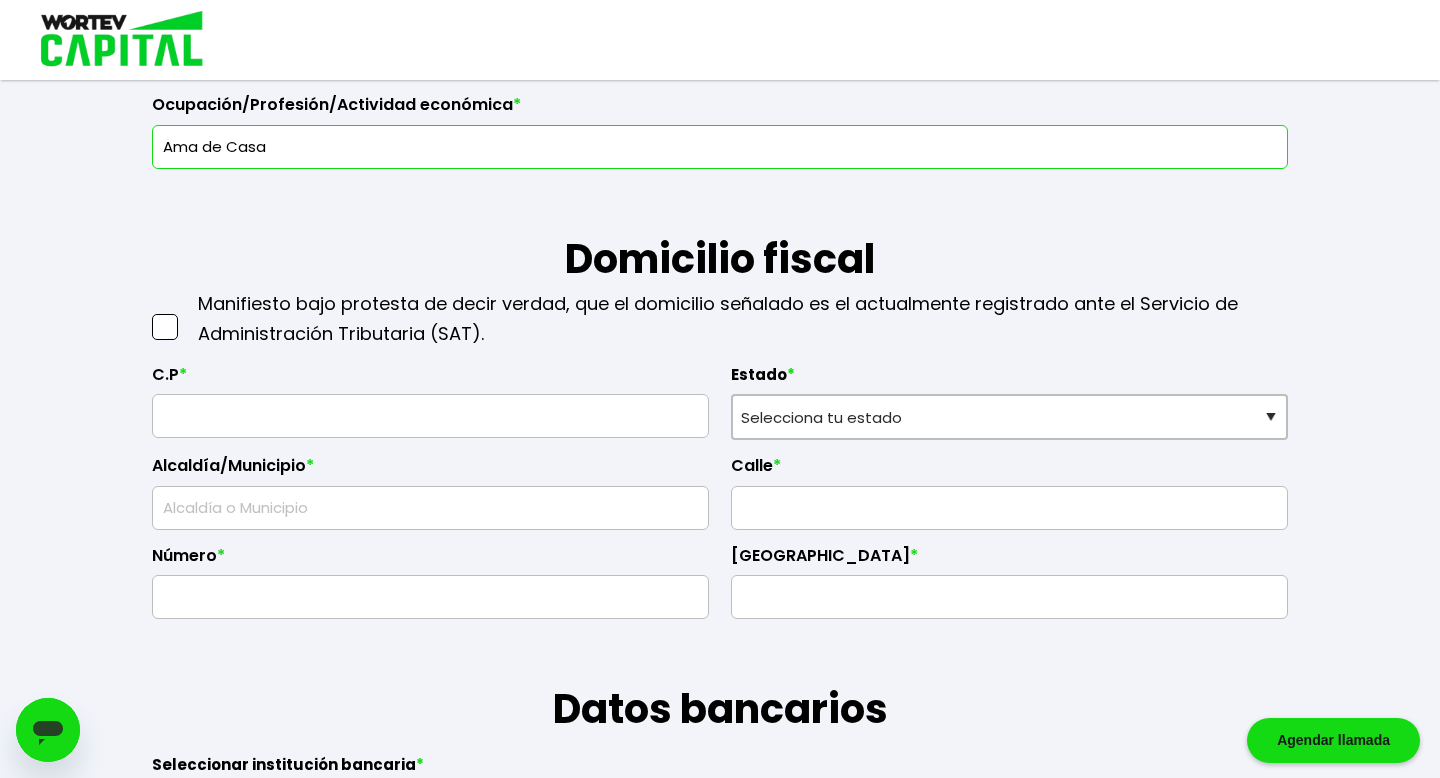 type on "Ama de Casa" 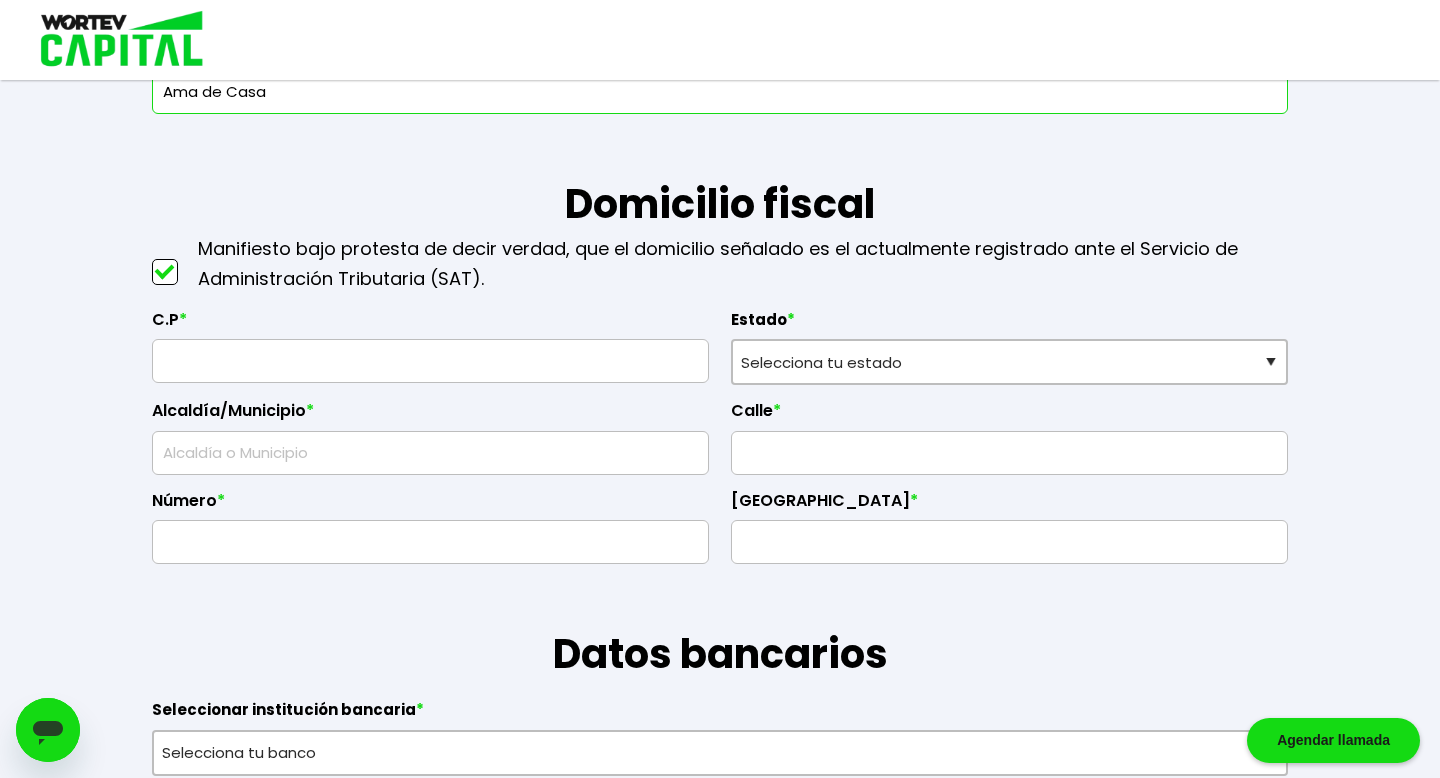scroll, scrollTop: 794, scrollLeft: 0, axis: vertical 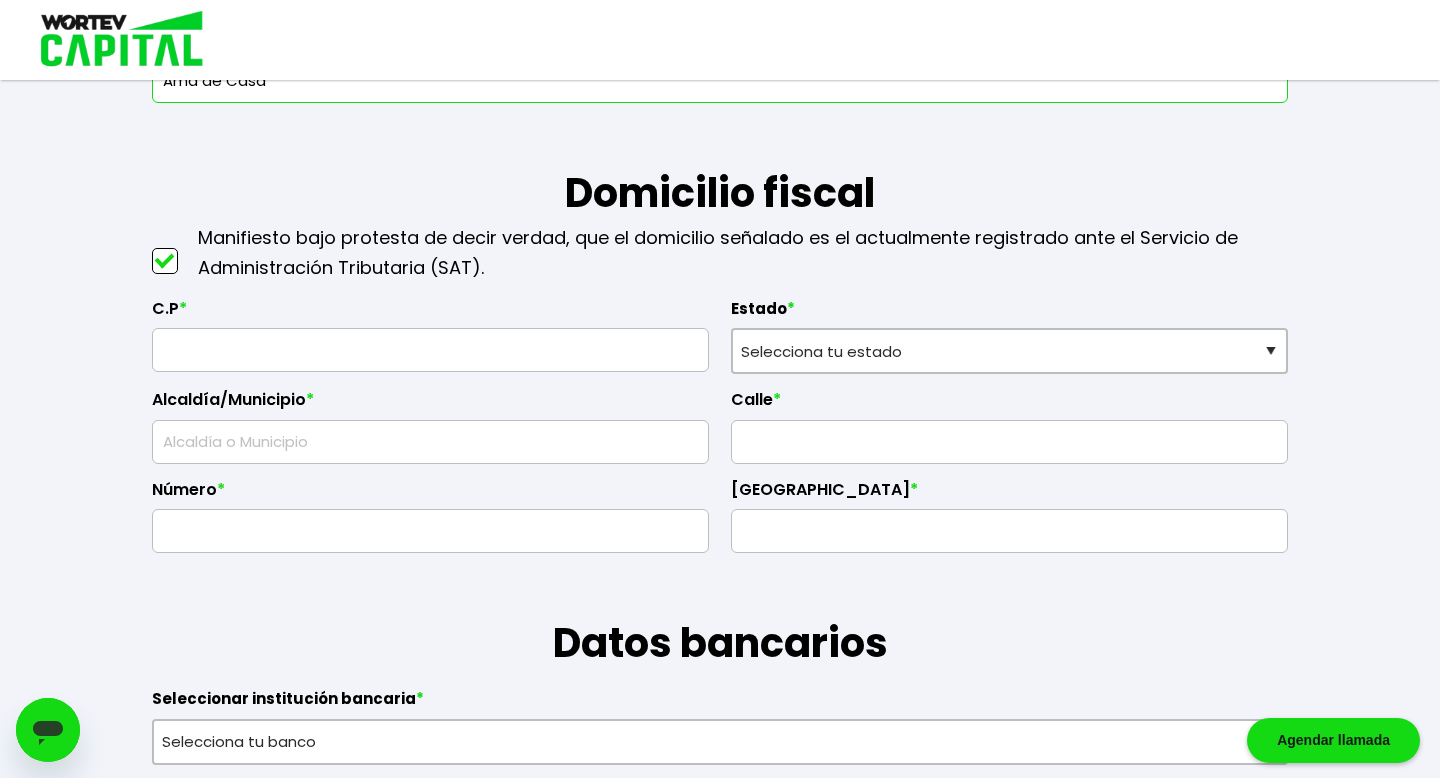 click at bounding box center (430, 350) 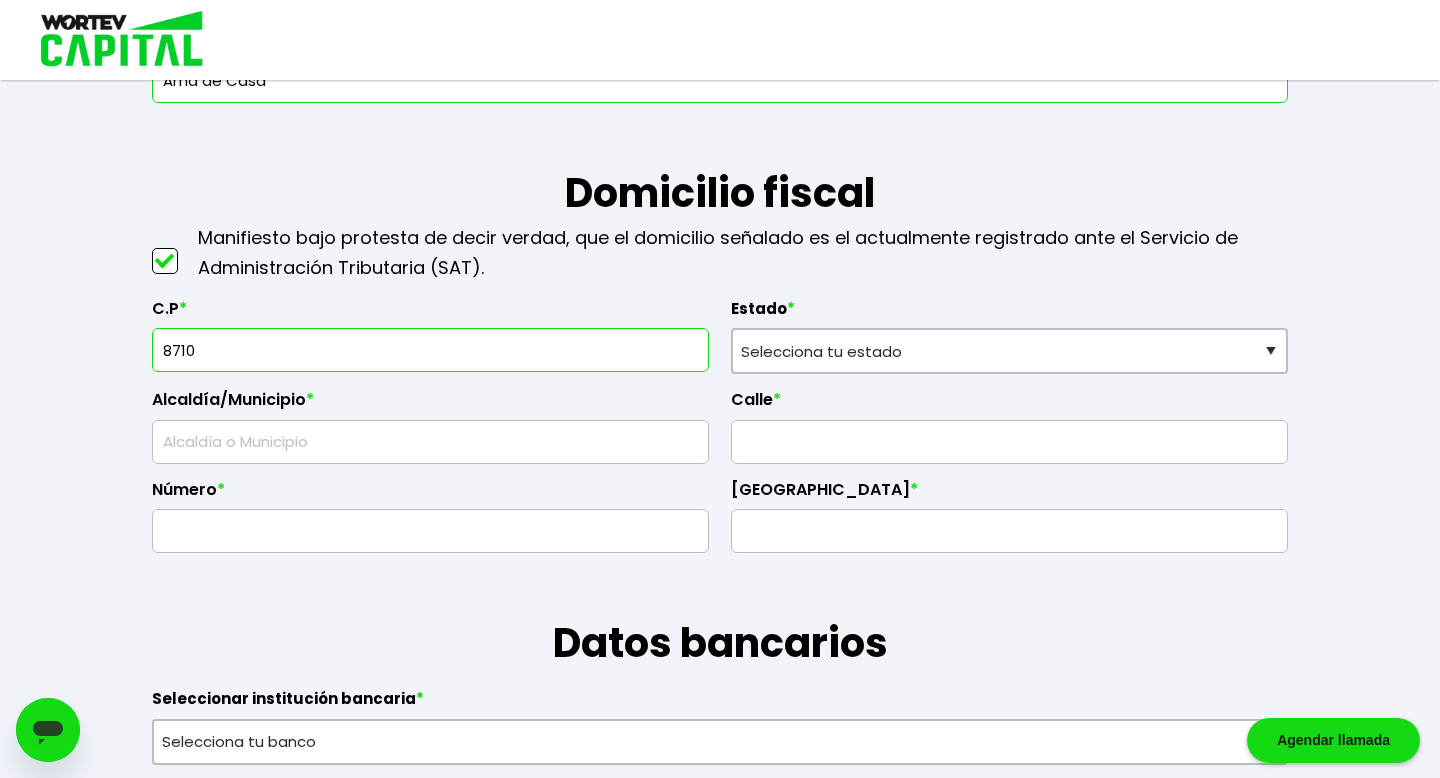 type on "87100" 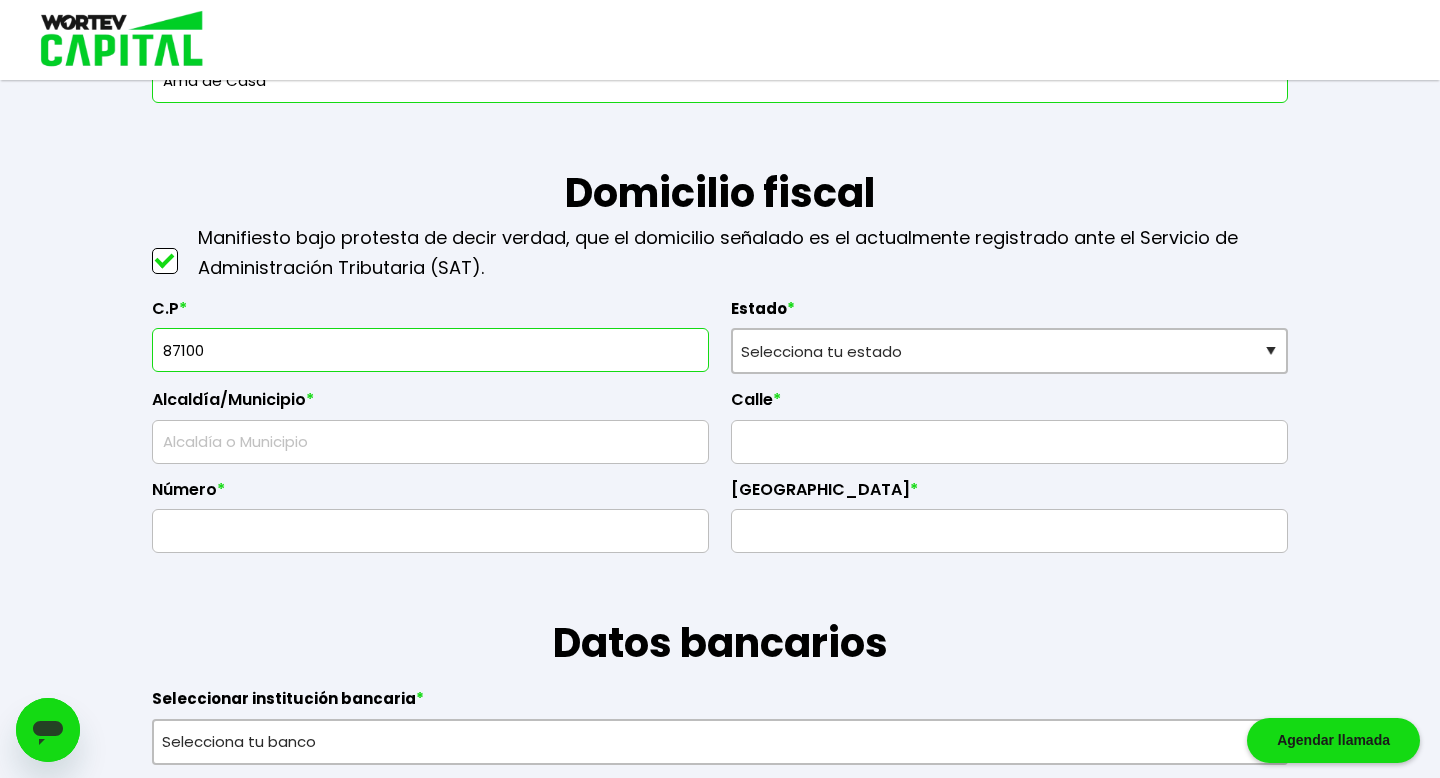 select on "TM" 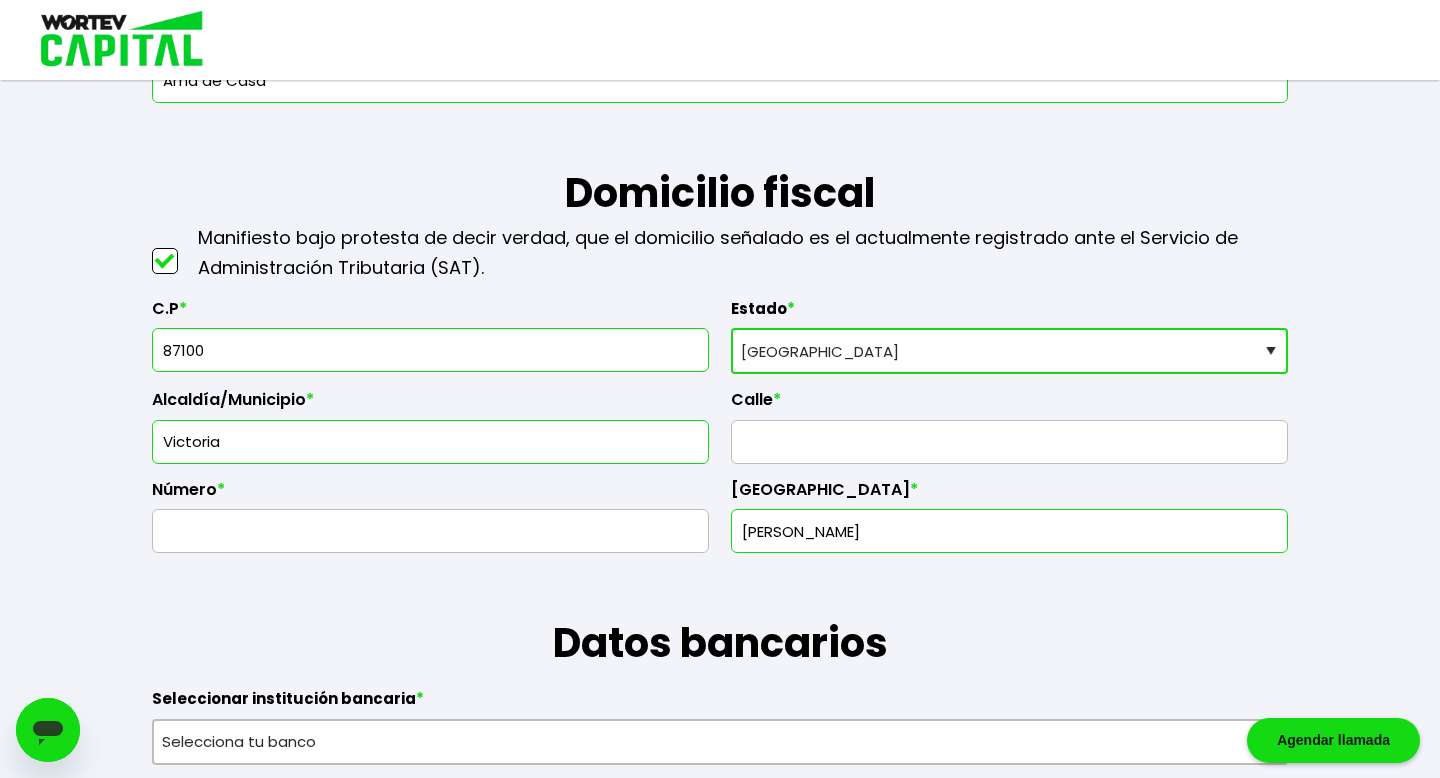 type on "87100" 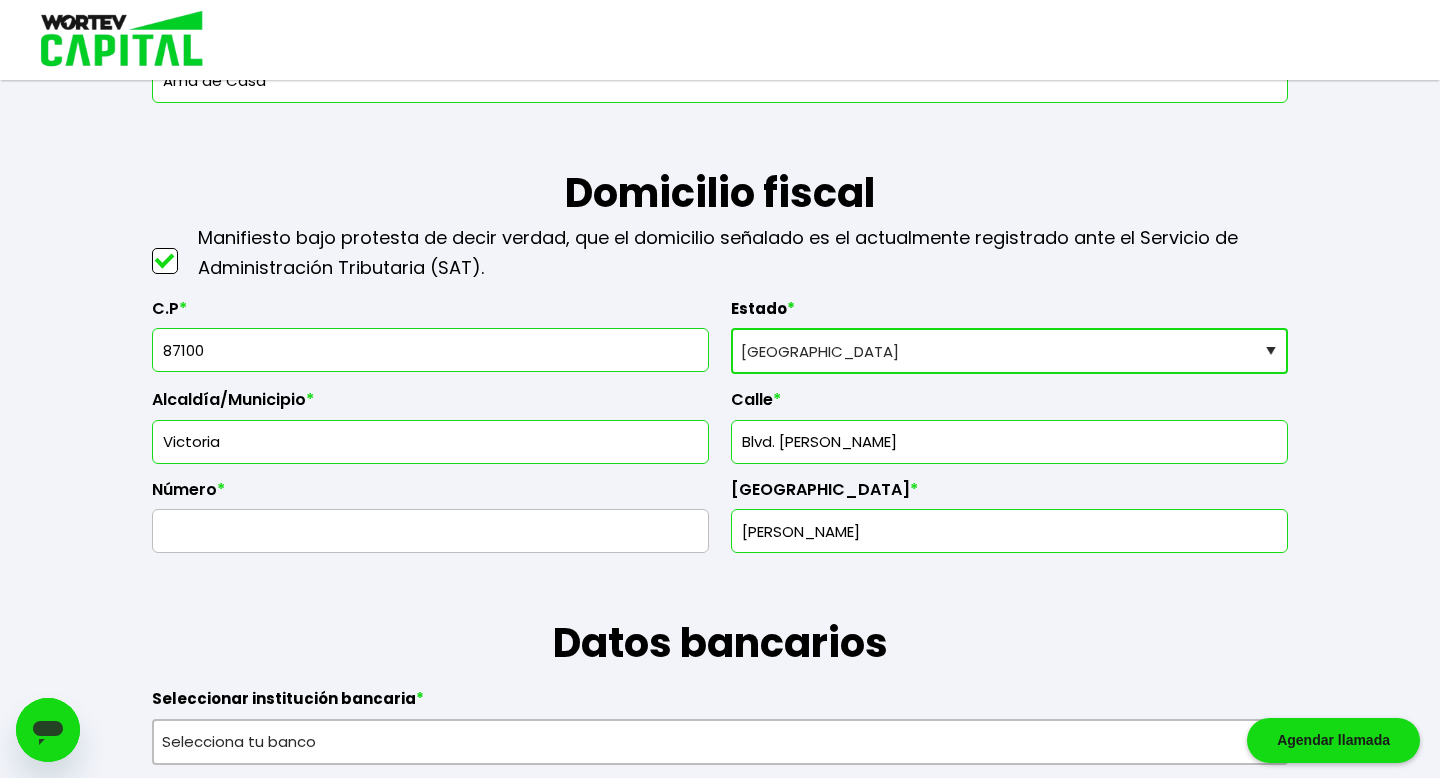 type on "Blvd. Jose Lopez Portillo" 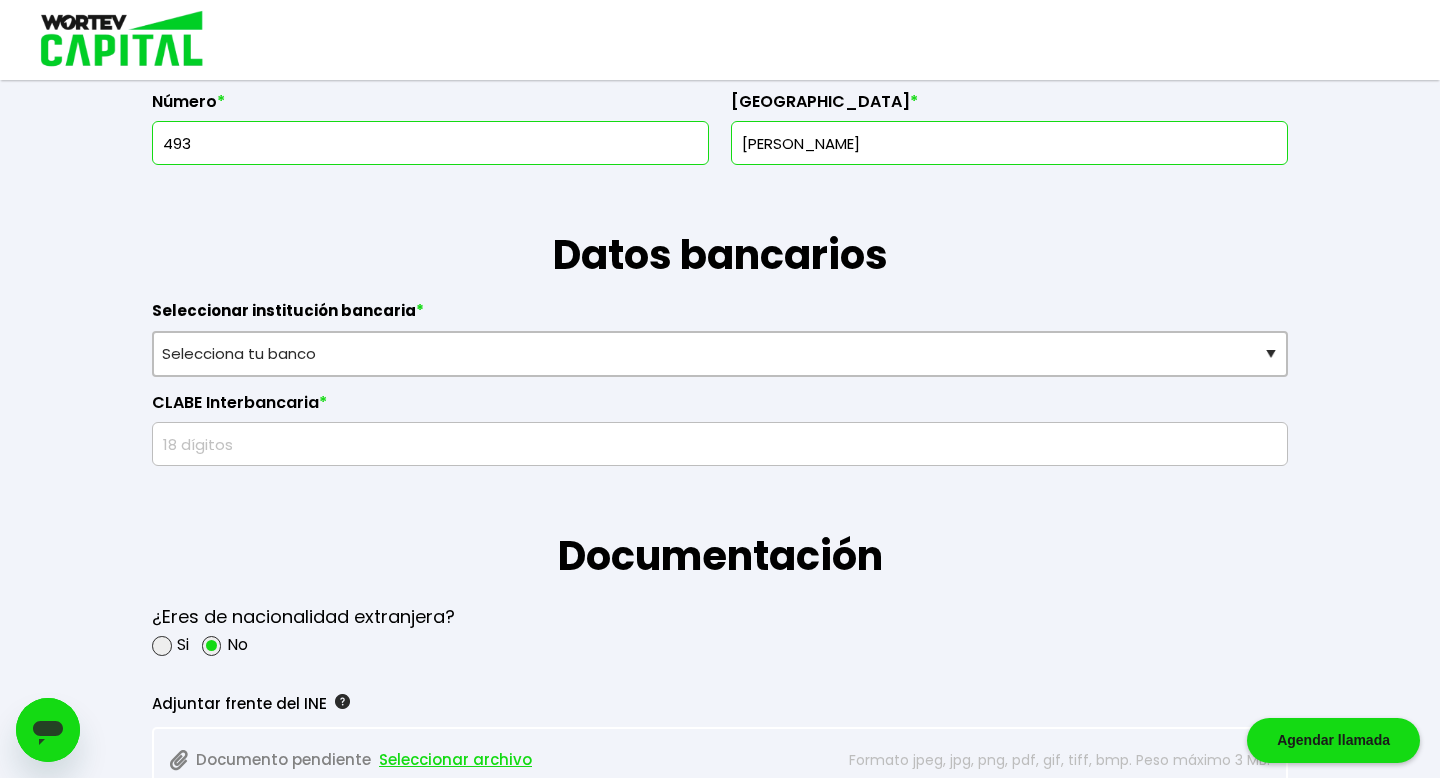 scroll, scrollTop: 1240, scrollLeft: 0, axis: vertical 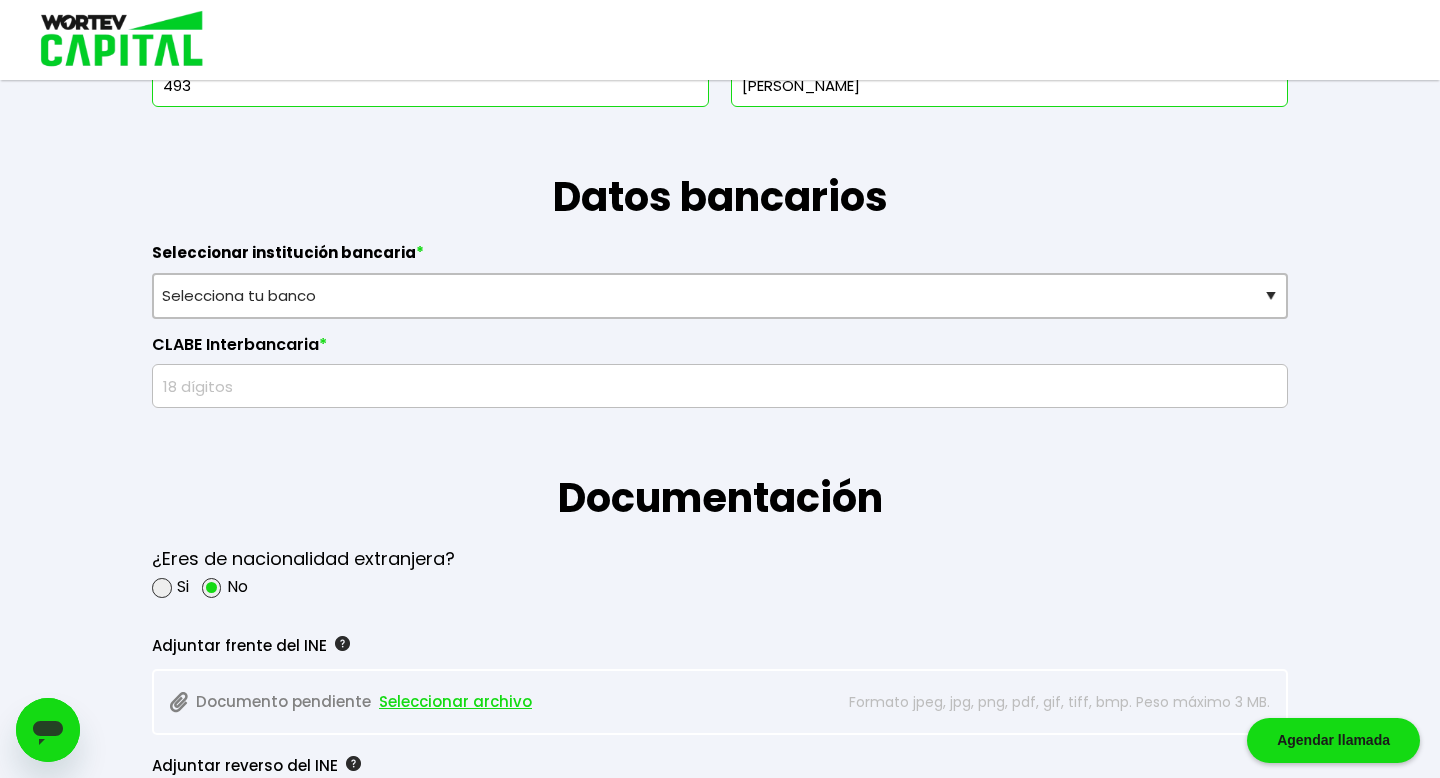 type on "493" 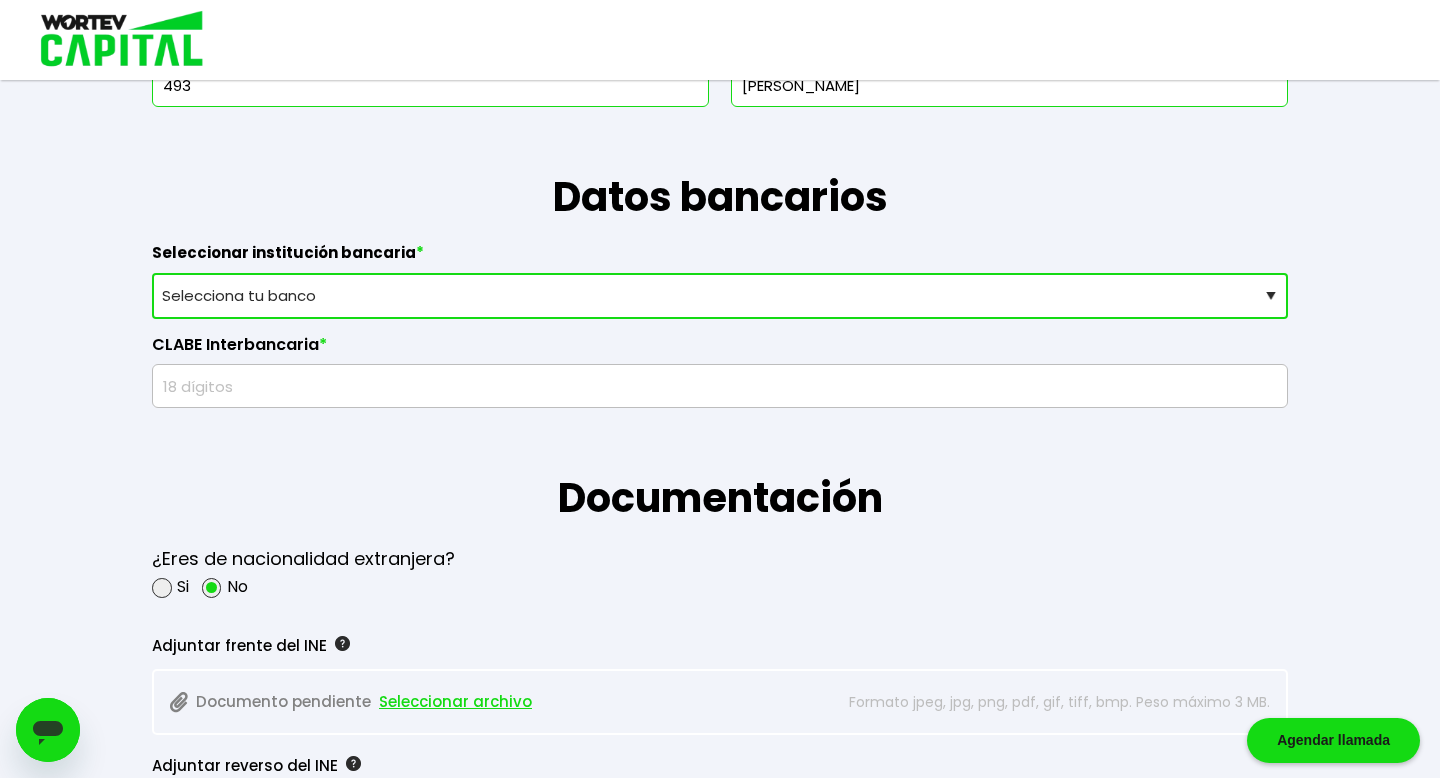 click on "Selecciona tu banco ABC Capital Actinver Afirme Albo ASP Banamex Banbajio Banco Autofin Banco Azteca Banco Bancrea Banco Base Banco Inmobiliario Mexicano Banco Sabadell Banco ve por más Bancoppel Banjercito Bankaool Banorte Banregio Banregio (Hey Banco) Bansefi Bansi BBVA Bancomer Bineo Caja Morelia Valladolid Caja Popular Mexicana Caja Yanga CIBanco Compartamos Banco CONSUBANCO Cuenca Finsus Fondeadora Grupo Financiero MULTIVA HSBC Inbursa INTERCAM Banco INVEX IXE Klar Alternativos ku-bo Financiero, S.A. de C.V. Mercado Pago Mifel Nu Bank Santander Scotiabank Stori STP Uala Otro" at bounding box center (720, 296) 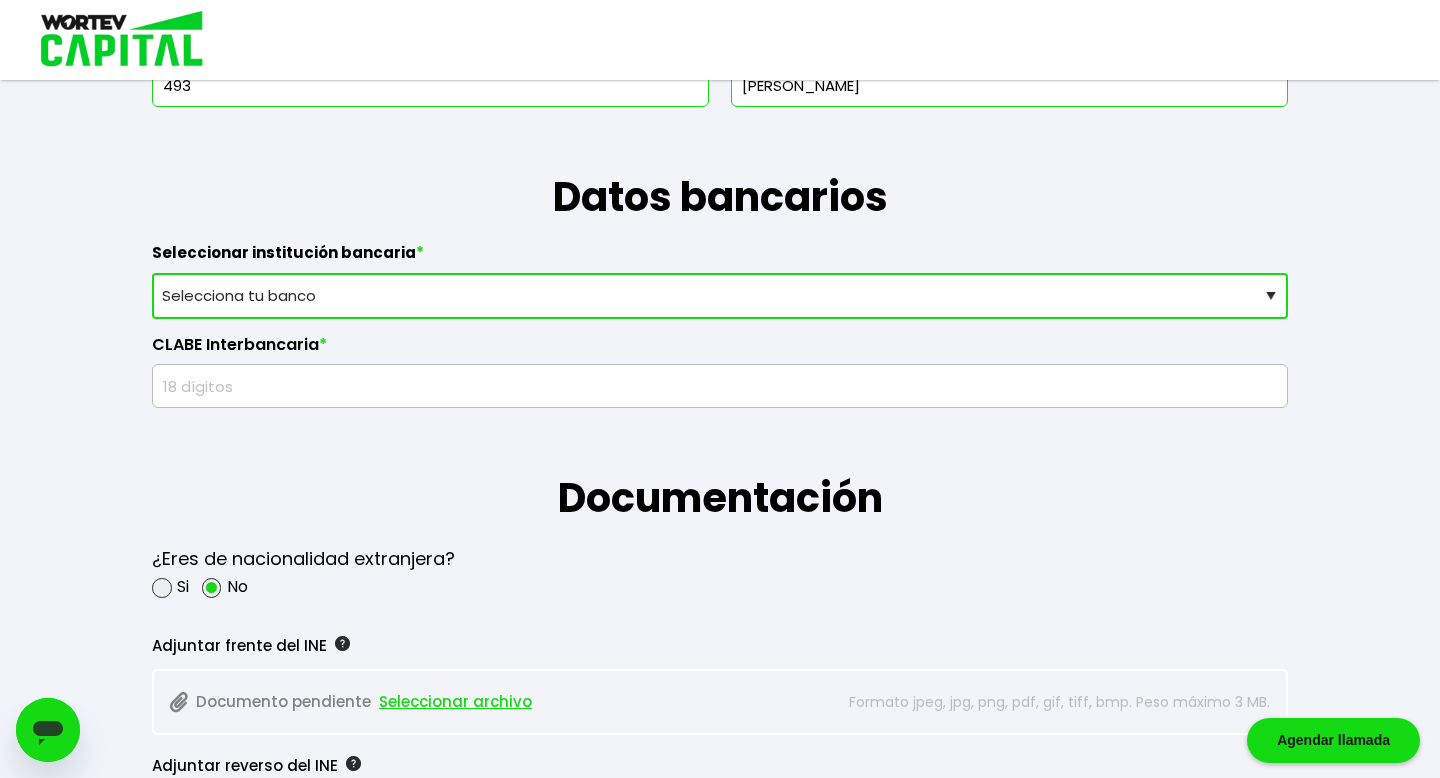 select on "Scotiabank" 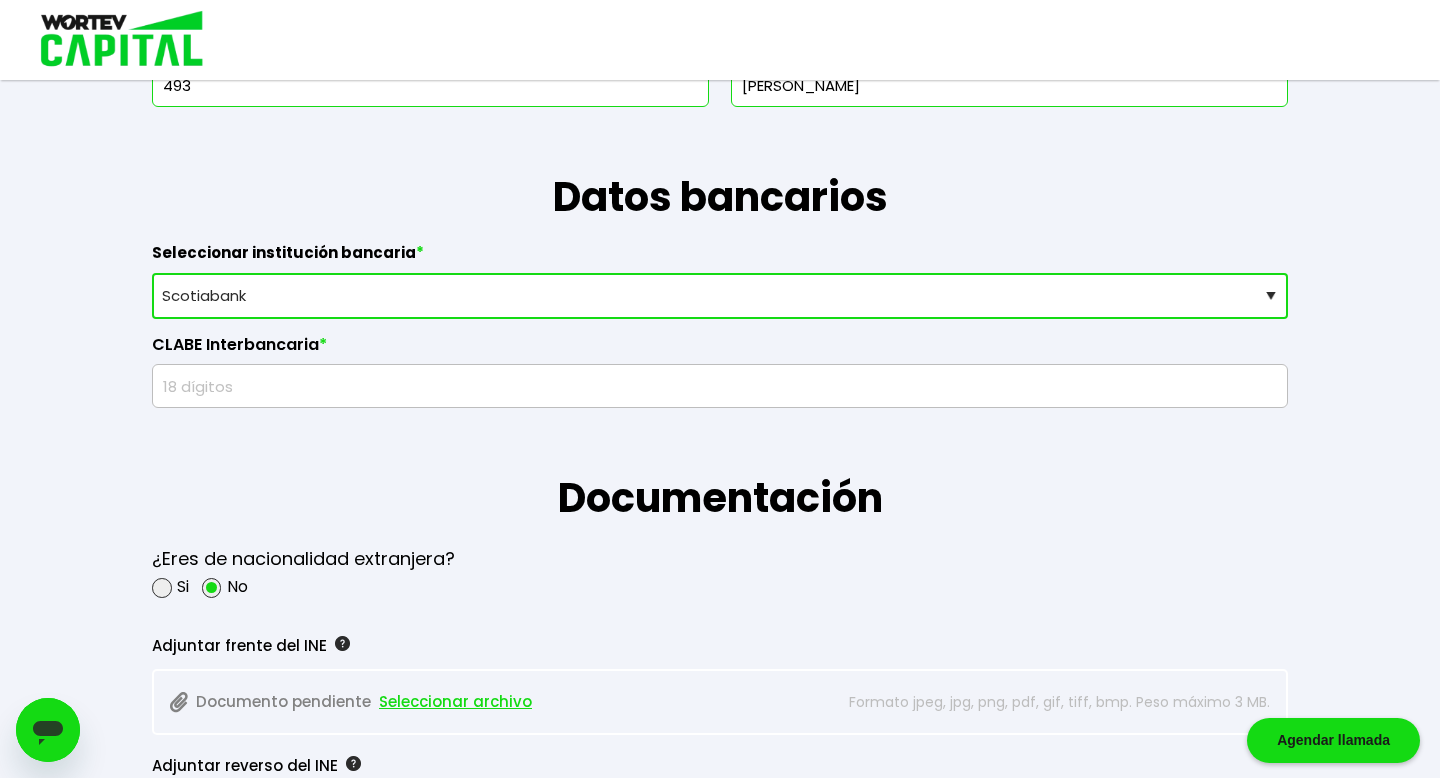 click at bounding box center [720, 386] 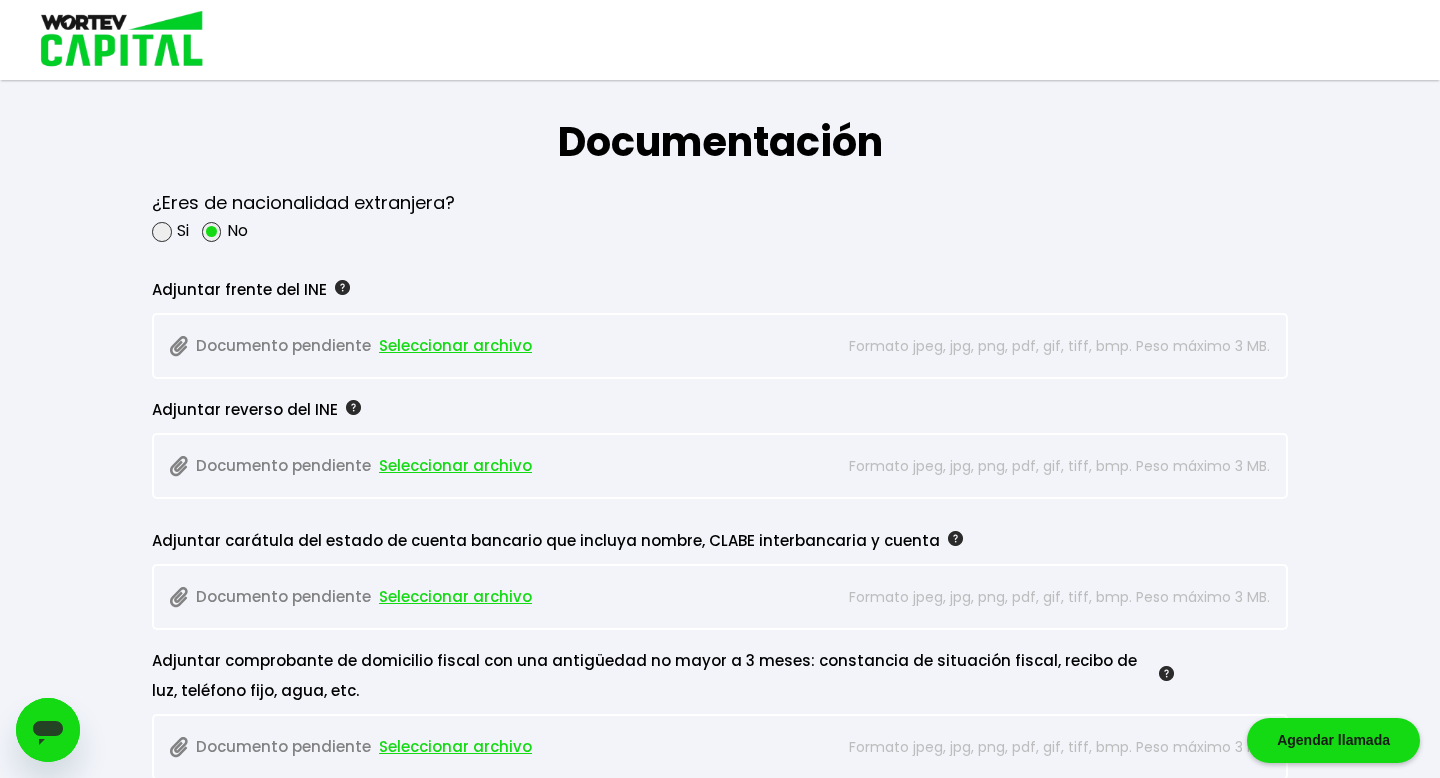 scroll, scrollTop: 1620, scrollLeft: 0, axis: vertical 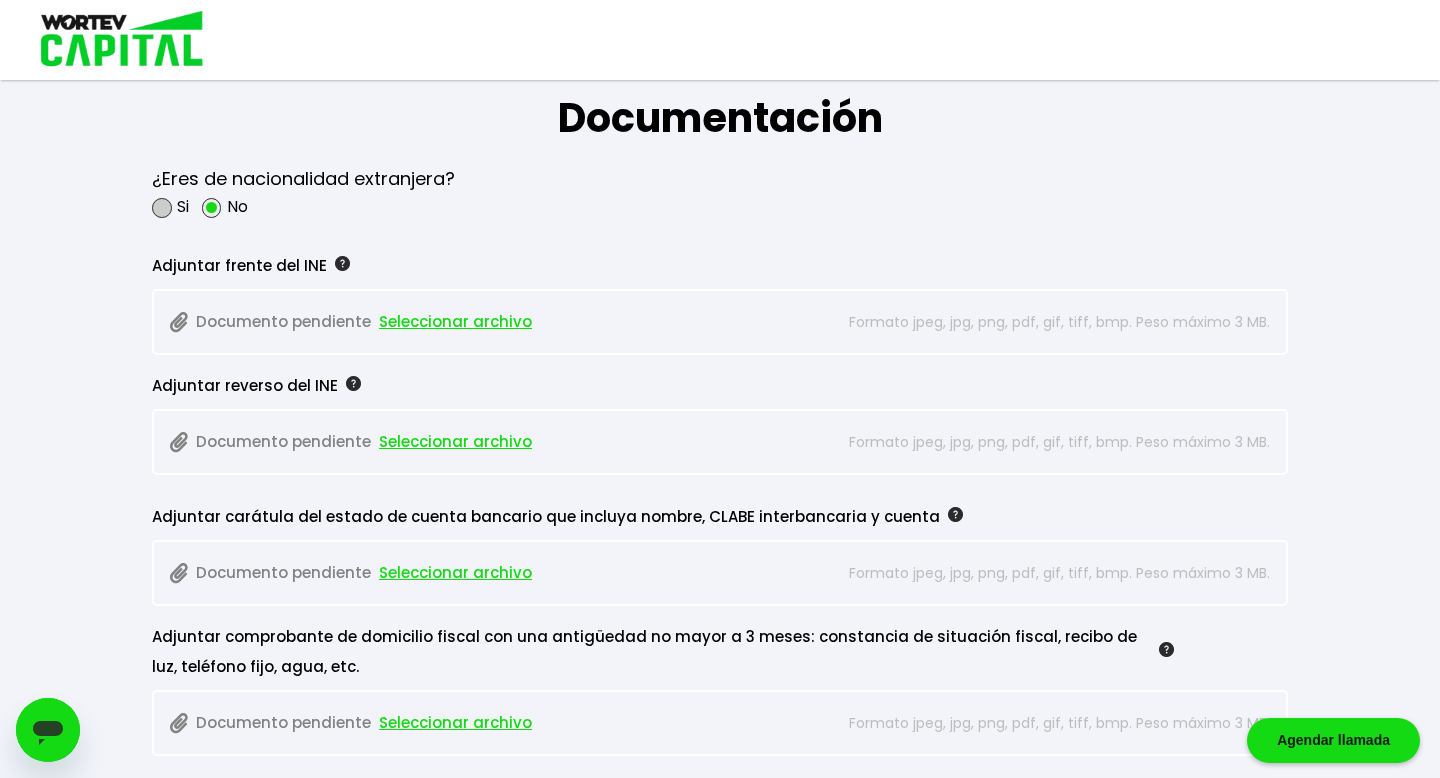 type on "044810256057269933" 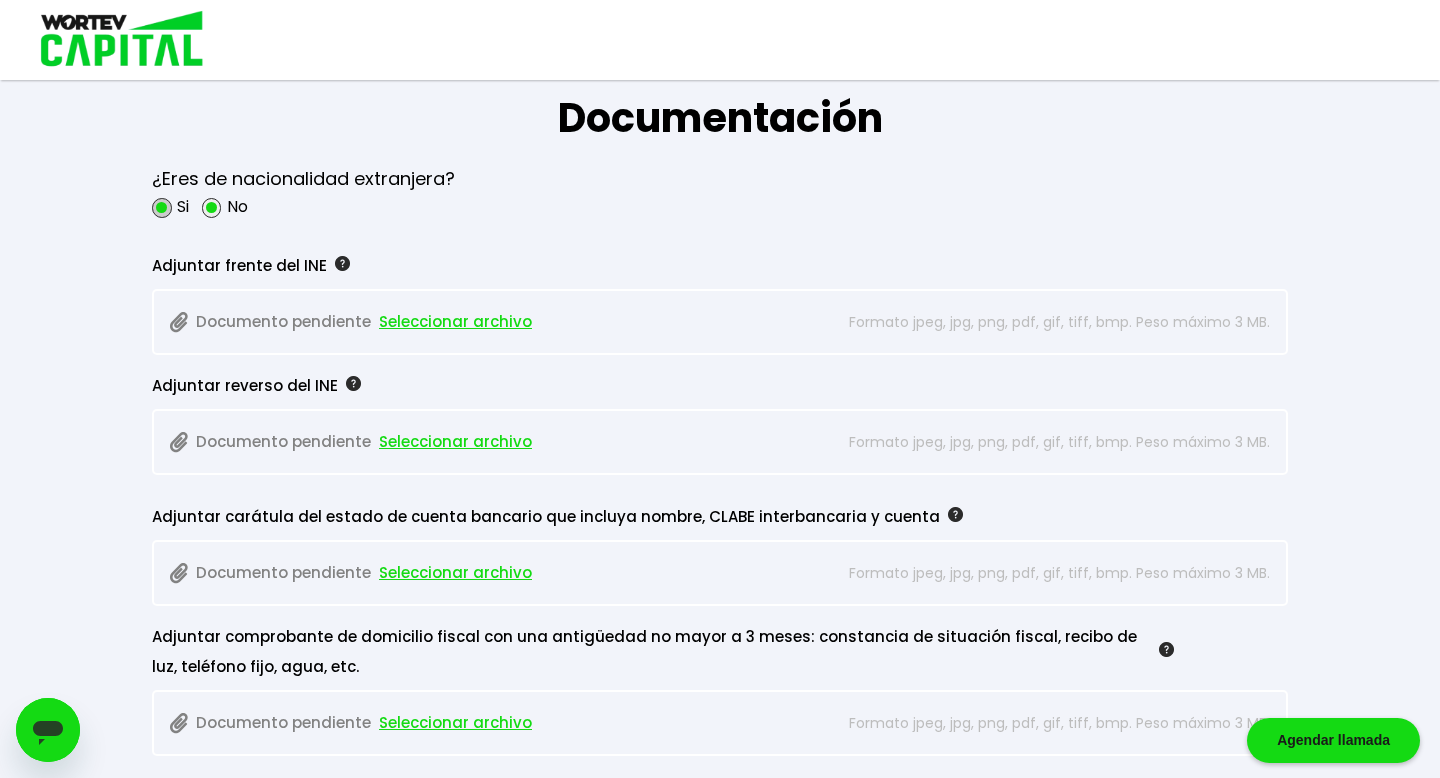 radio on "true" 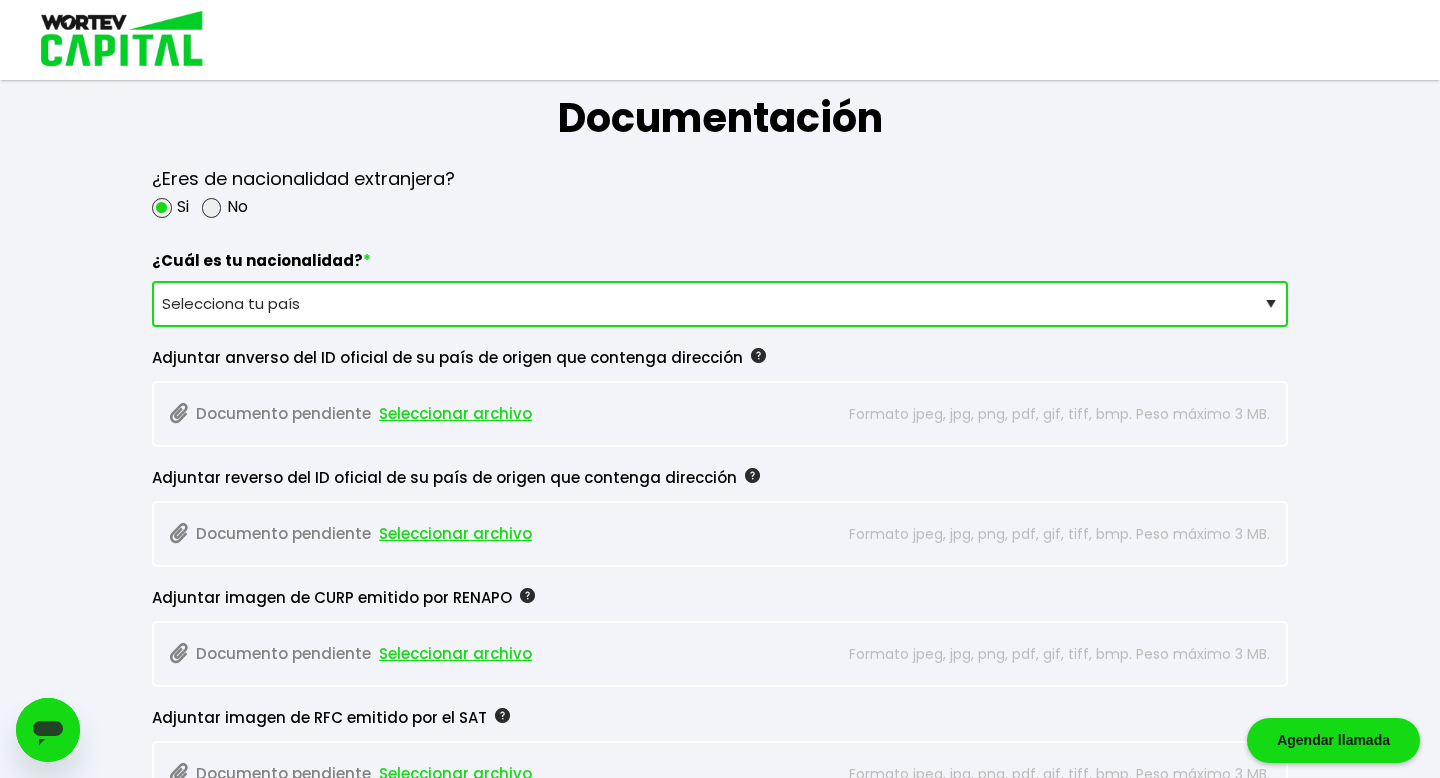 click on "Selecciona tu país Afganistán Albania Alemania Andorra Angola Antigua y Barbuda Arabia Saudita Argelia Argentina Armenia Australia Austria Azerbaiyán Bahamas Bangladés Barbados Baréin Bélgica Belice Benín Bielorrusia Birmania Bolivia Bosnia y Herzegovina Botsuana Brasil Brunéi Bulgaria Burkina Faso Burundi Bután Cabo Verde Camboya Camerún Canadá Catar Chad Chile China Chipre Ciudad del Vaticano Colombia Comoras Corea del Norte Corea del Sur Costa de Marfil Costa Rica Croacia Cuba Dinamarca Dominica Ecuador Egipto El Salvador Emiratos Árabes Unidos Eritrea Eslovaquia Eslovenia España Estados Unidos Estonia Etiopía Filipinas Finlandia Fiyi Francia Gabón Gambia Georgia Ghana Granada Grecia Guatemala Guyana Guinea Guinea ecuatorial Guinea-Bisáu Haití Honduras Hungría India Indonesia Irak Irán Irlanda Islandia Islas Marshall Islas Salomón Israel Italia Jamaica Japón Jordania Kazajistán Kenia Kirguistán Kiribati Kuwait Laos Lesoto Letonia Líbano Liberia Libia Liechtenstein Lituania Malasia" at bounding box center (720, 304) 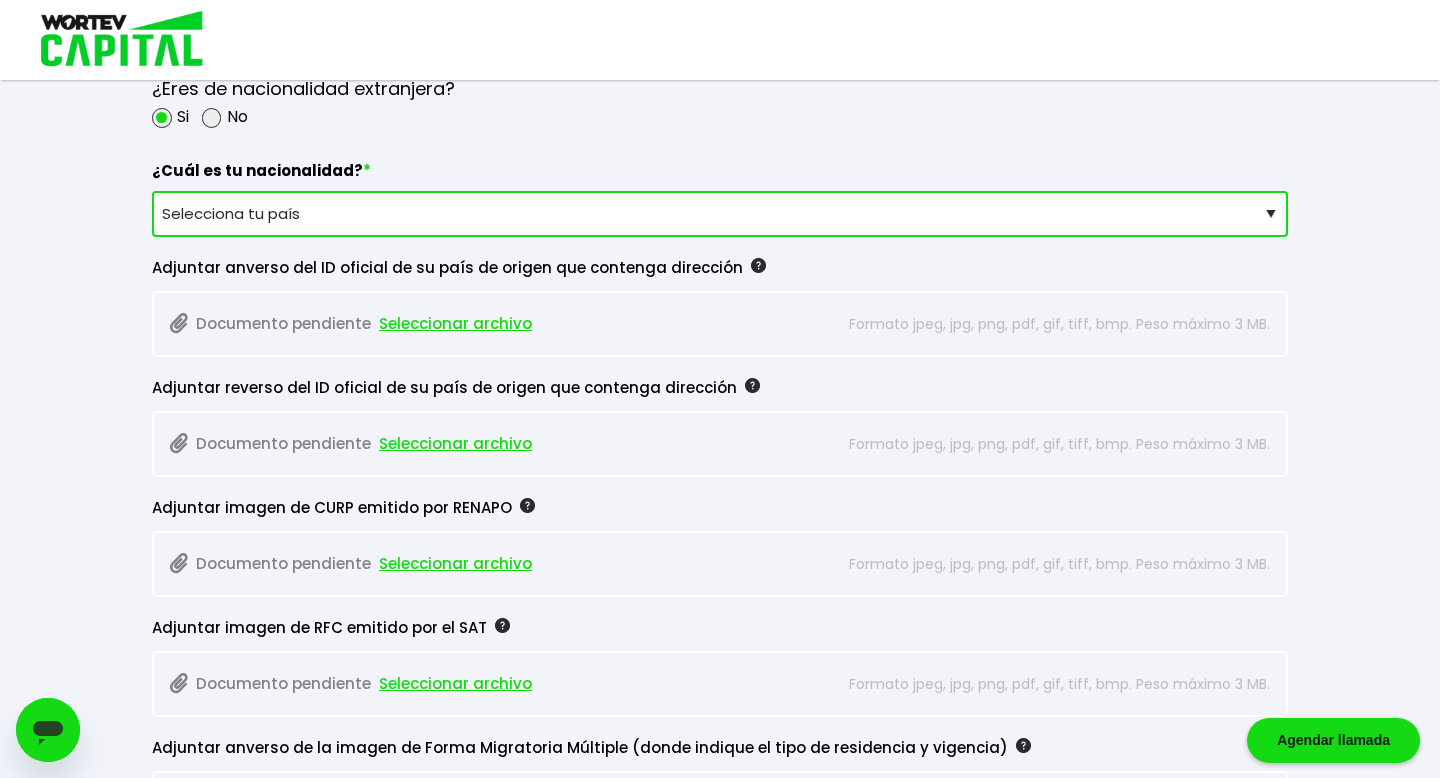 scroll, scrollTop: 1720, scrollLeft: 0, axis: vertical 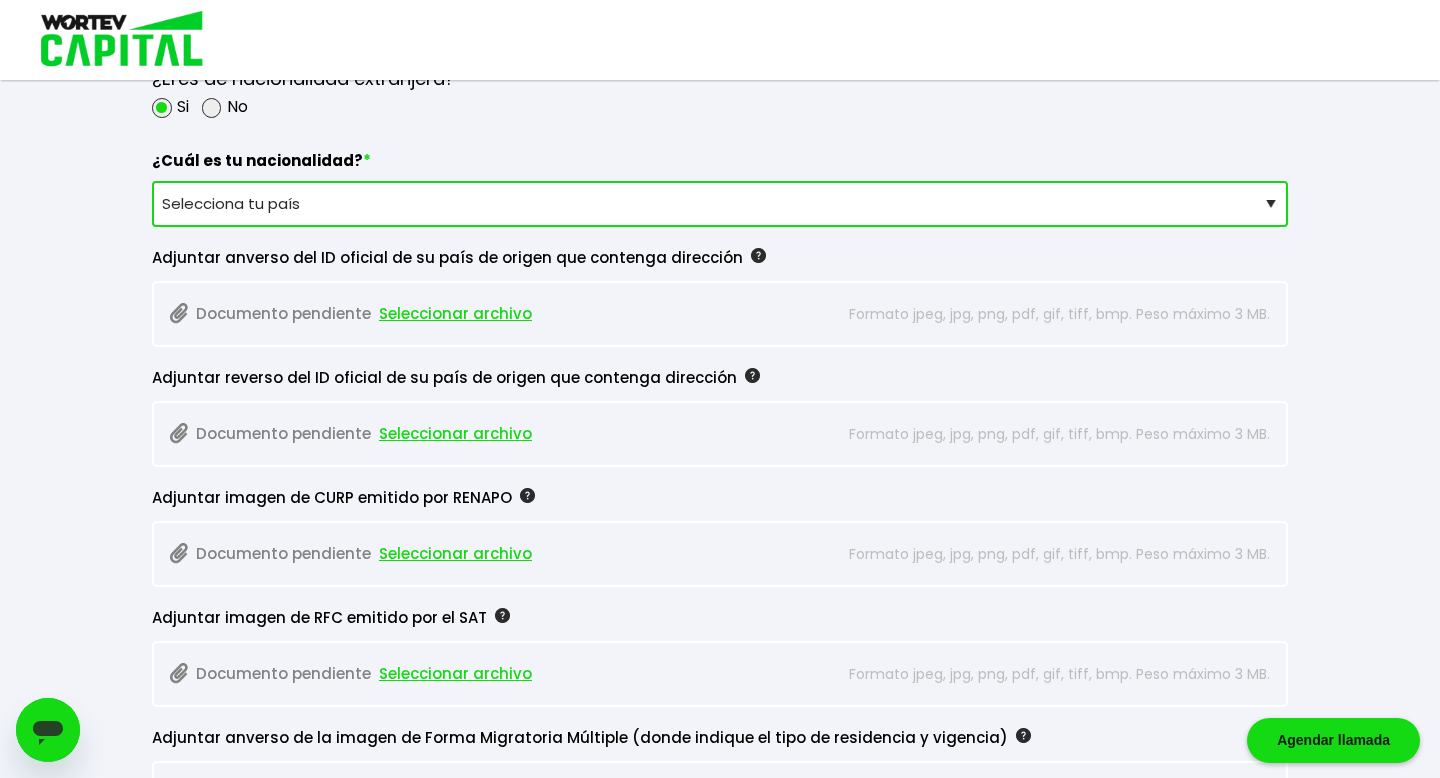 click at bounding box center (758, 255) 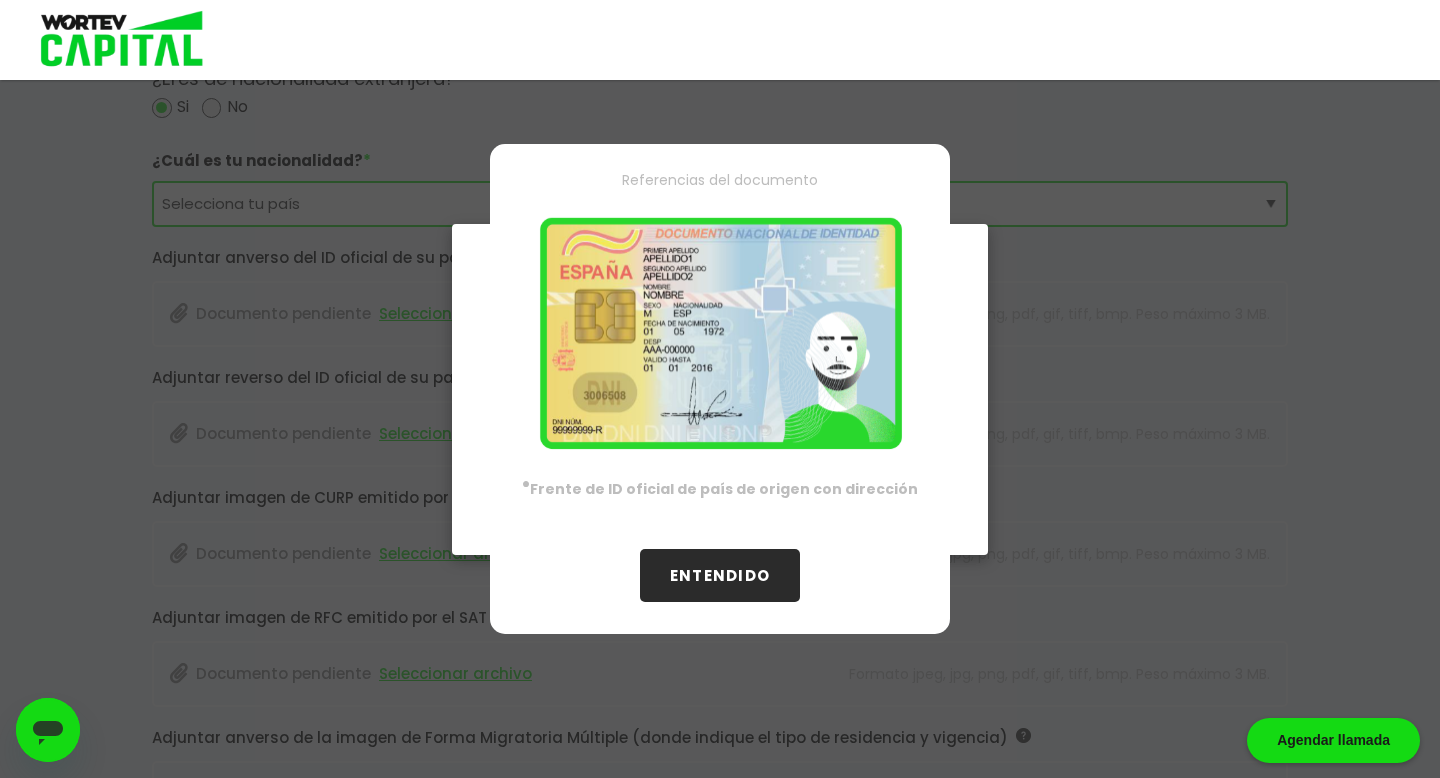 click on "ENTENDIDO" at bounding box center [720, 575] 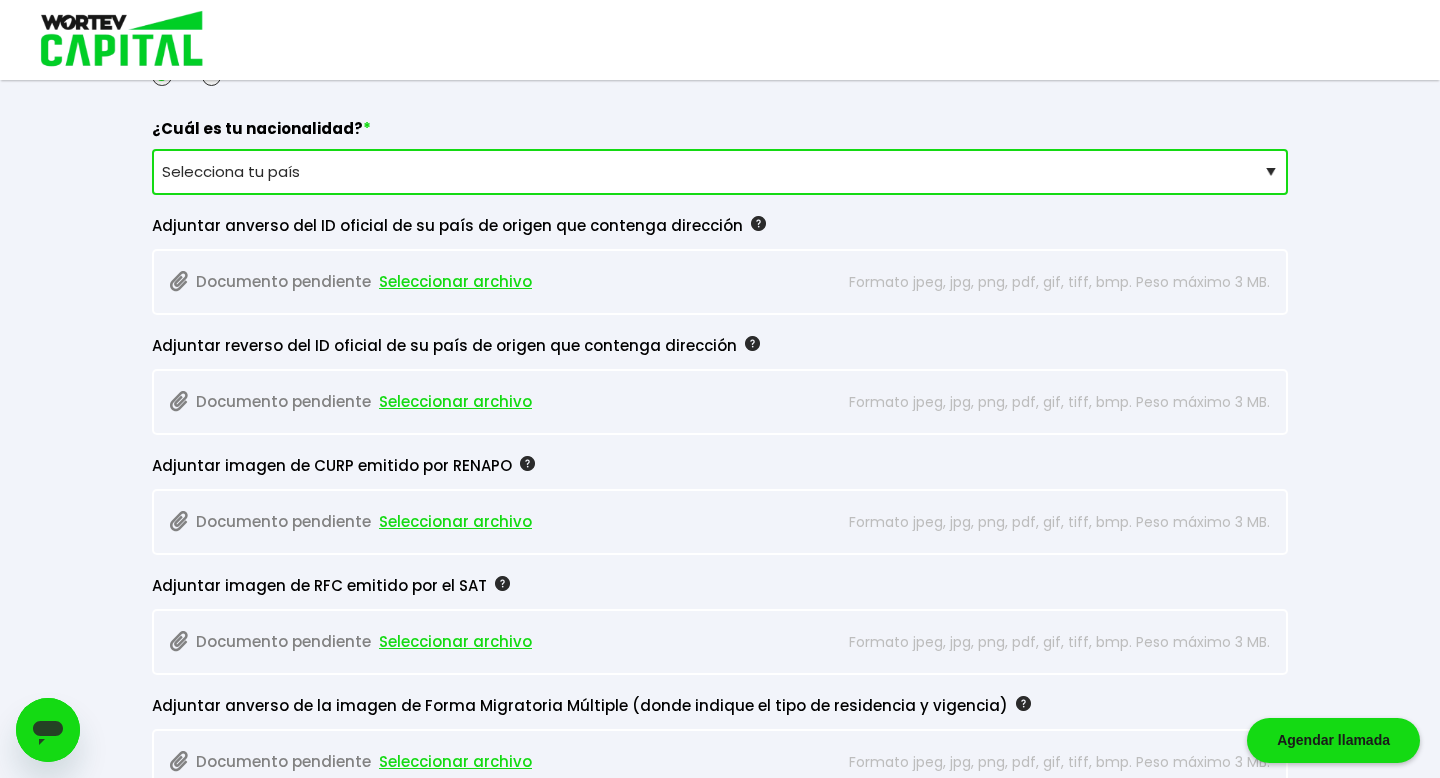 scroll, scrollTop: 1748, scrollLeft: 0, axis: vertical 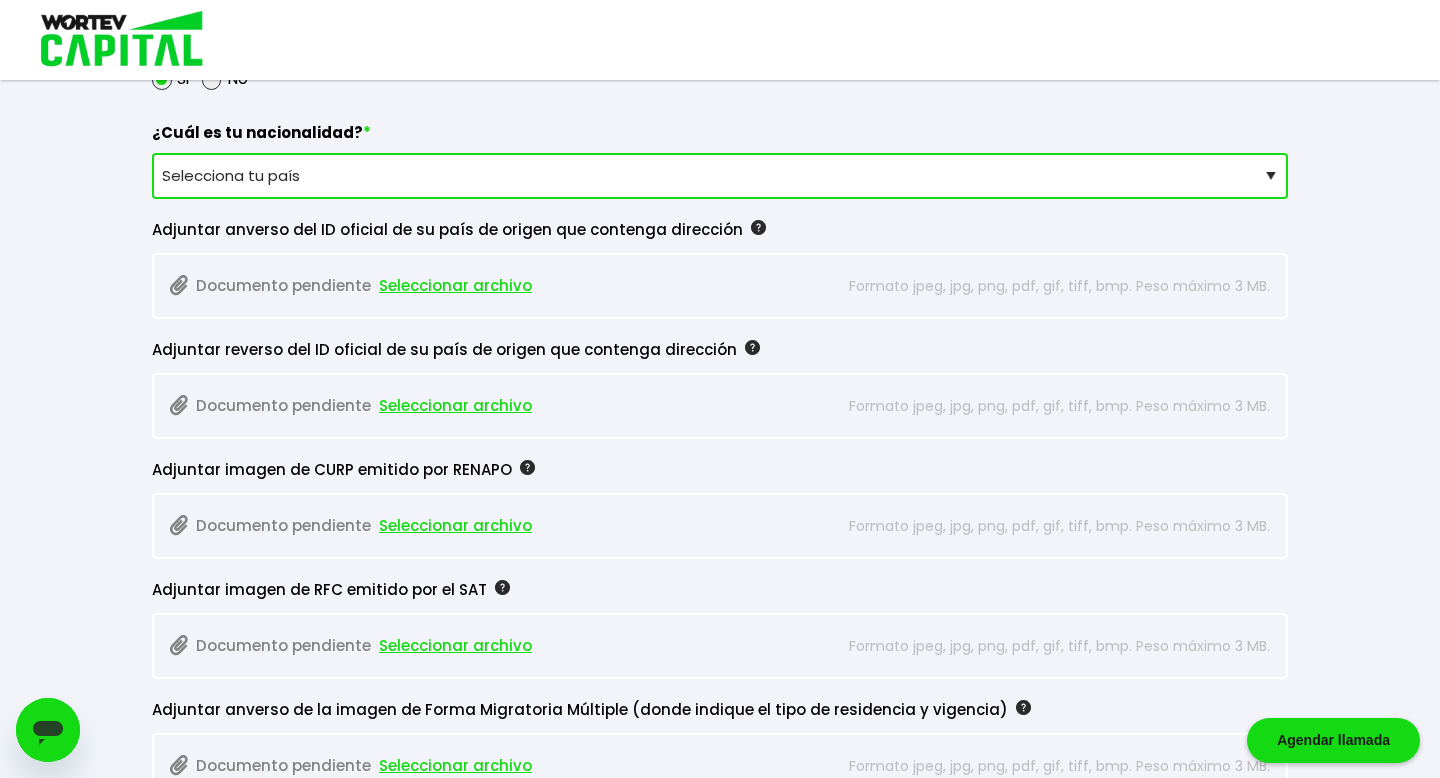 click on "Seleccionar archivo" at bounding box center [455, 286] 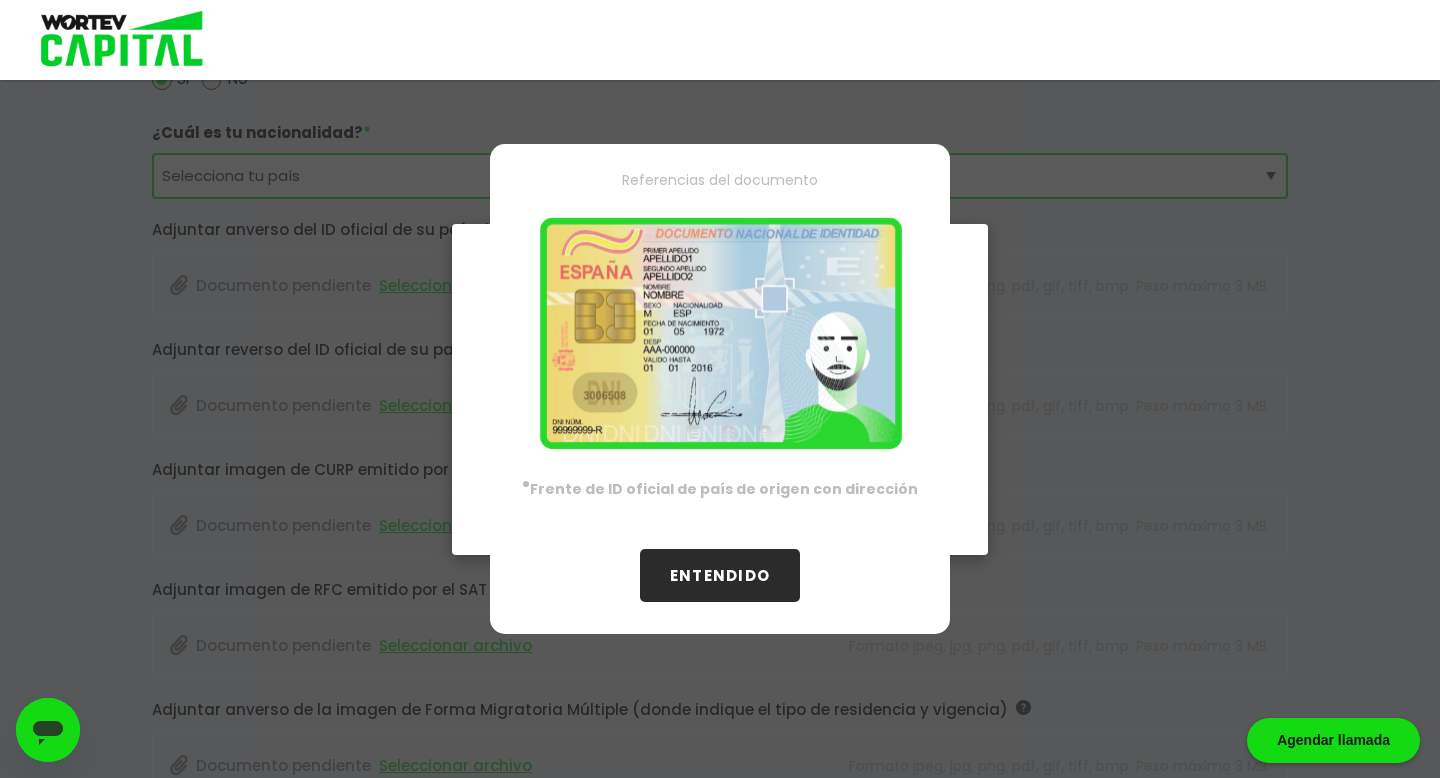 click on "ENTENDIDO" at bounding box center [720, 575] 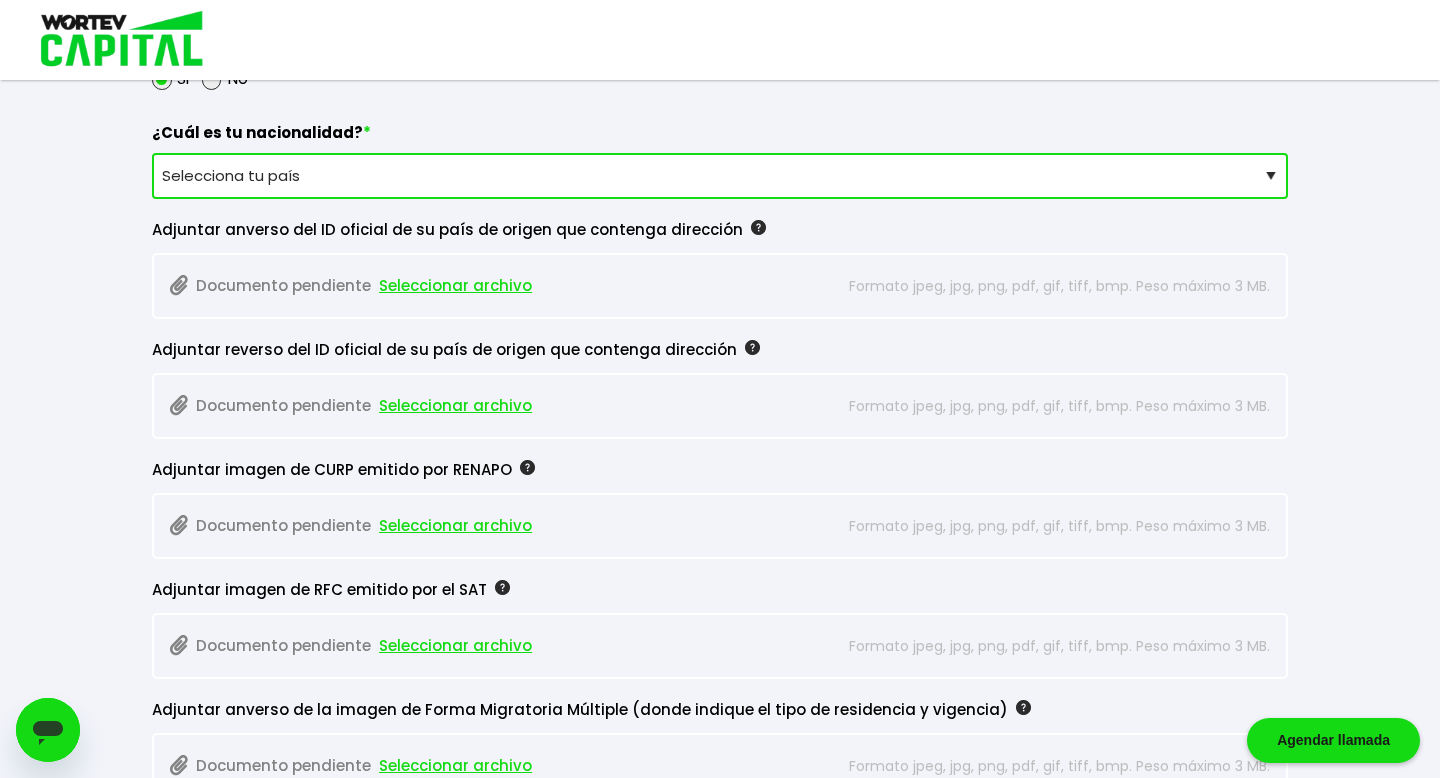 click on "Seleccionar archivo" at bounding box center [455, 286] 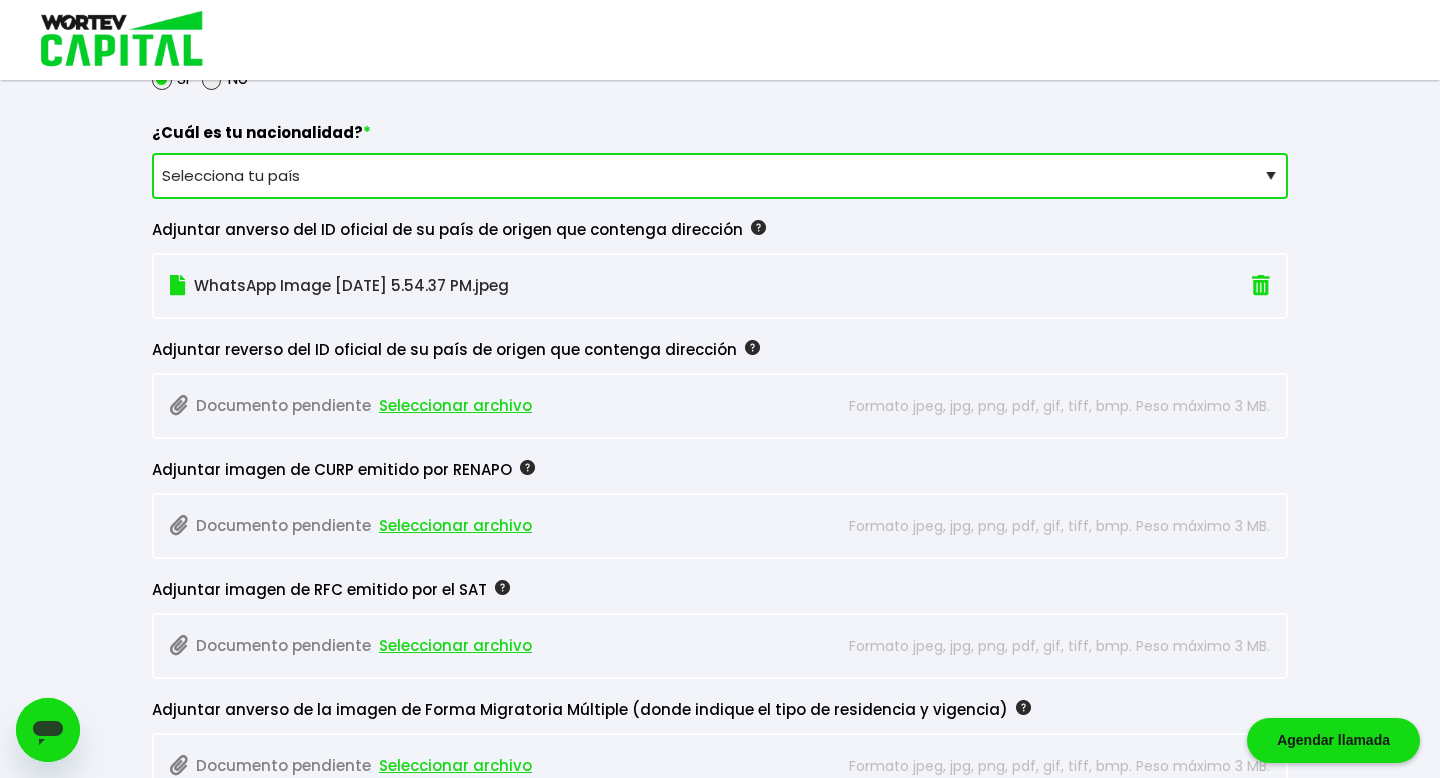click on "Seleccionar archivo" at bounding box center [455, 406] 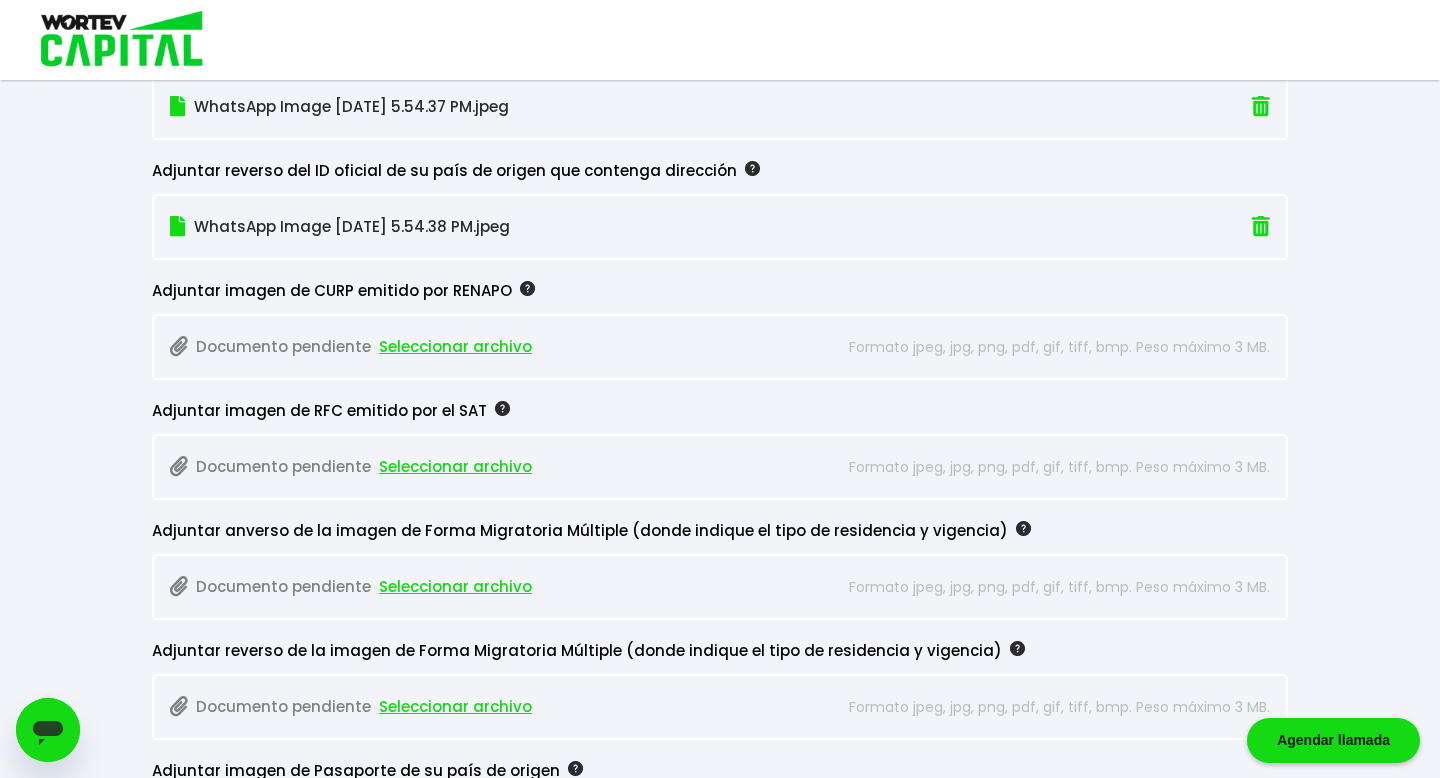 scroll, scrollTop: 1928, scrollLeft: 0, axis: vertical 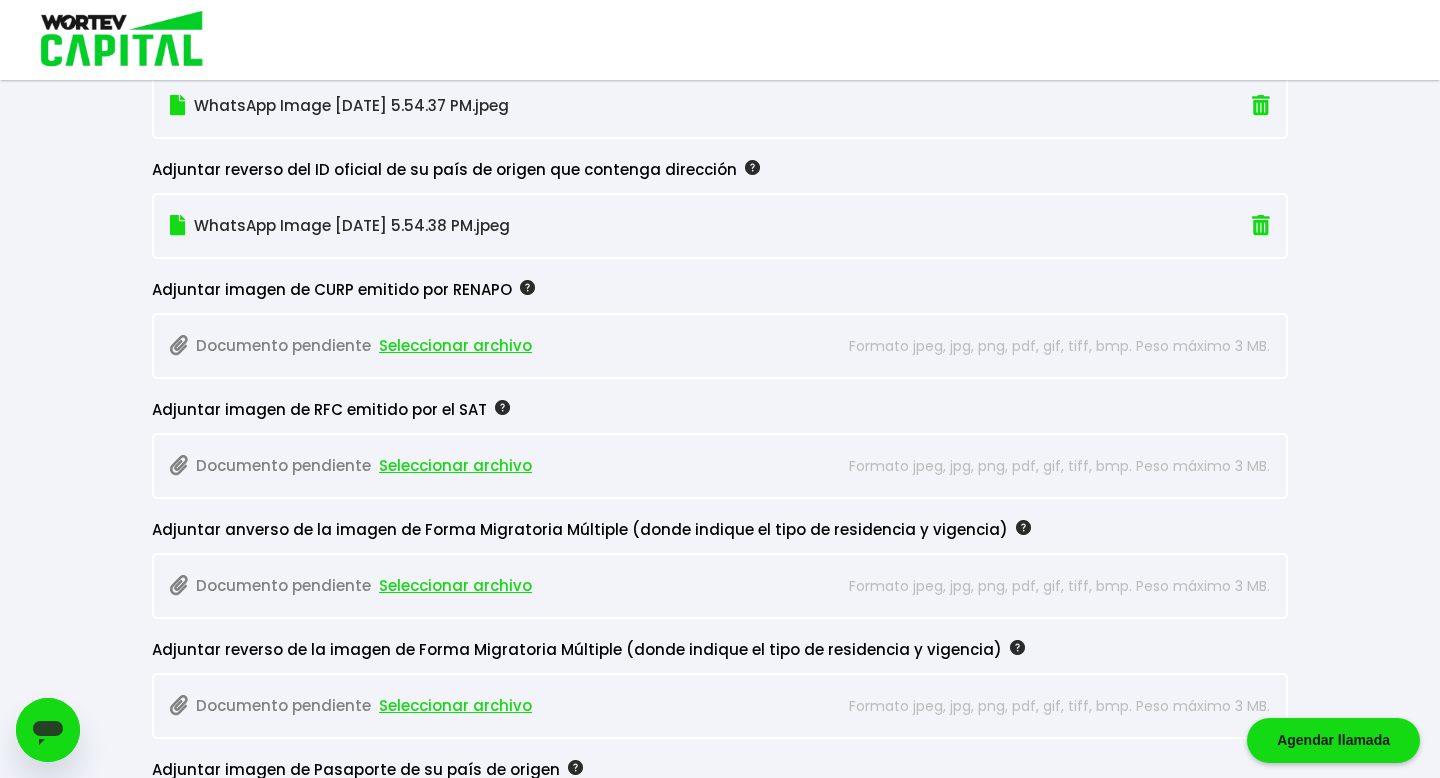 click on "Seleccionar archivo" at bounding box center (455, 346) 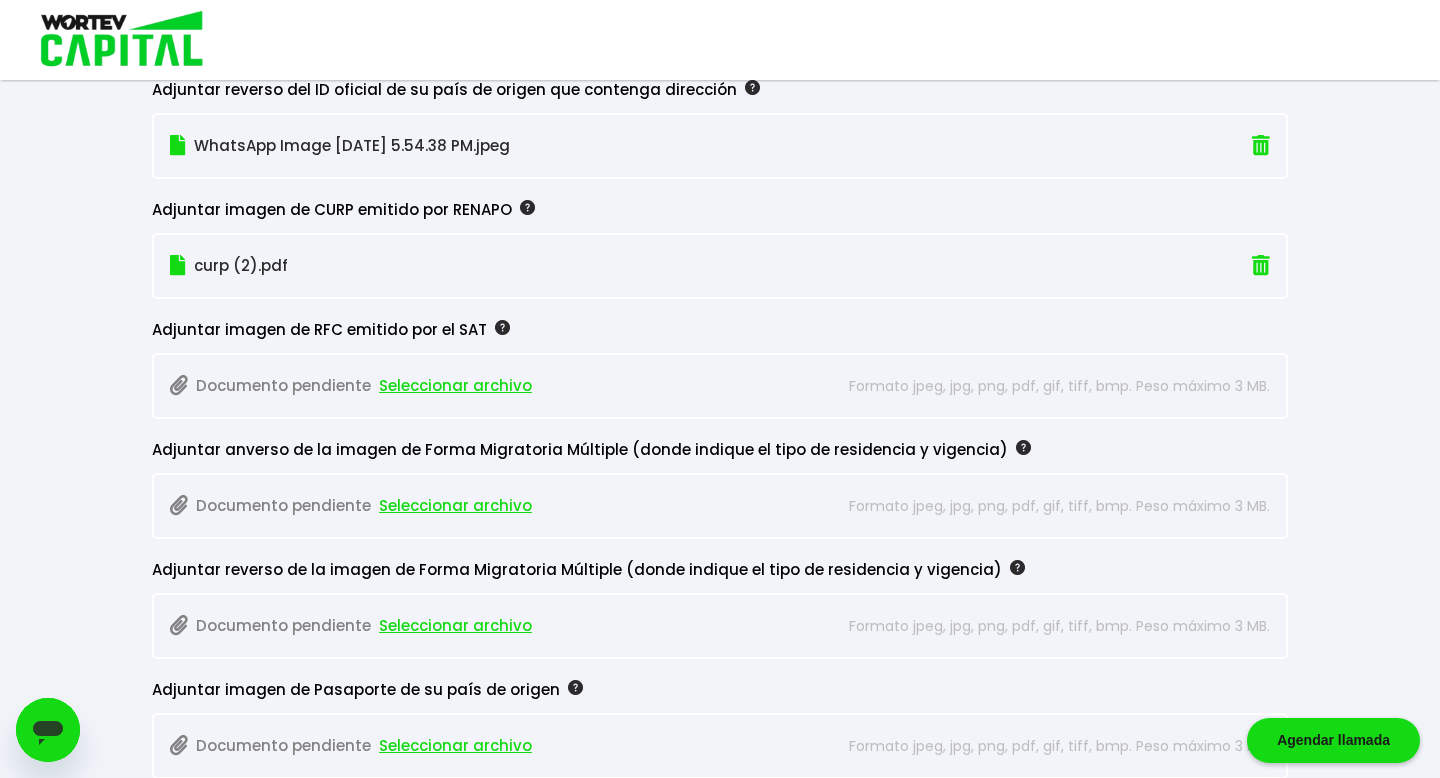 scroll, scrollTop: 2026, scrollLeft: 0, axis: vertical 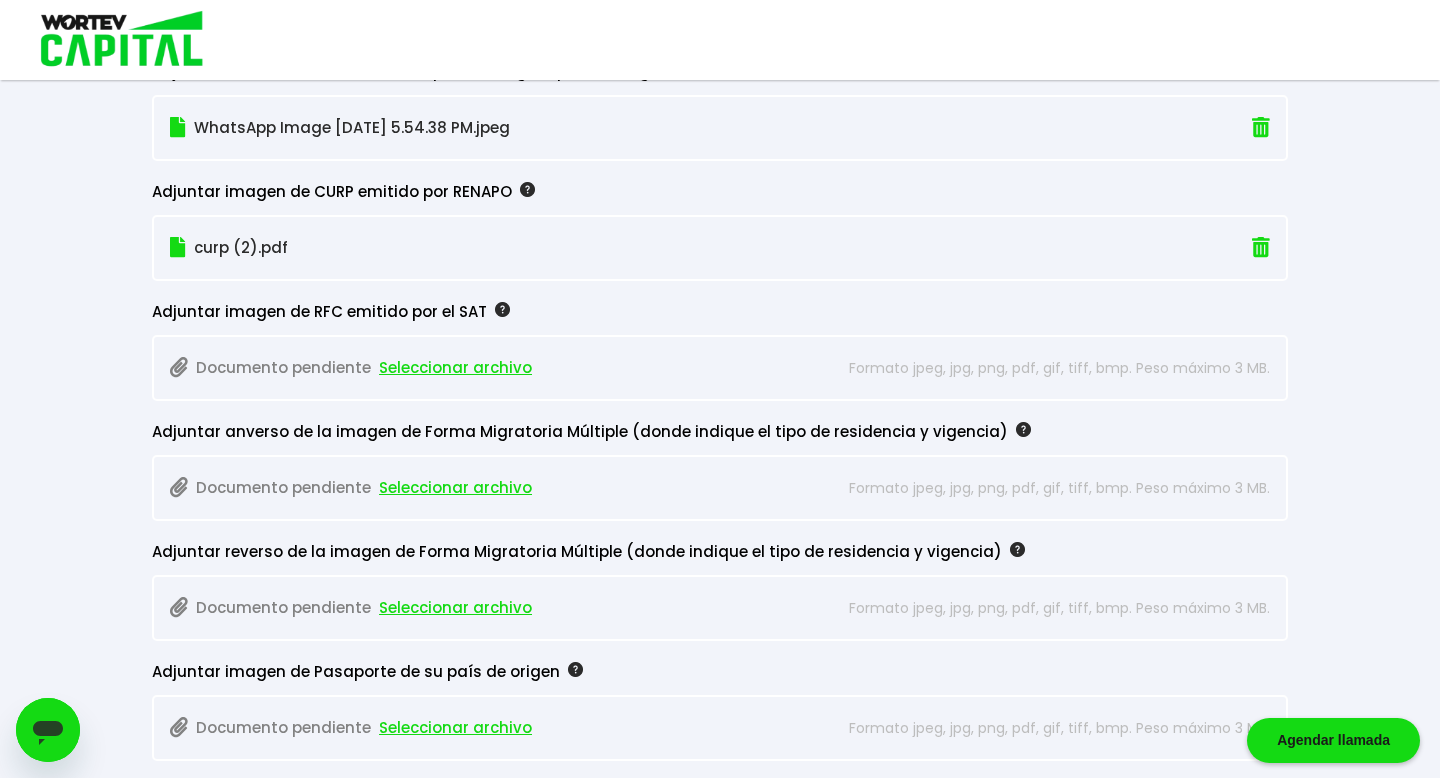 click on "Seleccionar archivo" at bounding box center (455, 368) 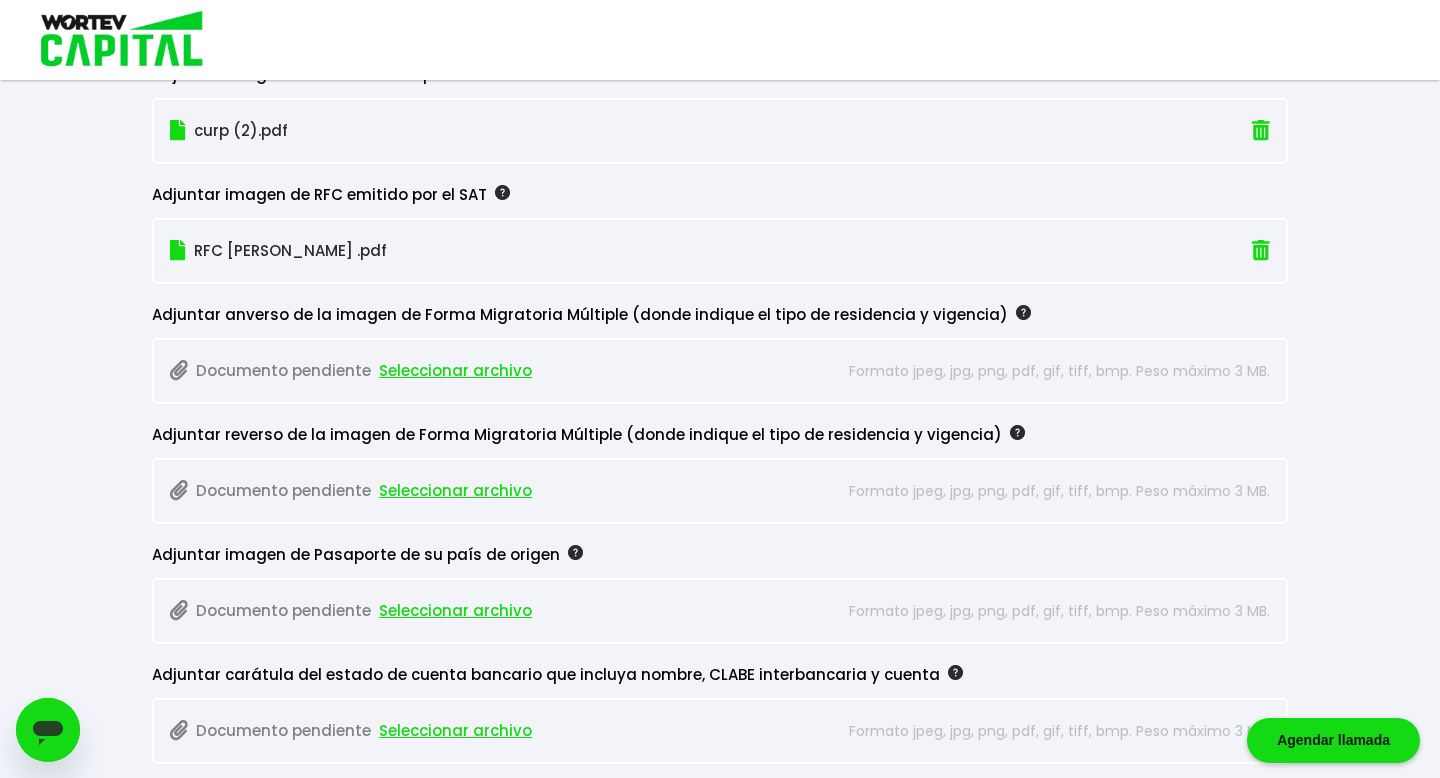 scroll, scrollTop: 2148, scrollLeft: 0, axis: vertical 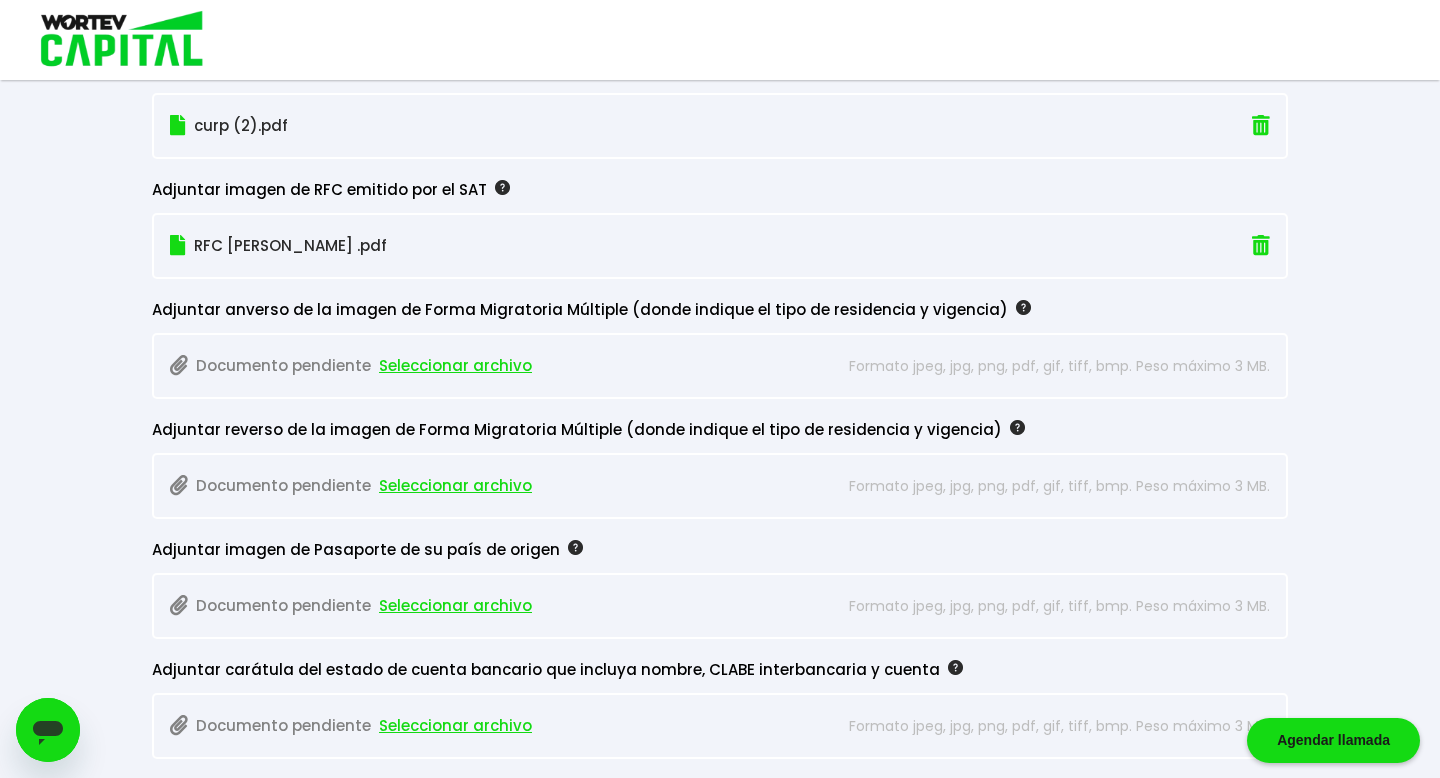 click on "Seleccionar archivo" at bounding box center [455, 366] 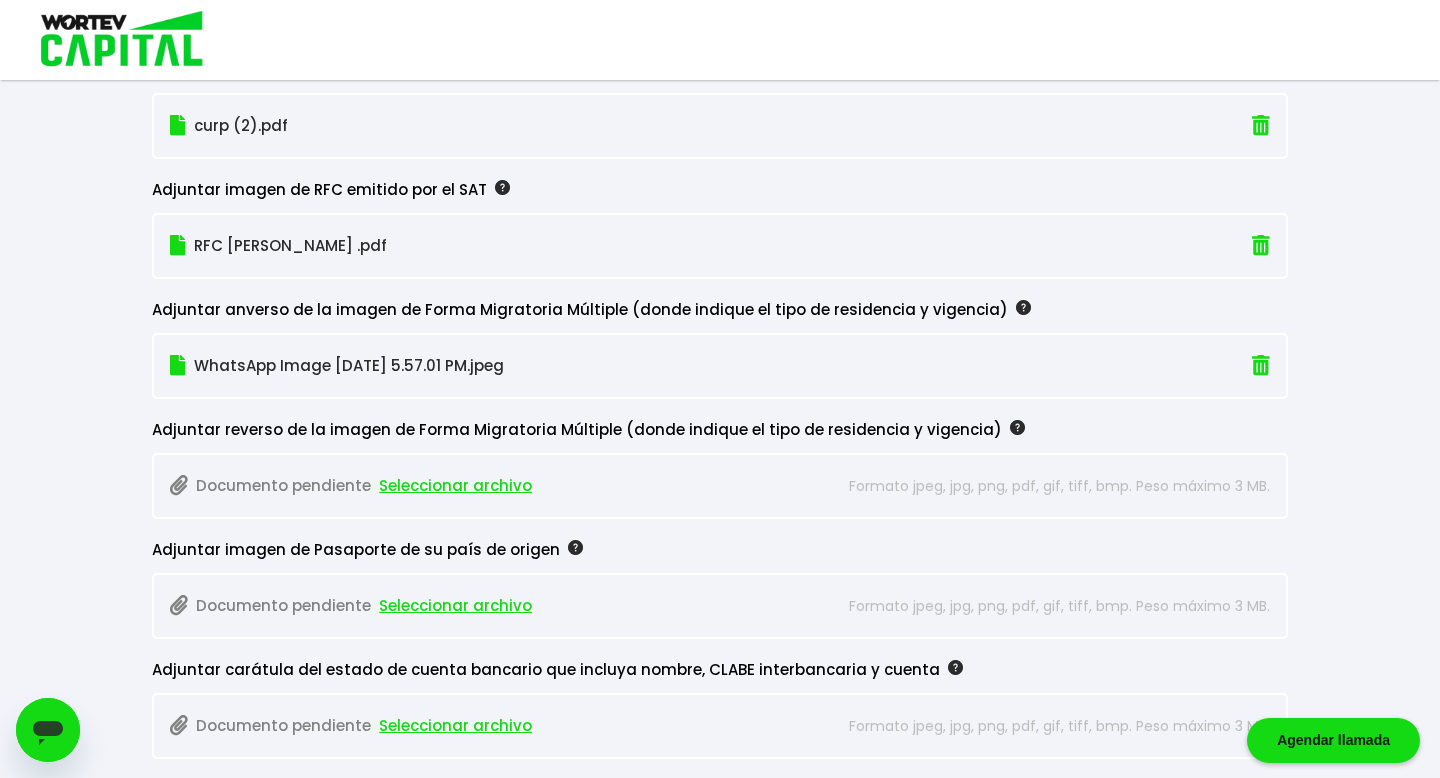 click on "Seleccionar archivo" at bounding box center [455, 486] 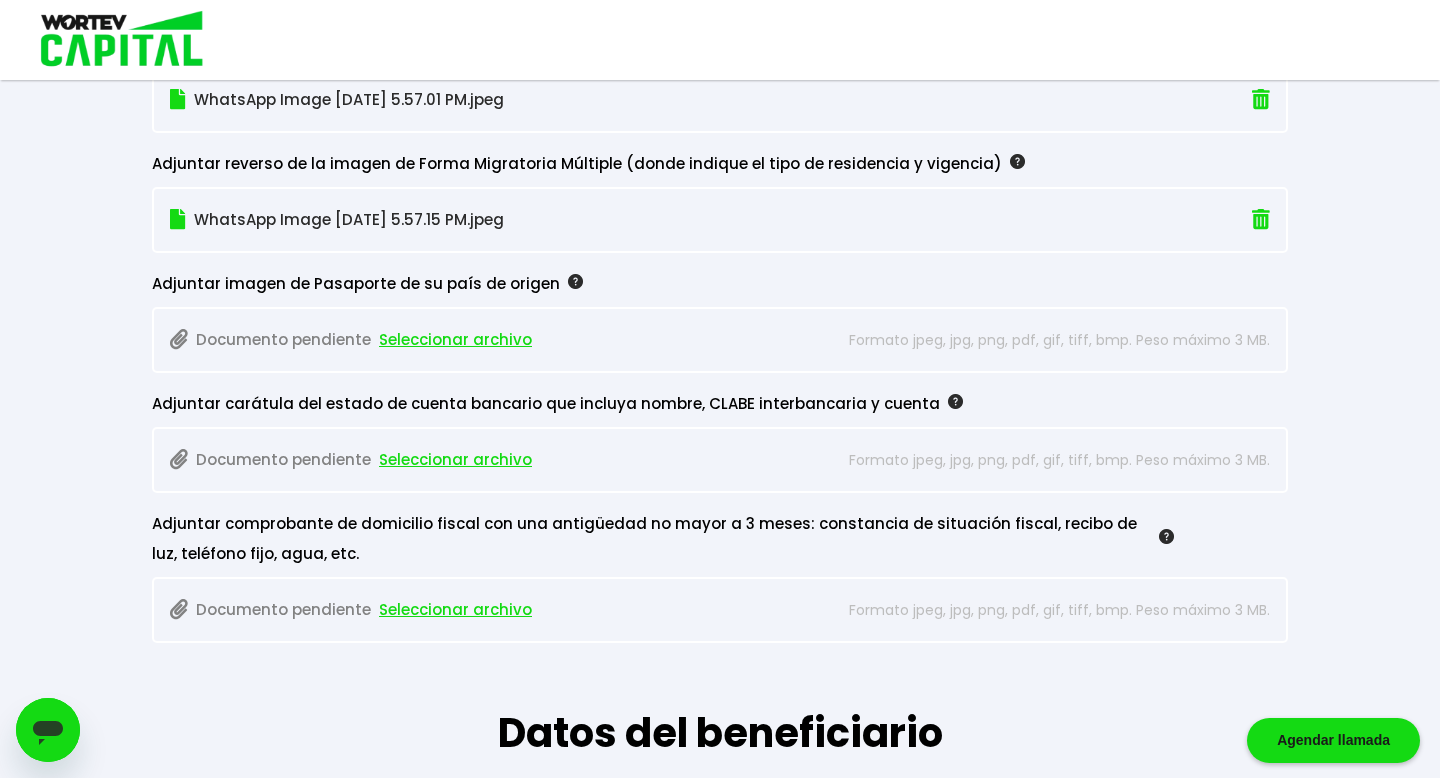 scroll, scrollTop: 2419, scrollLeft: 0, axis: vertical 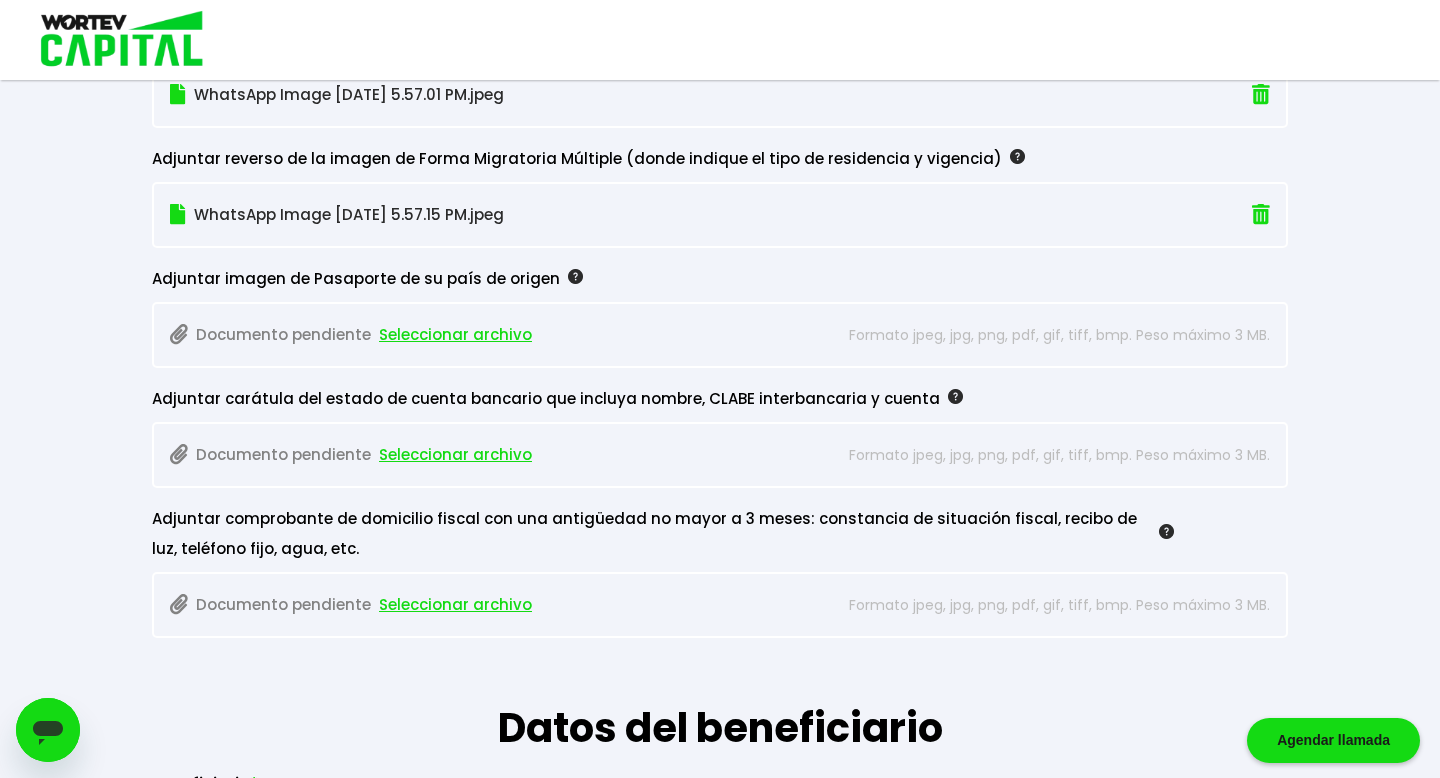 click on "Seleccionar archivo" at bounding box center [455, 335] 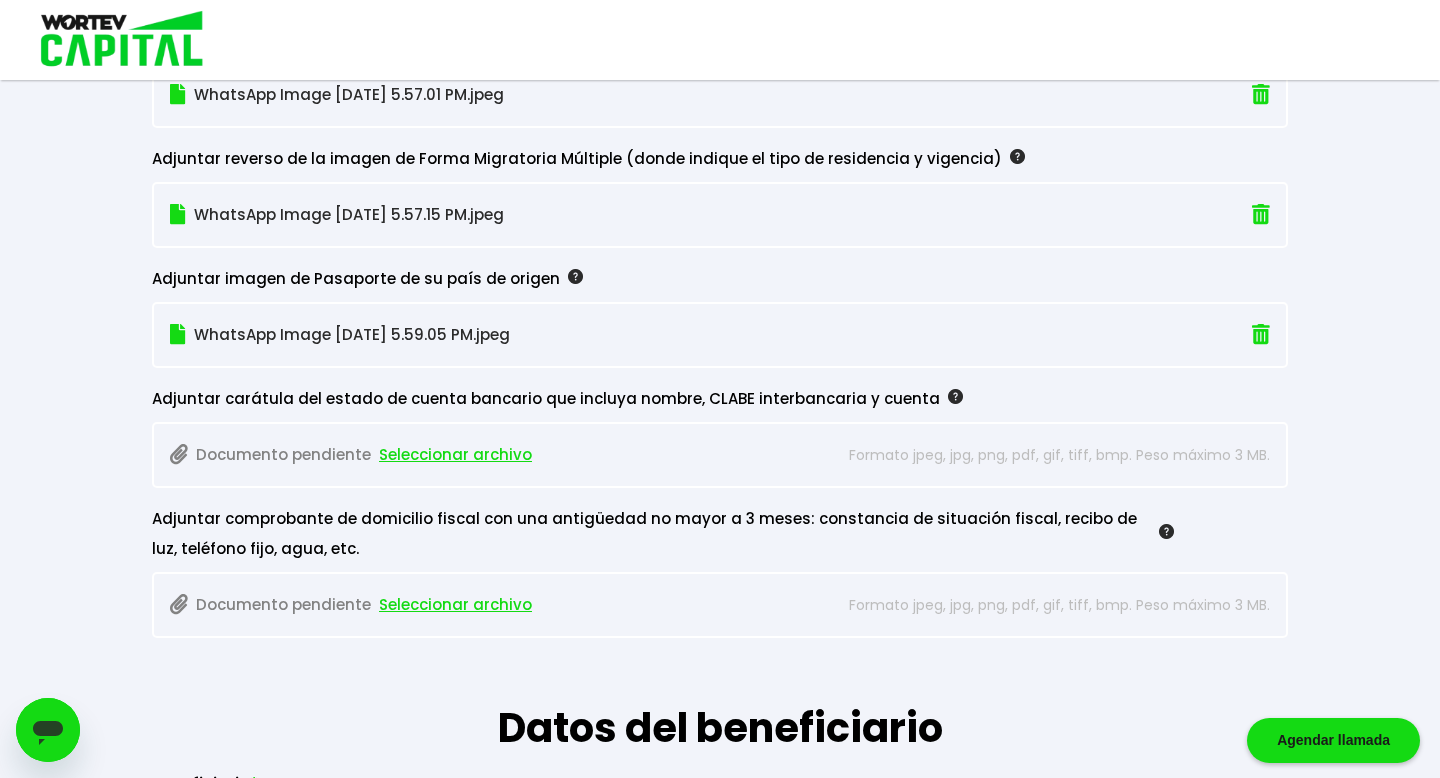 click on "Adjuntar carátula del estado de cuenta bancario que incluya nombre, CLABE interbancaria y cuenta" at bounding box center (663, 399) 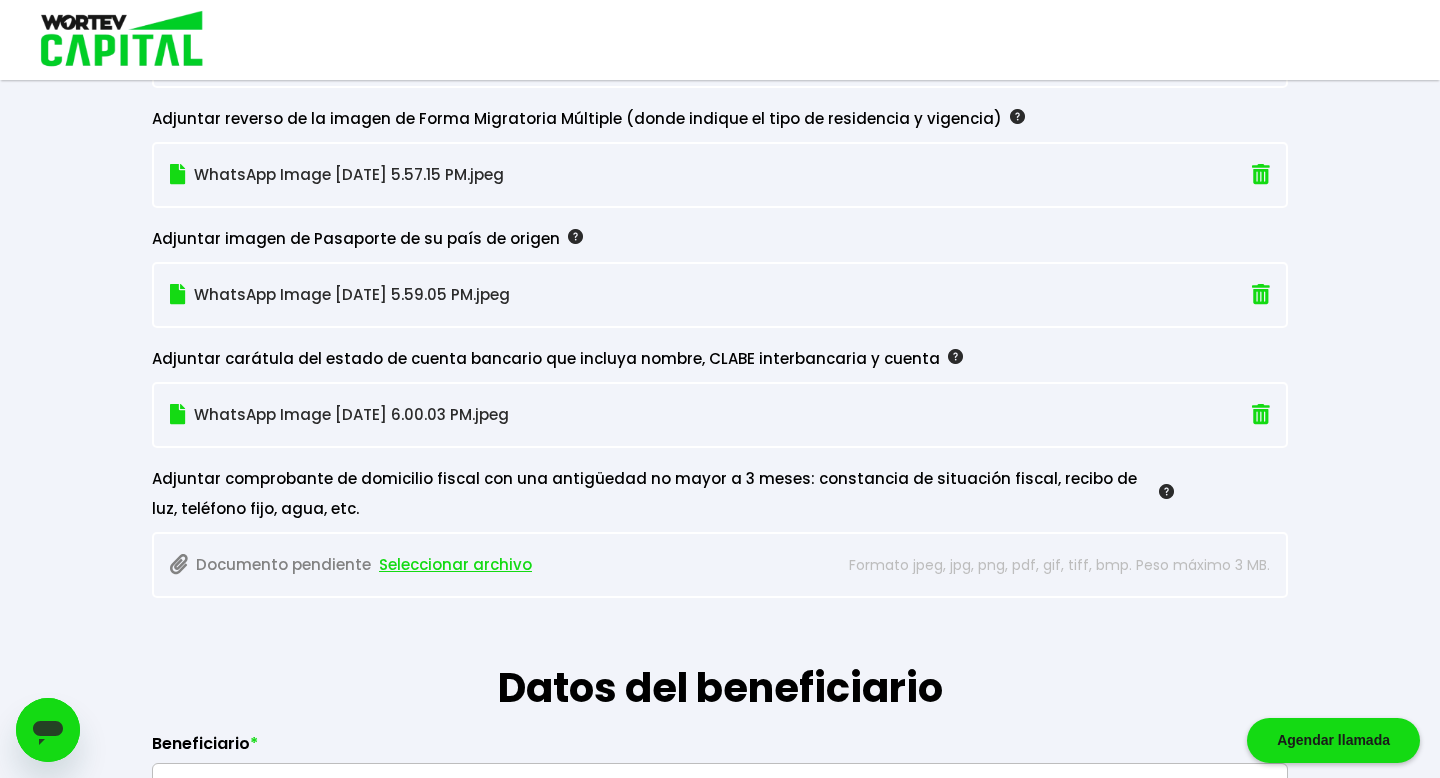 scroll, scrollTop: 2458, scrollLeft: 0, axis: vertical 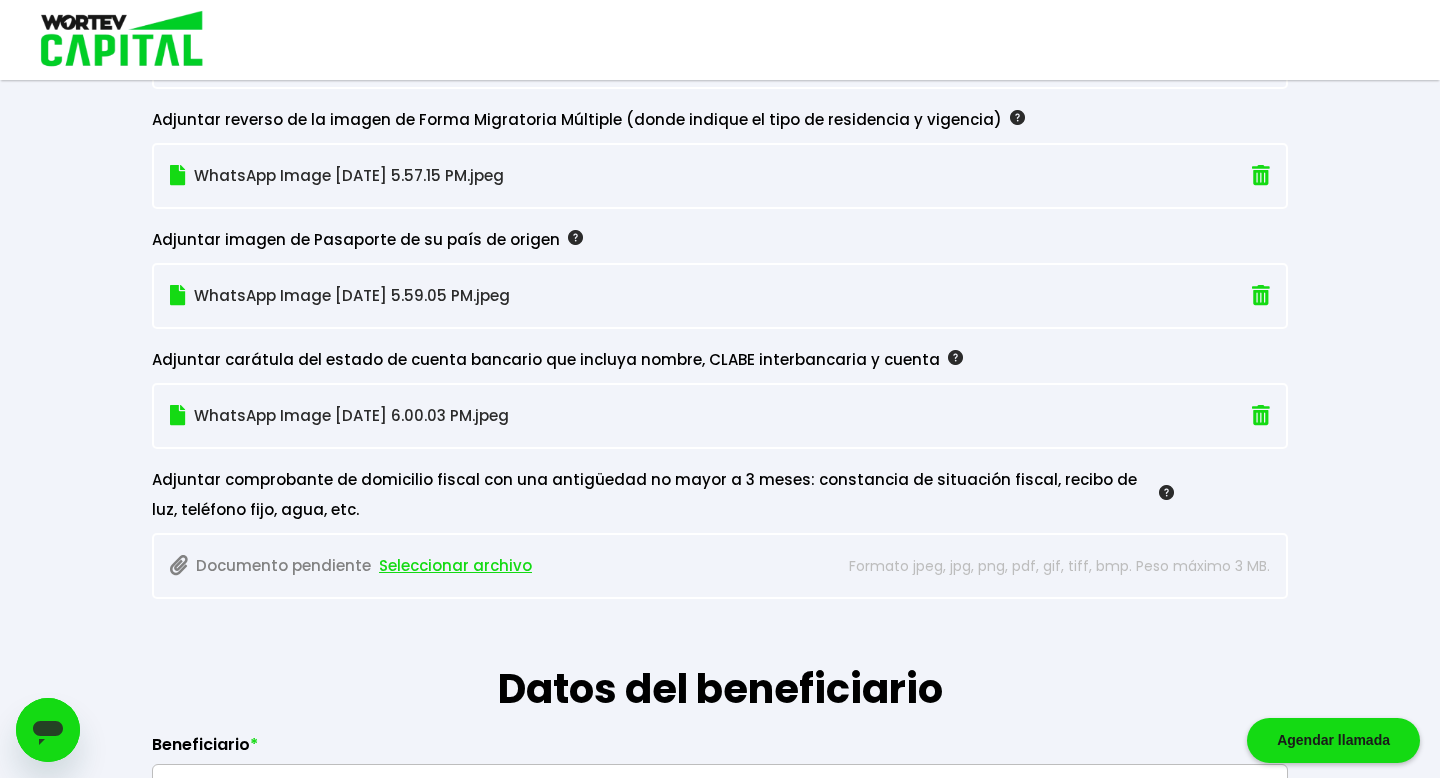 click on "Seleccionar archivo" at bounding box center (455, 566) 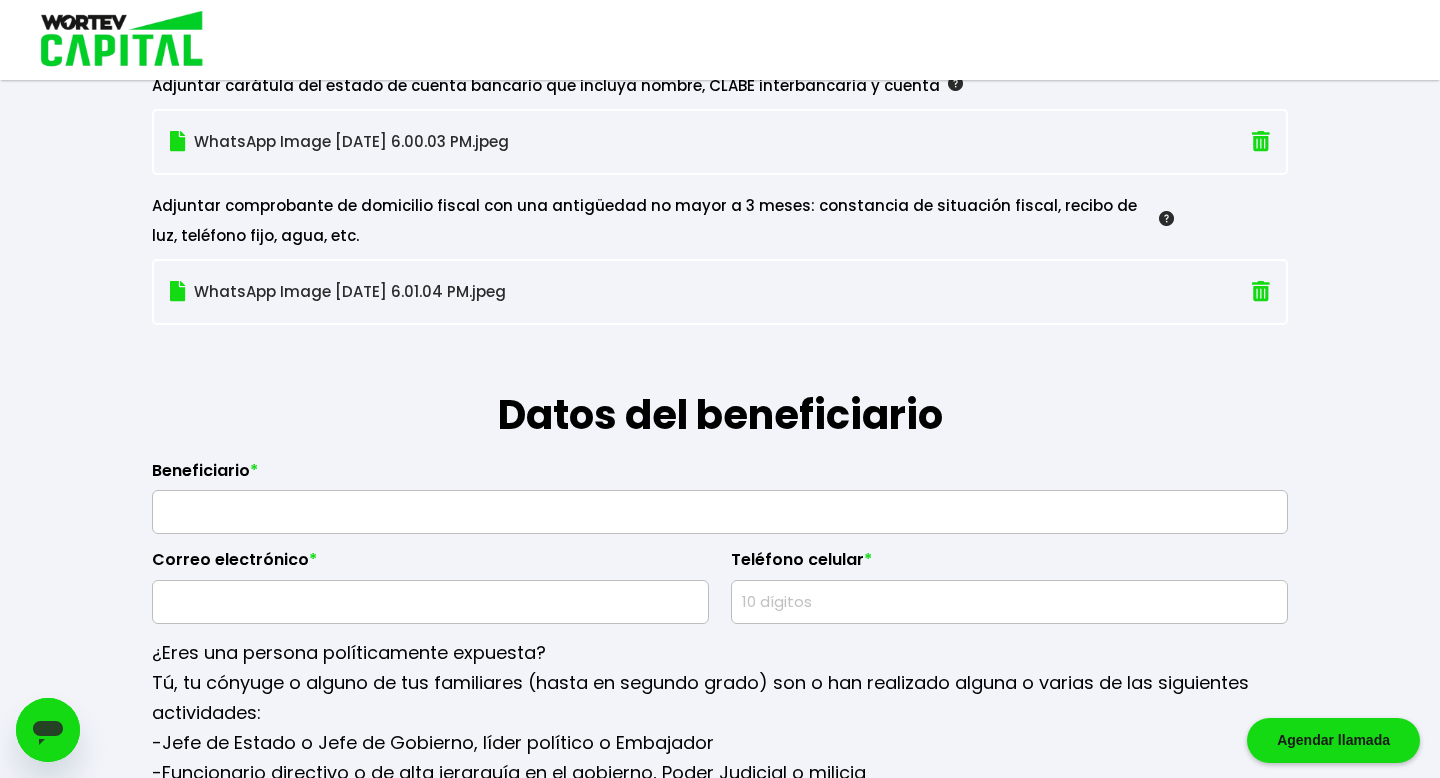 scroll, scrollTop: 2716, scrollLeft: 0, axis: vertical 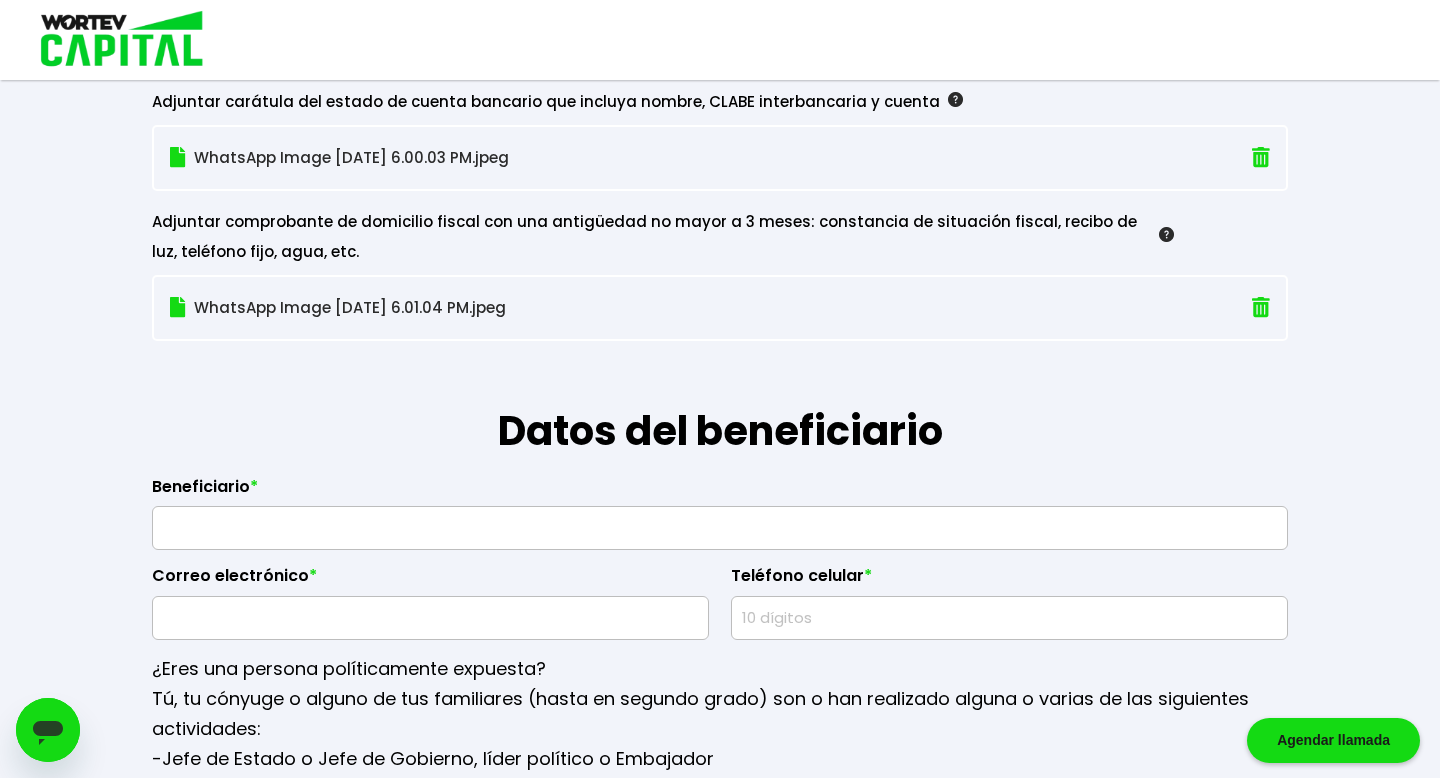 click at bounding box center (720, 528) 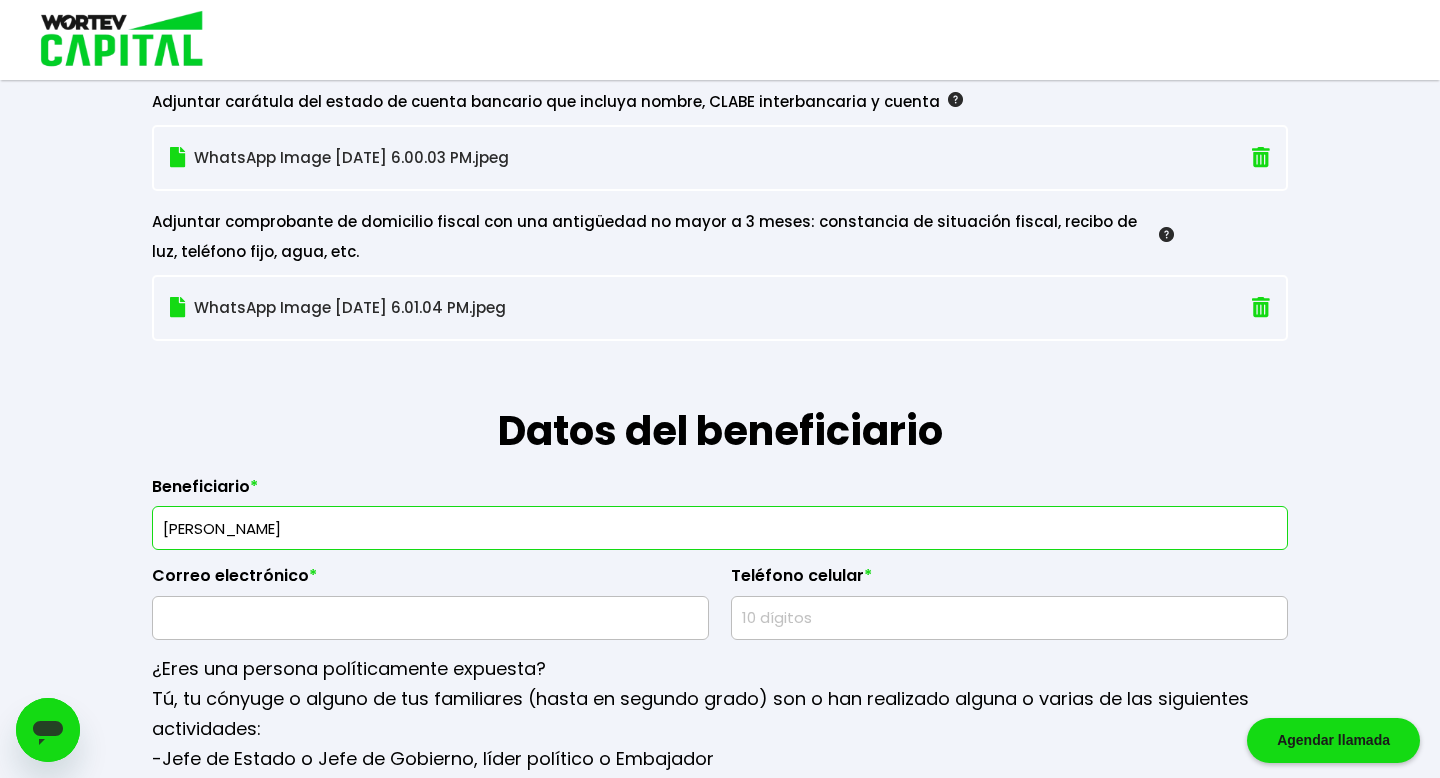 type on "Ricardo Rodriguez Silva" 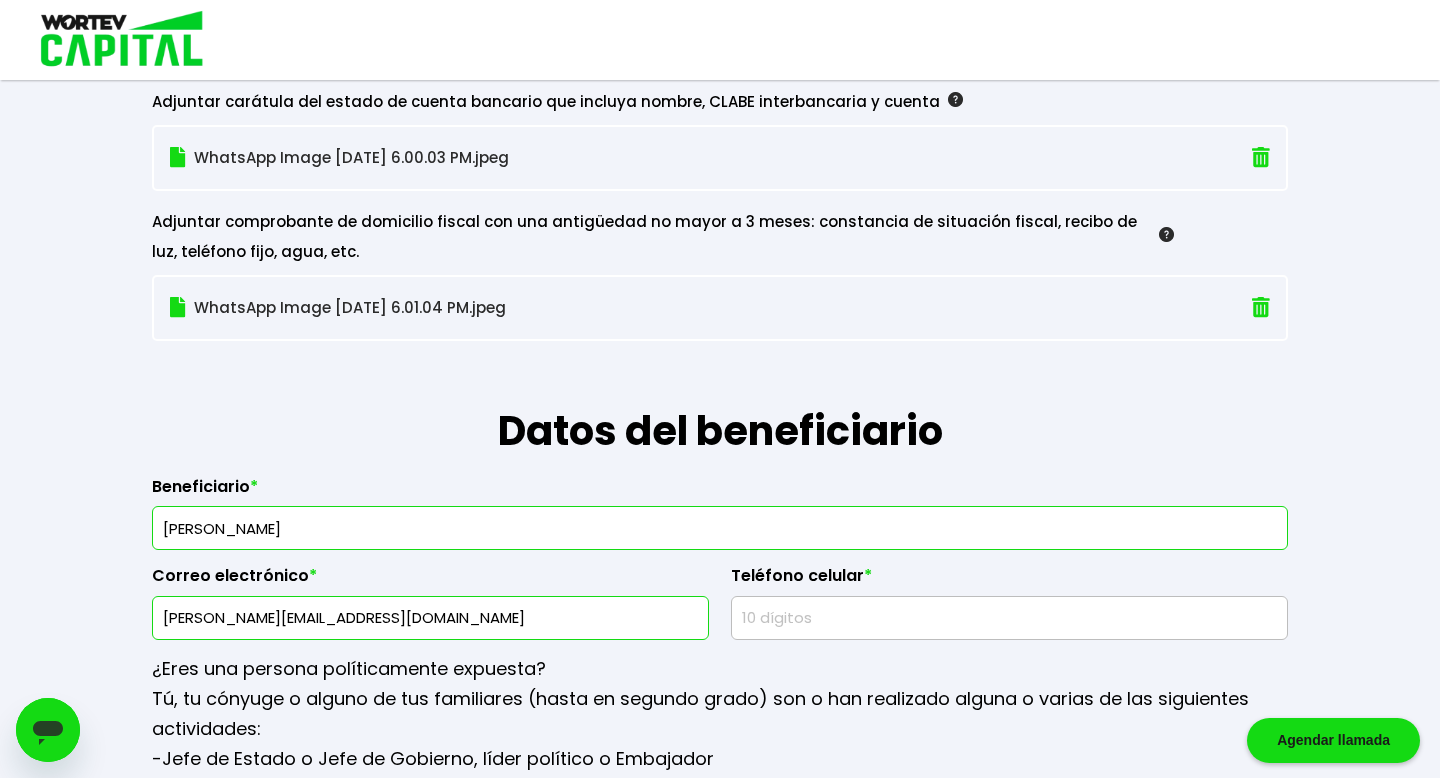 type on "richard_tictac@hotmail.com" 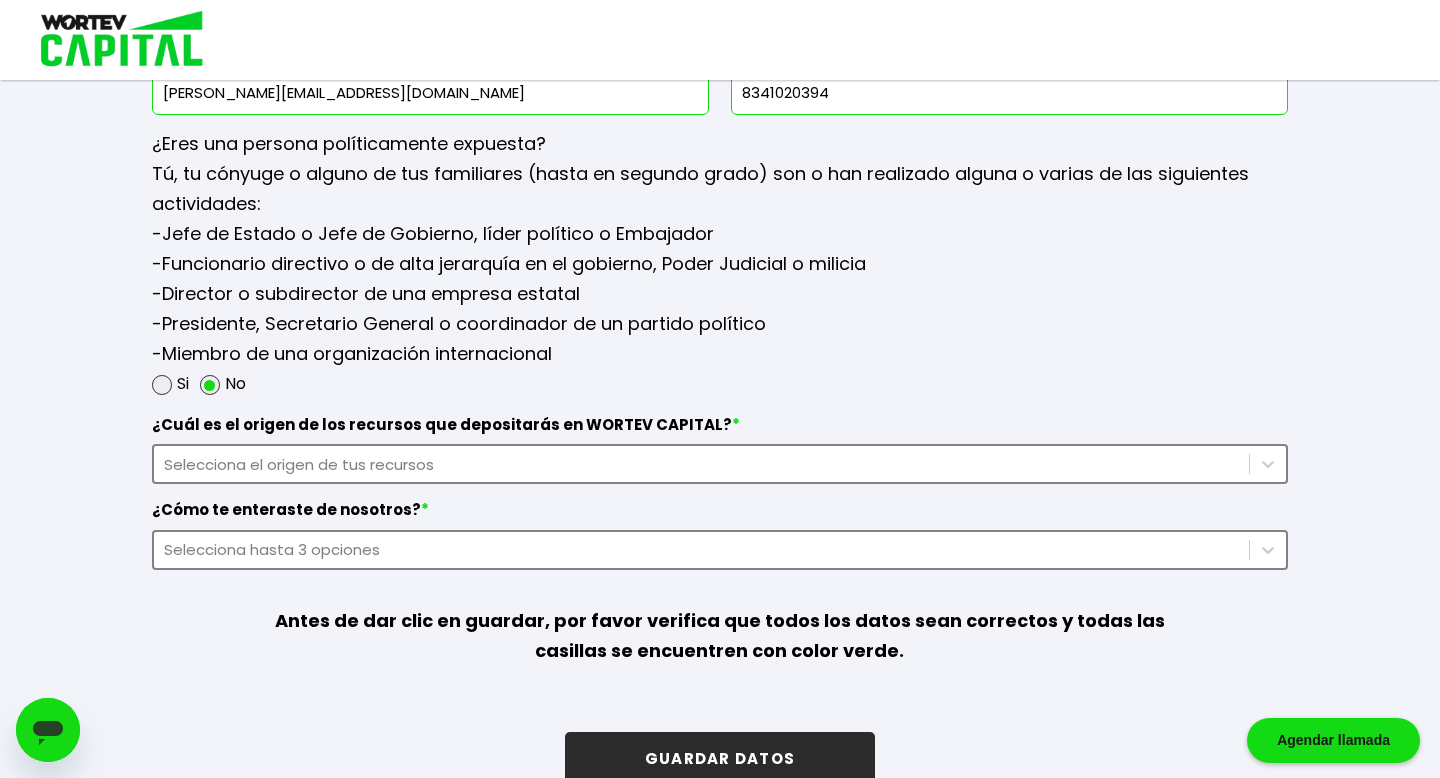 scroll, scrollTop: 3247, scrollLeft: 0, axis: vertical 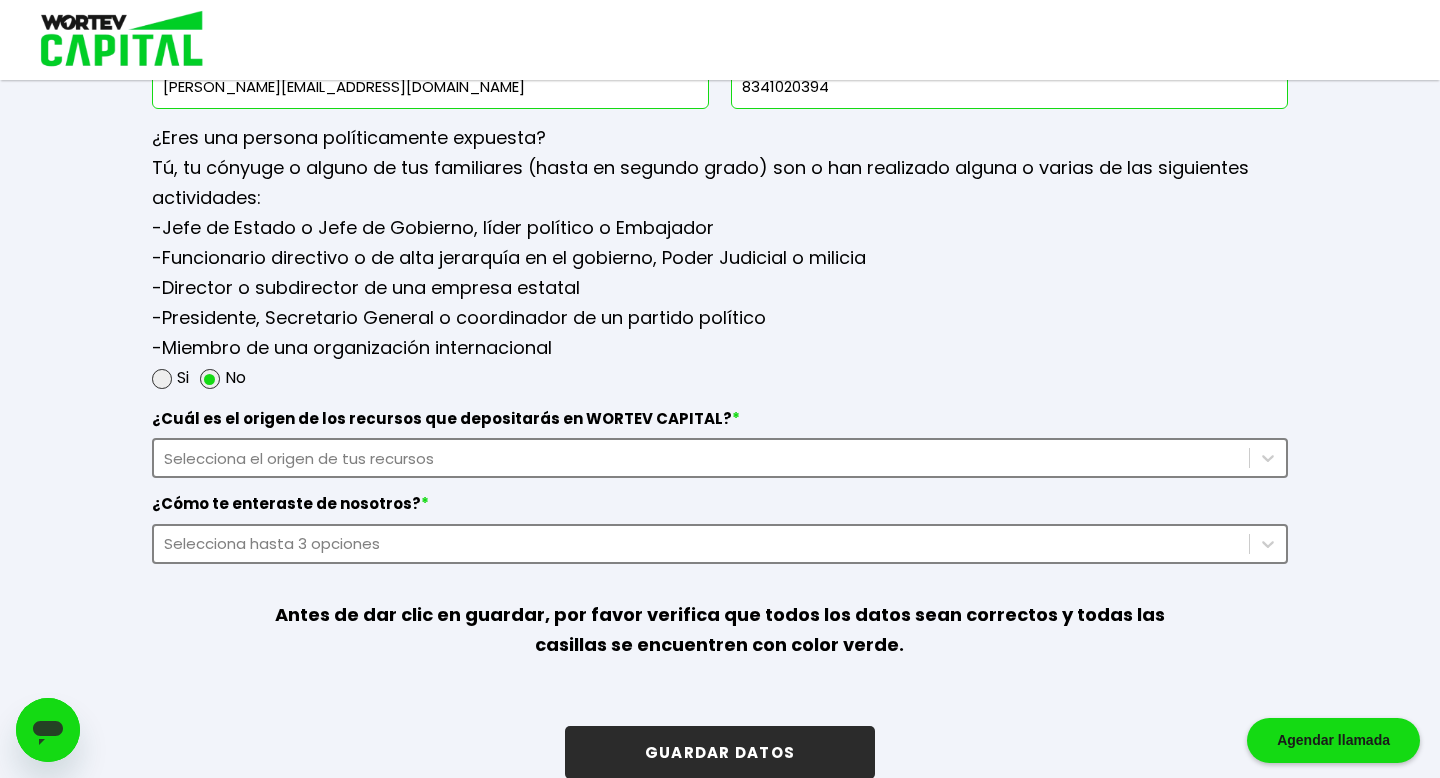 type on "8341020394" 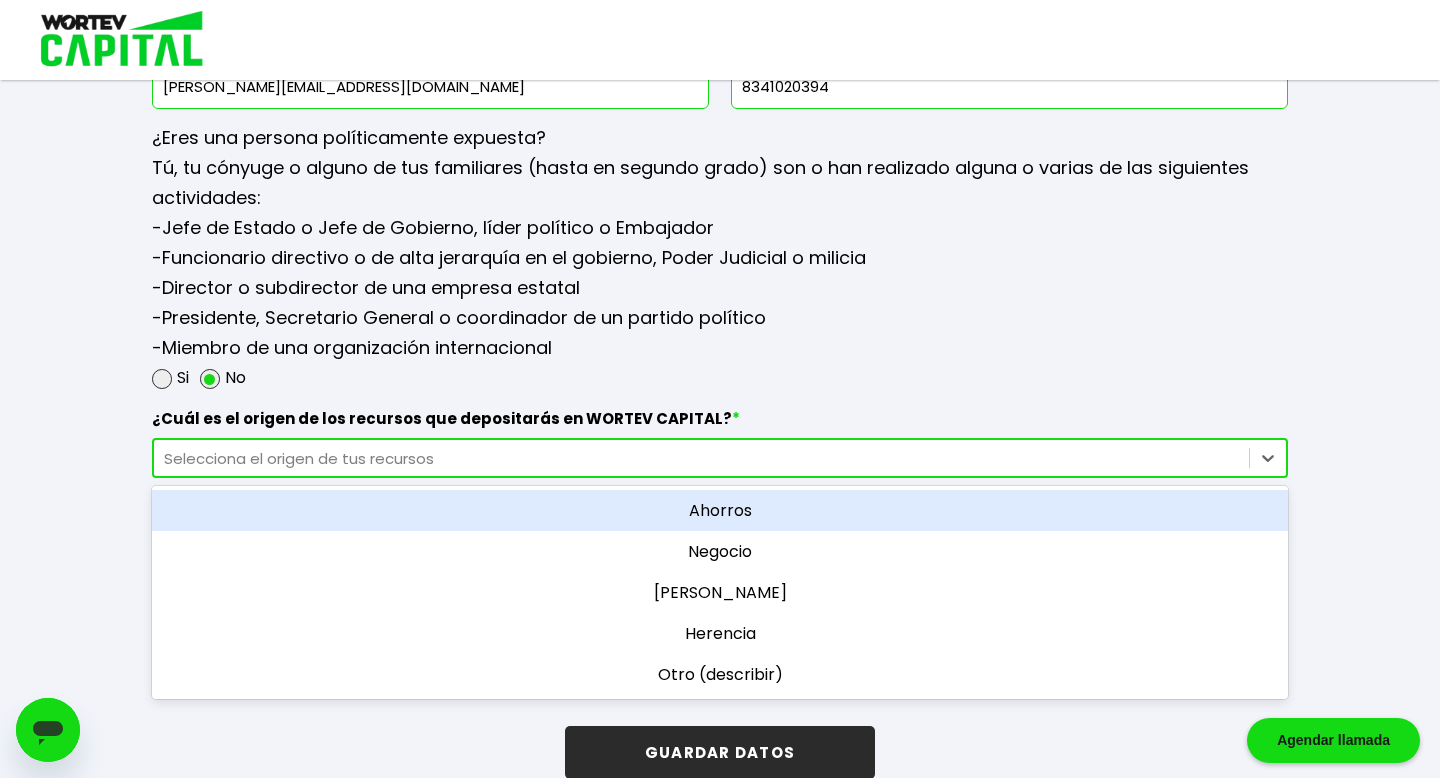 click on "Ahorros" at bounding box center (720, 510) 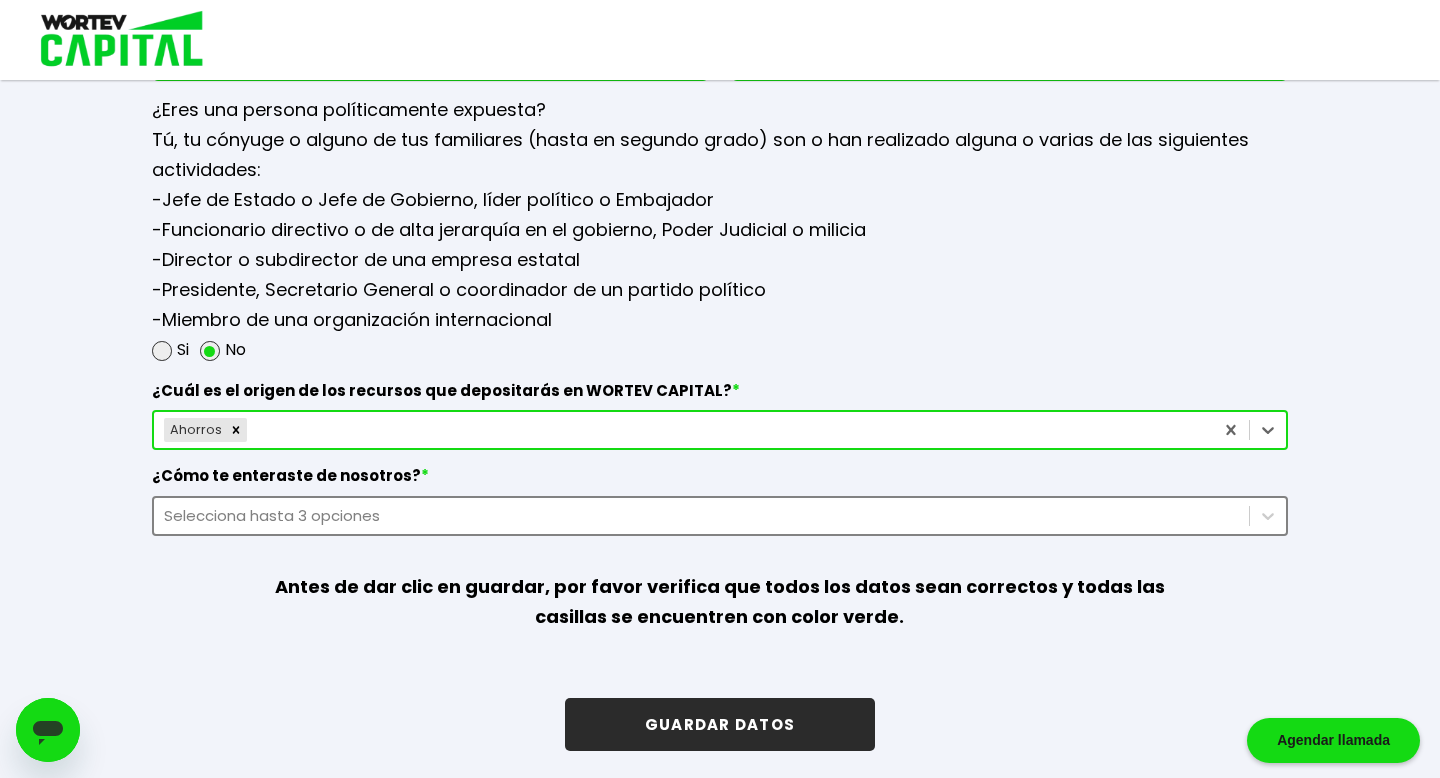 scroll, scrollTop: 3279, scrollLeft: 0, axis: vertical 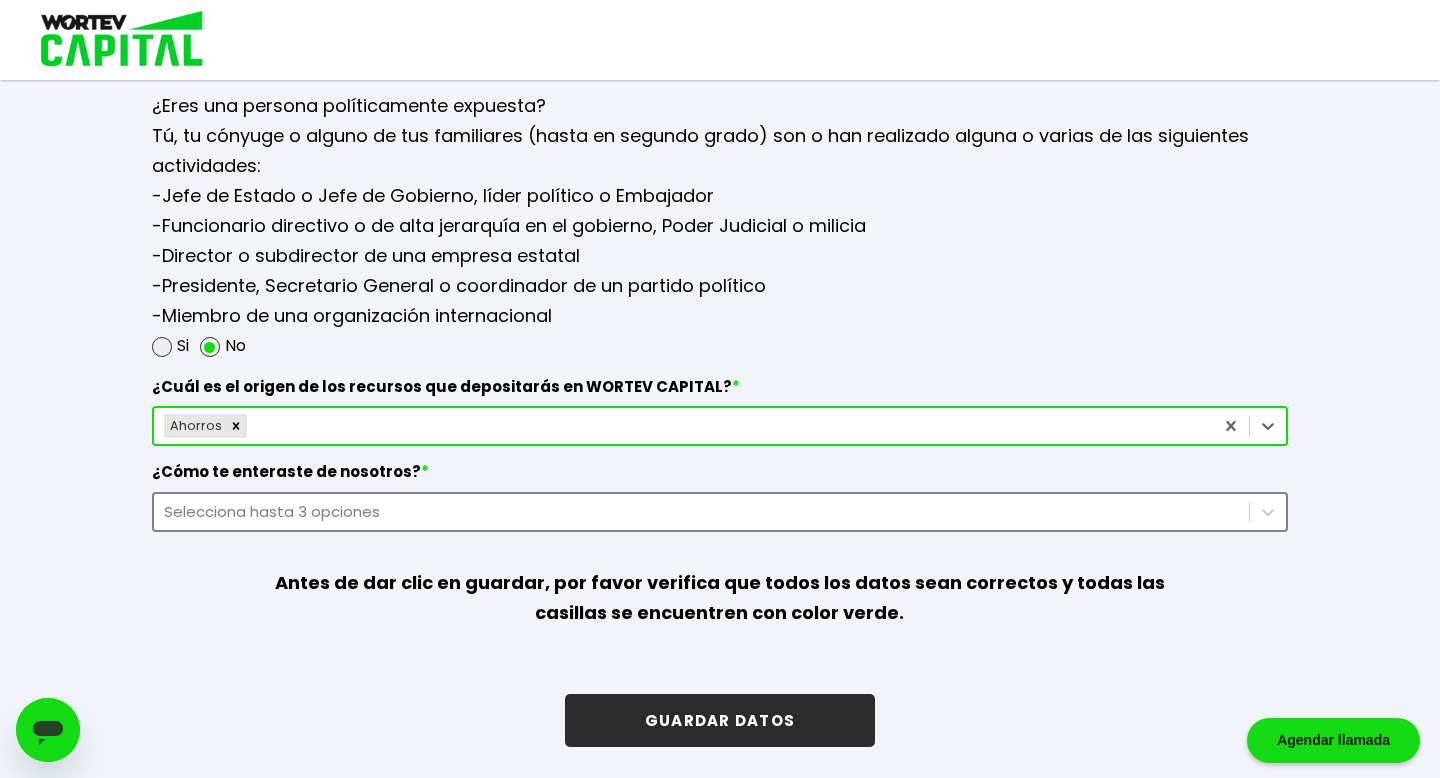 click on "Selecciona hasta 3 opciones" at bounding box center (701, 511) 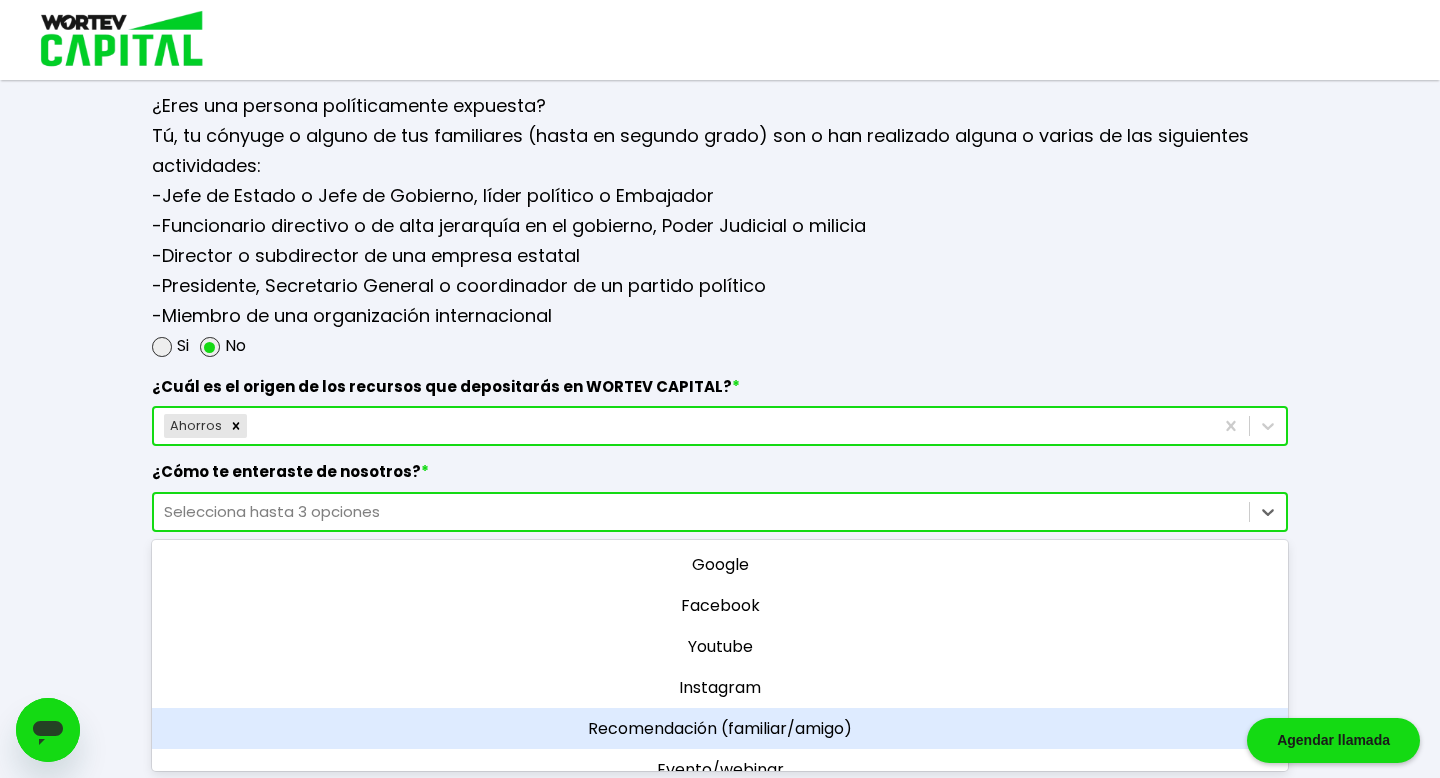 click on "Recomendación (familiar/amigo)" at bounding box center (720, 728) 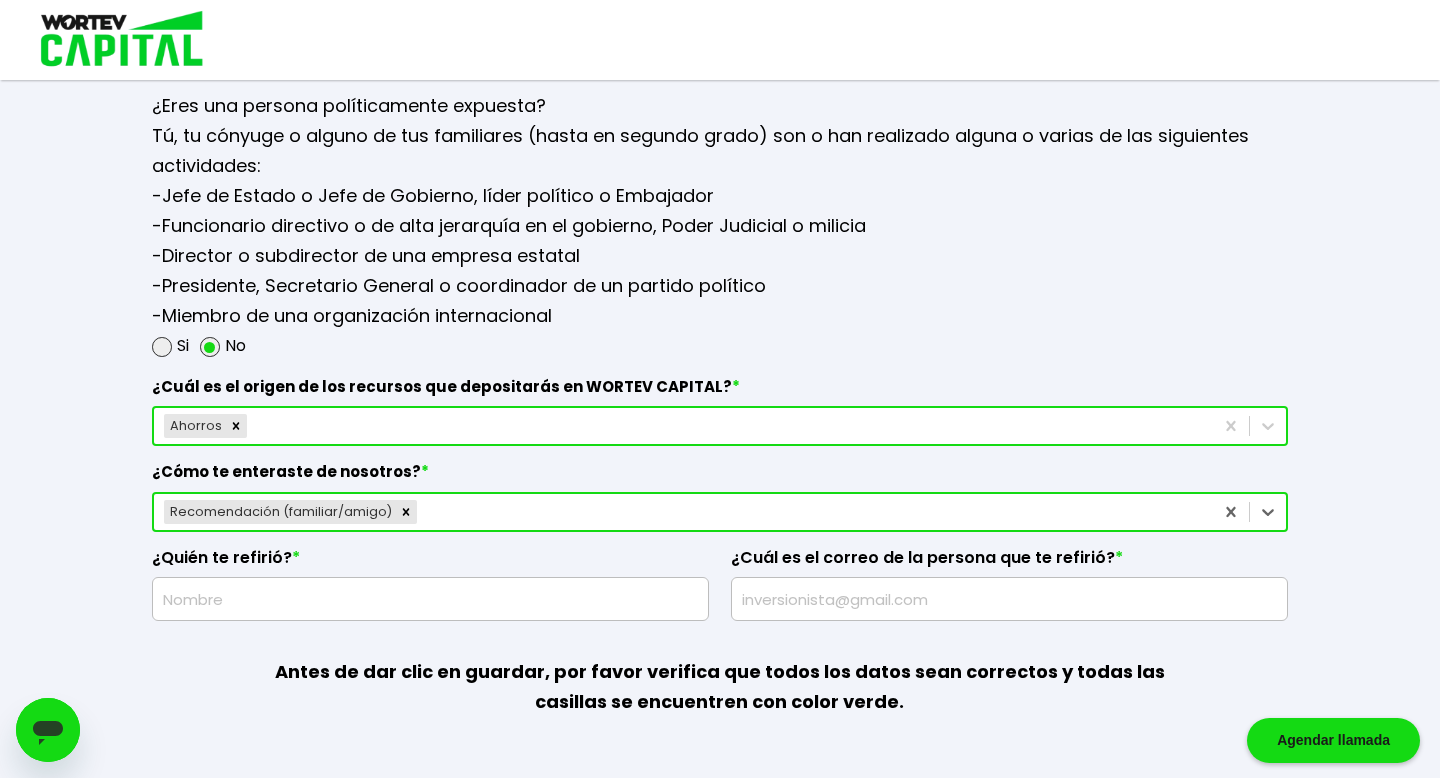 scroll, scrollTop: 3291, scrollLeft: 0, axis: vertical 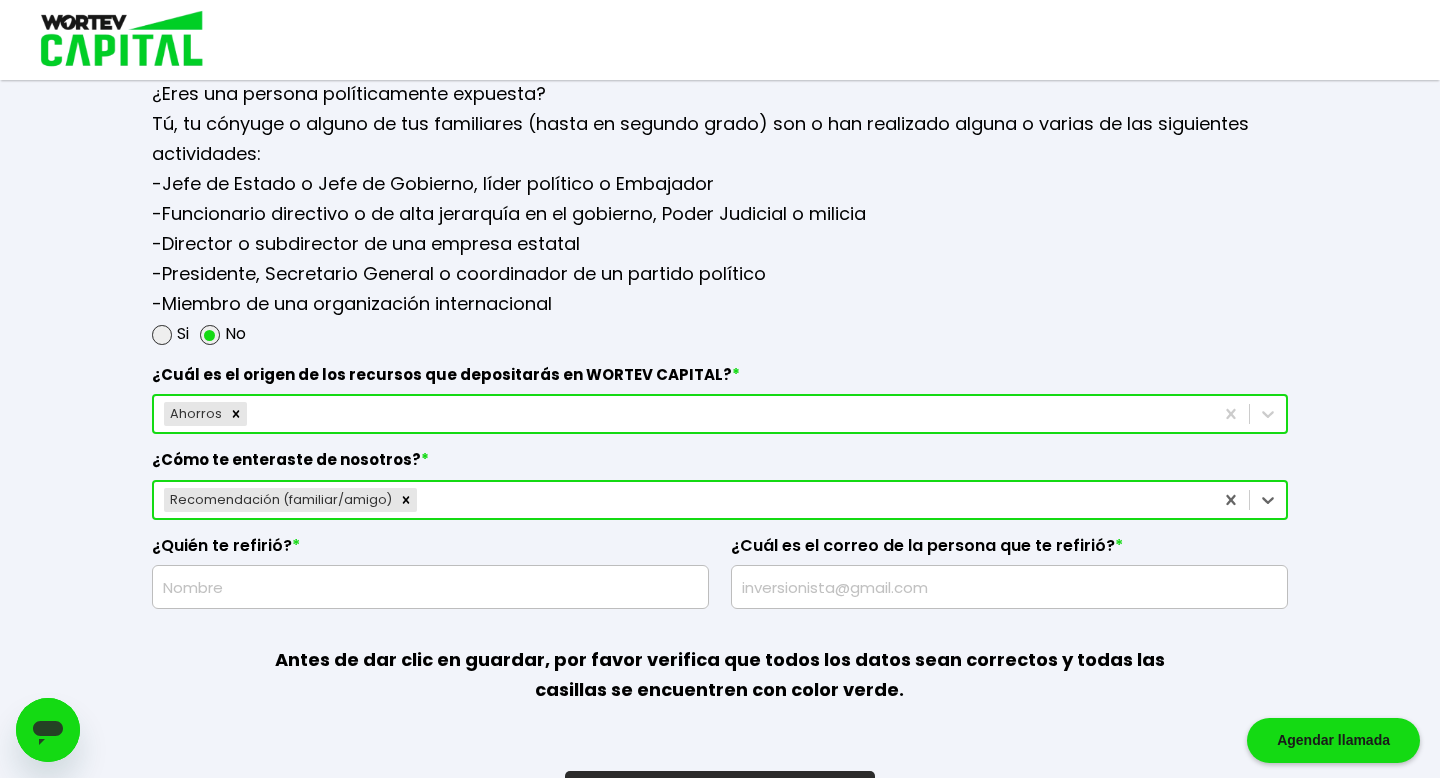 click at bounding box center [430, 587] 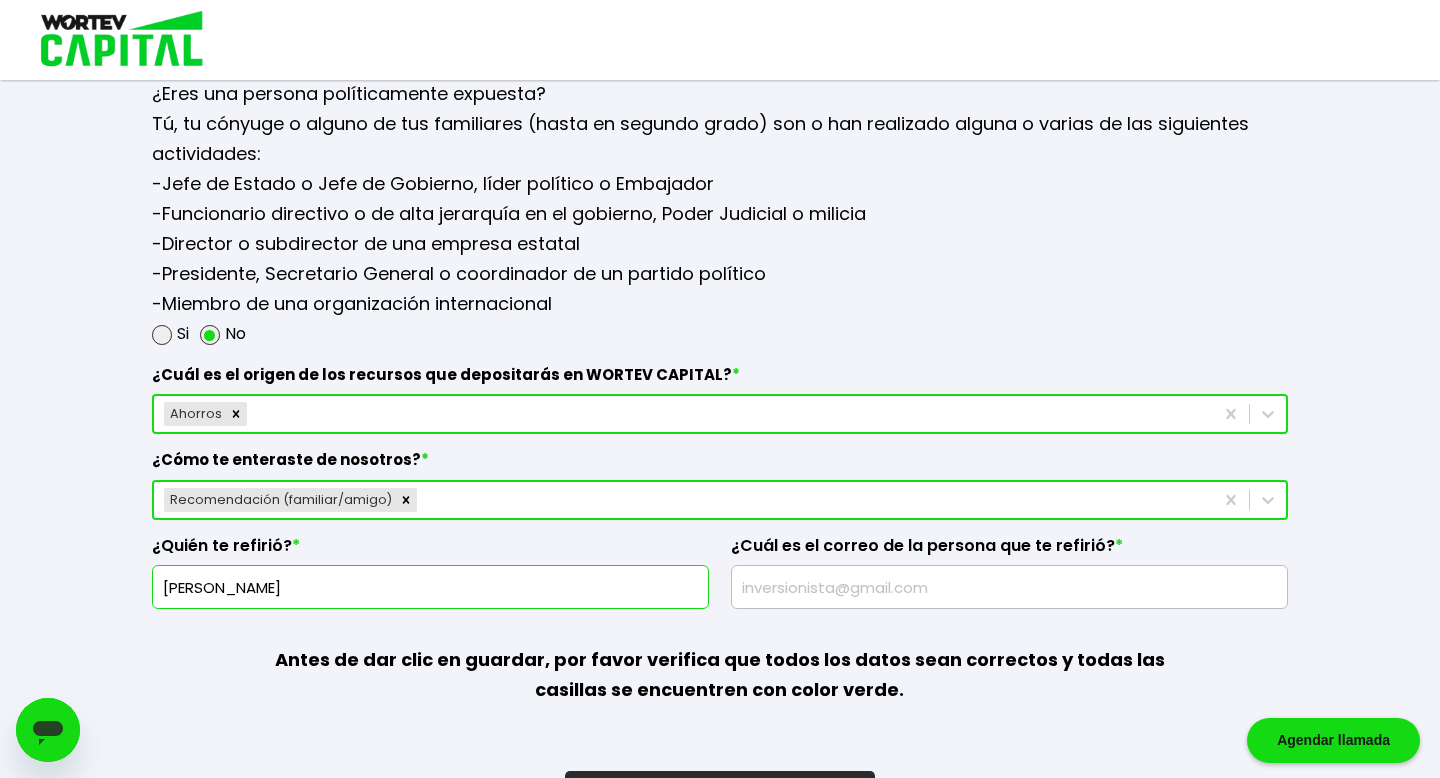 click on "Ricarod Rodriguez" at bounding box center (430, 587) 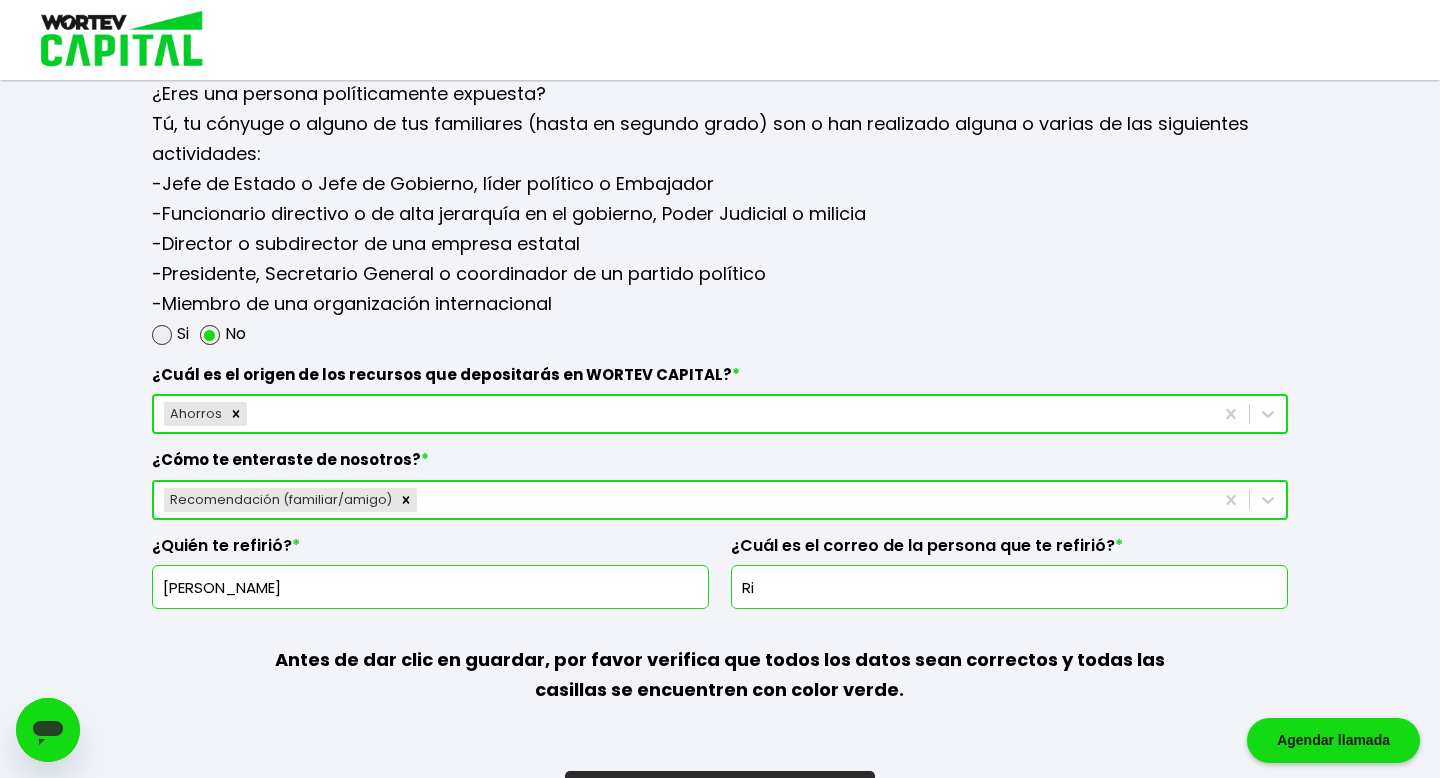 type on "R" 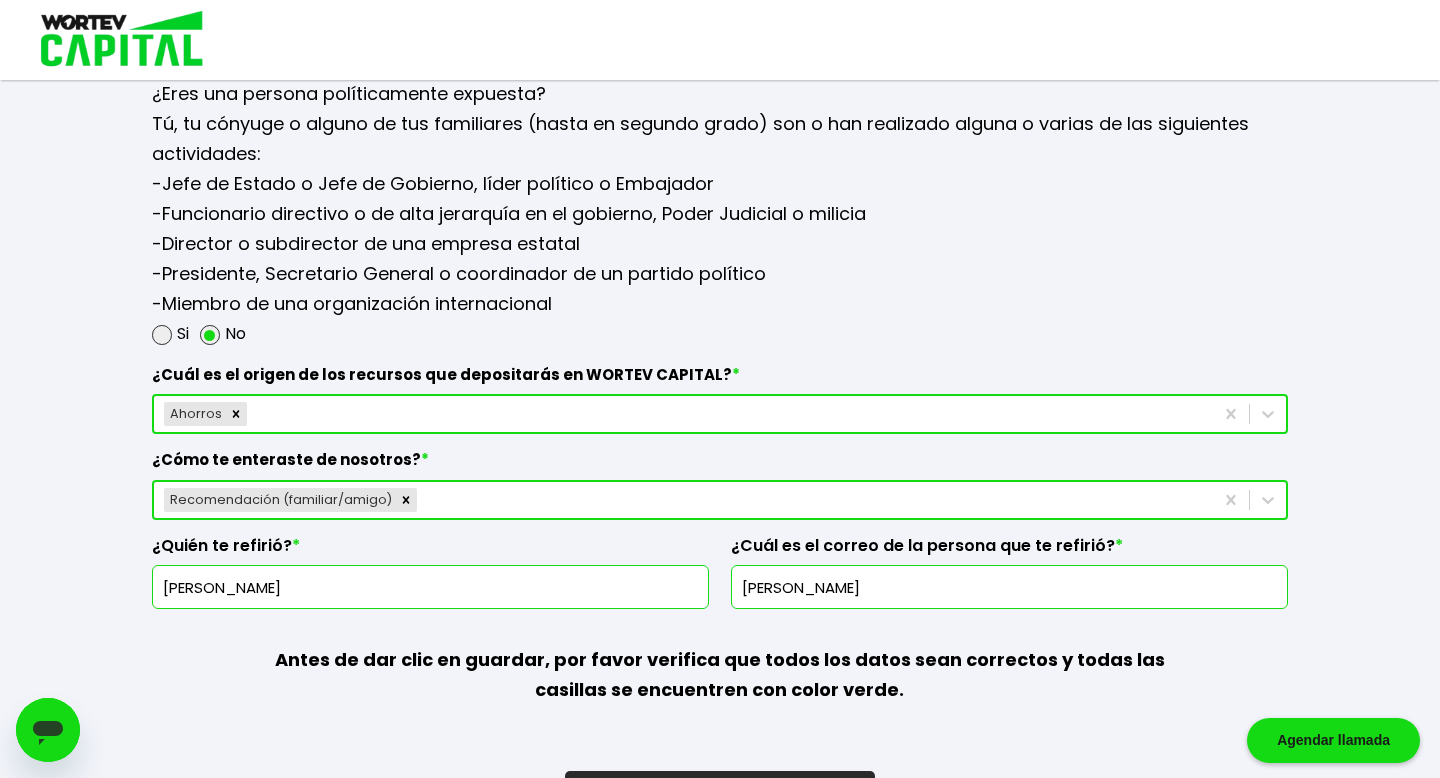 type on "richard_tictac@hotmail.com" 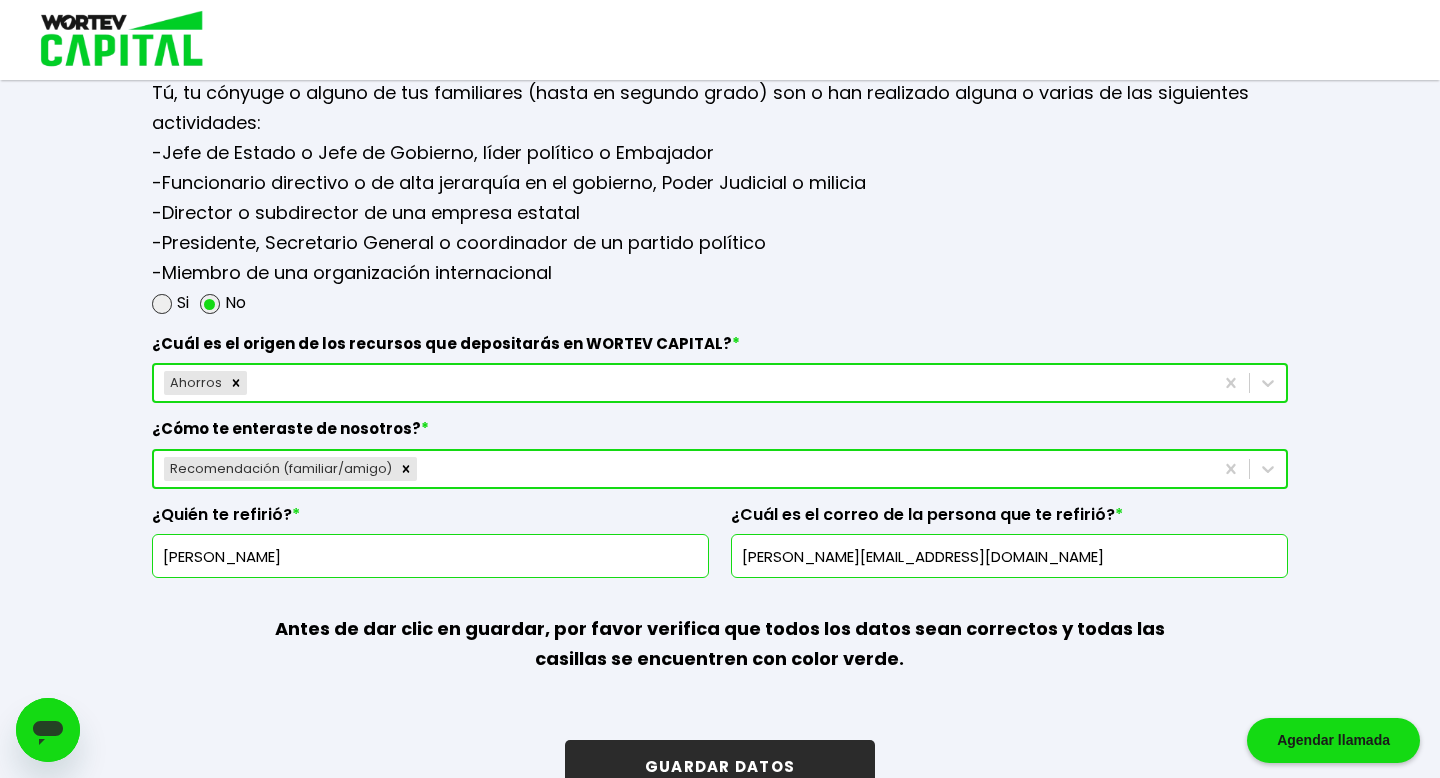 scroll, scrollTop: 3368, scrollLeft: 0, axis: vertical 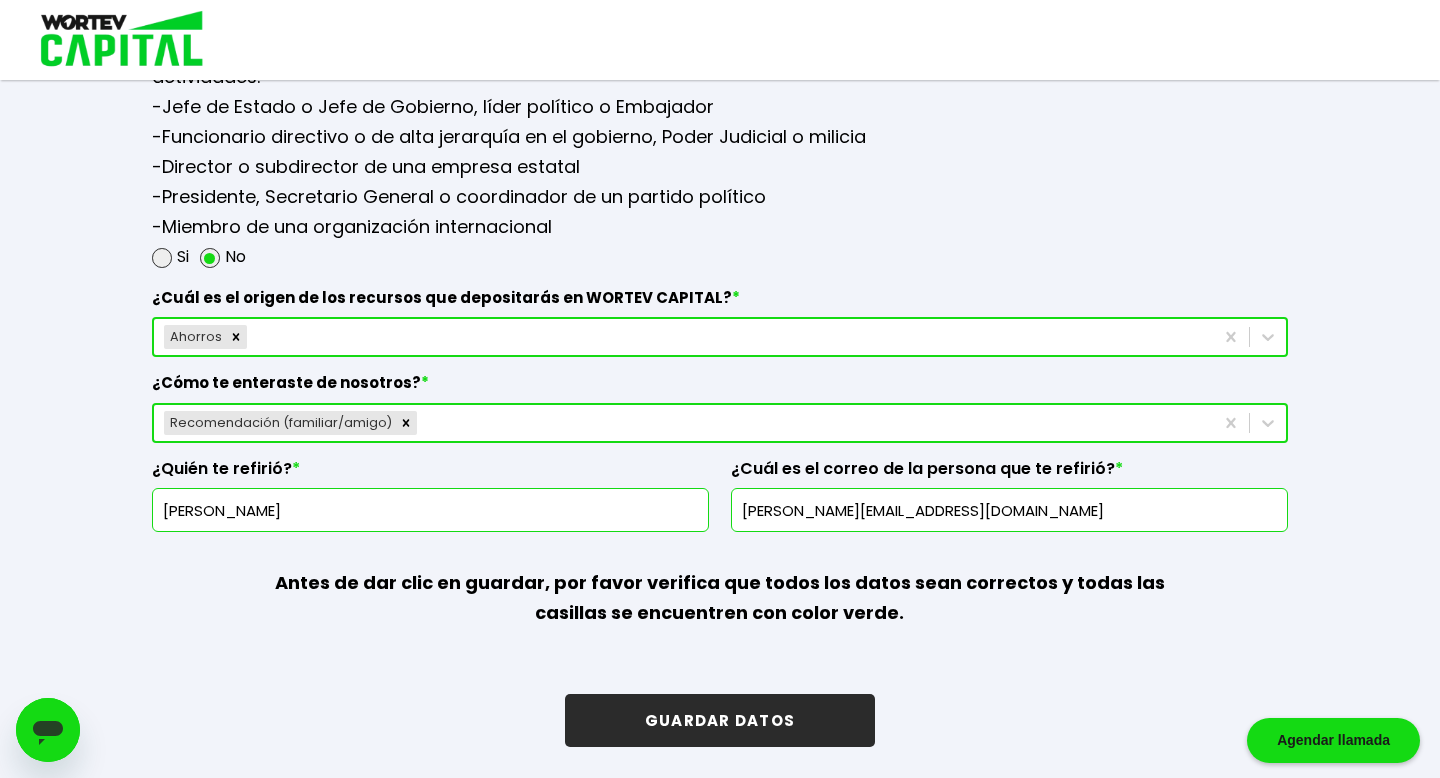 click on "GUARDAR DATOS" at bounding box center (720, 720) 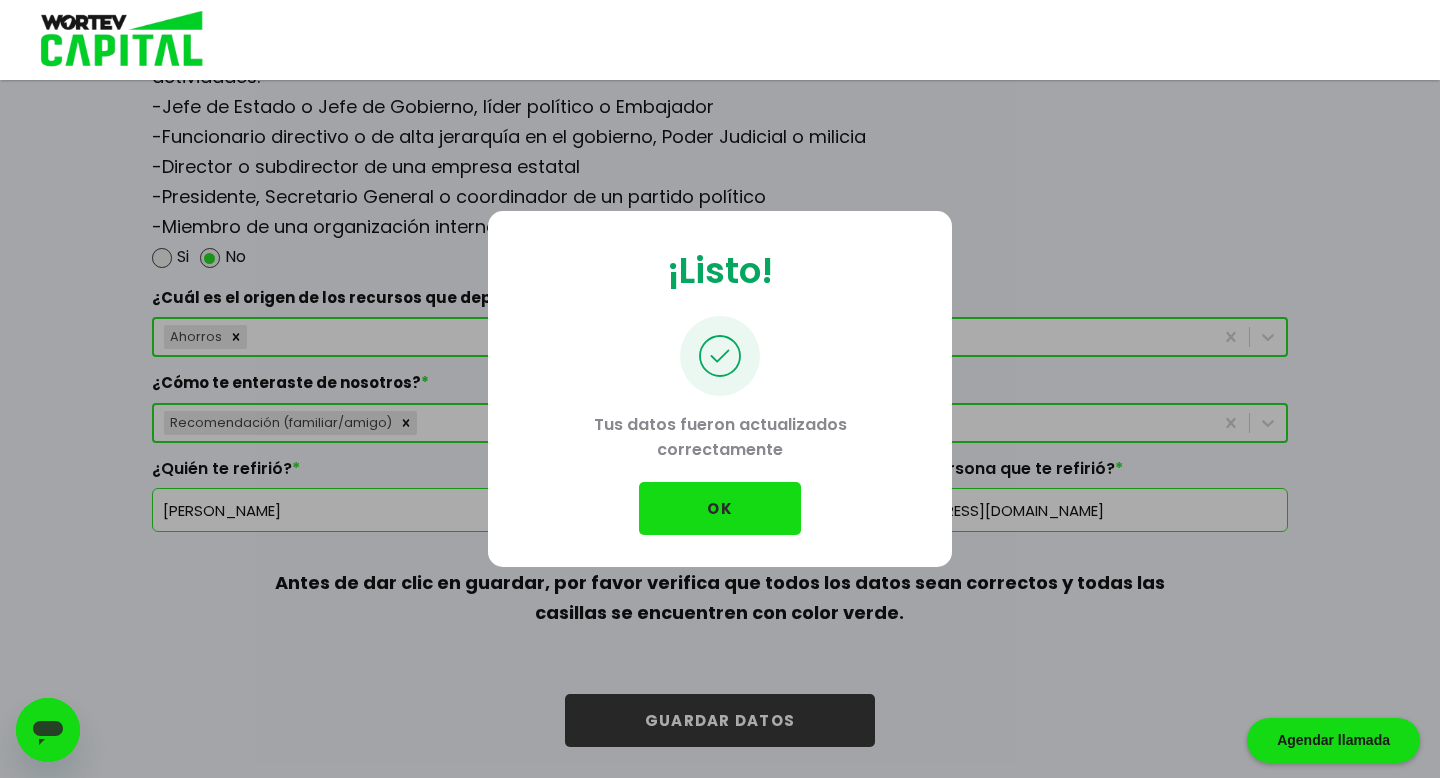 click on "OK" at bounding box center [720, 508] 